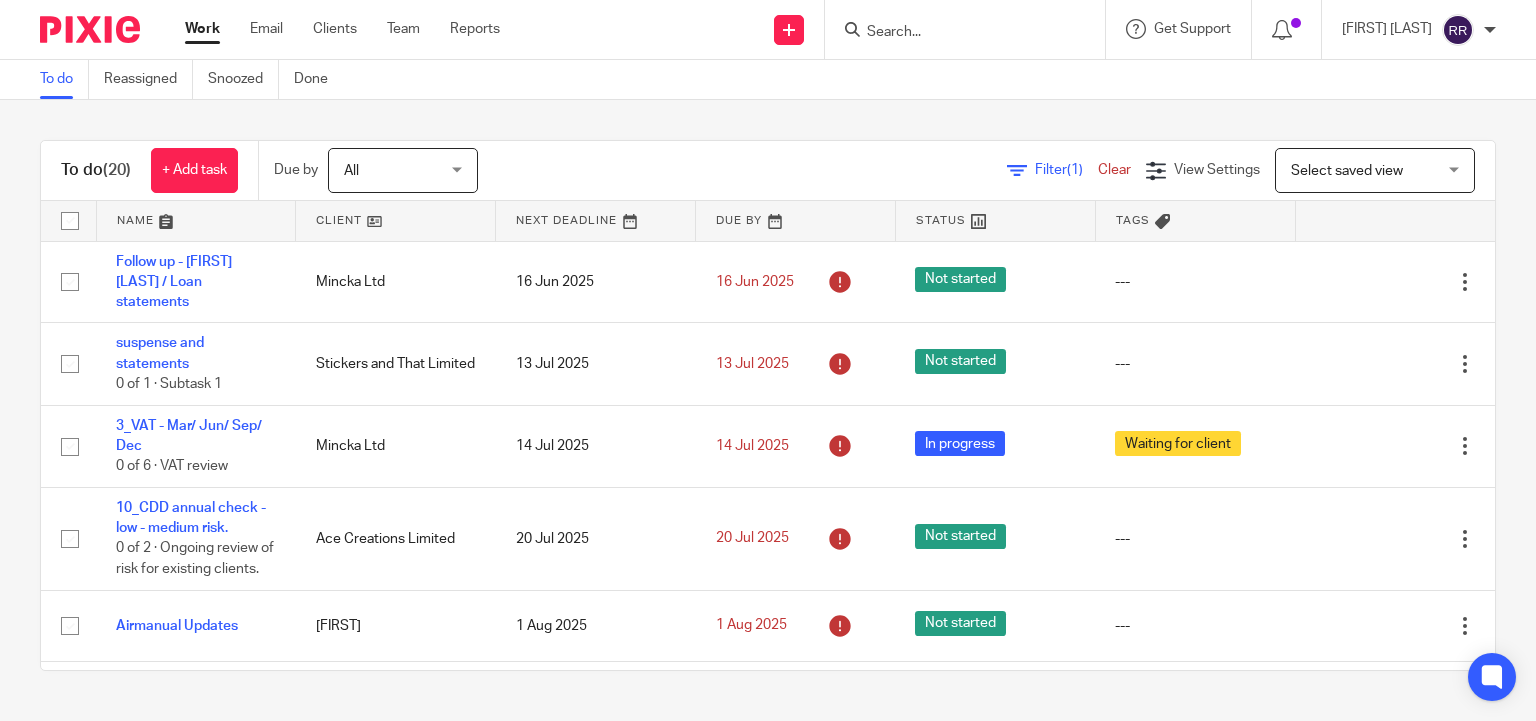 scroll, scrollTop: 0, scrollLeft: 0, axis: both 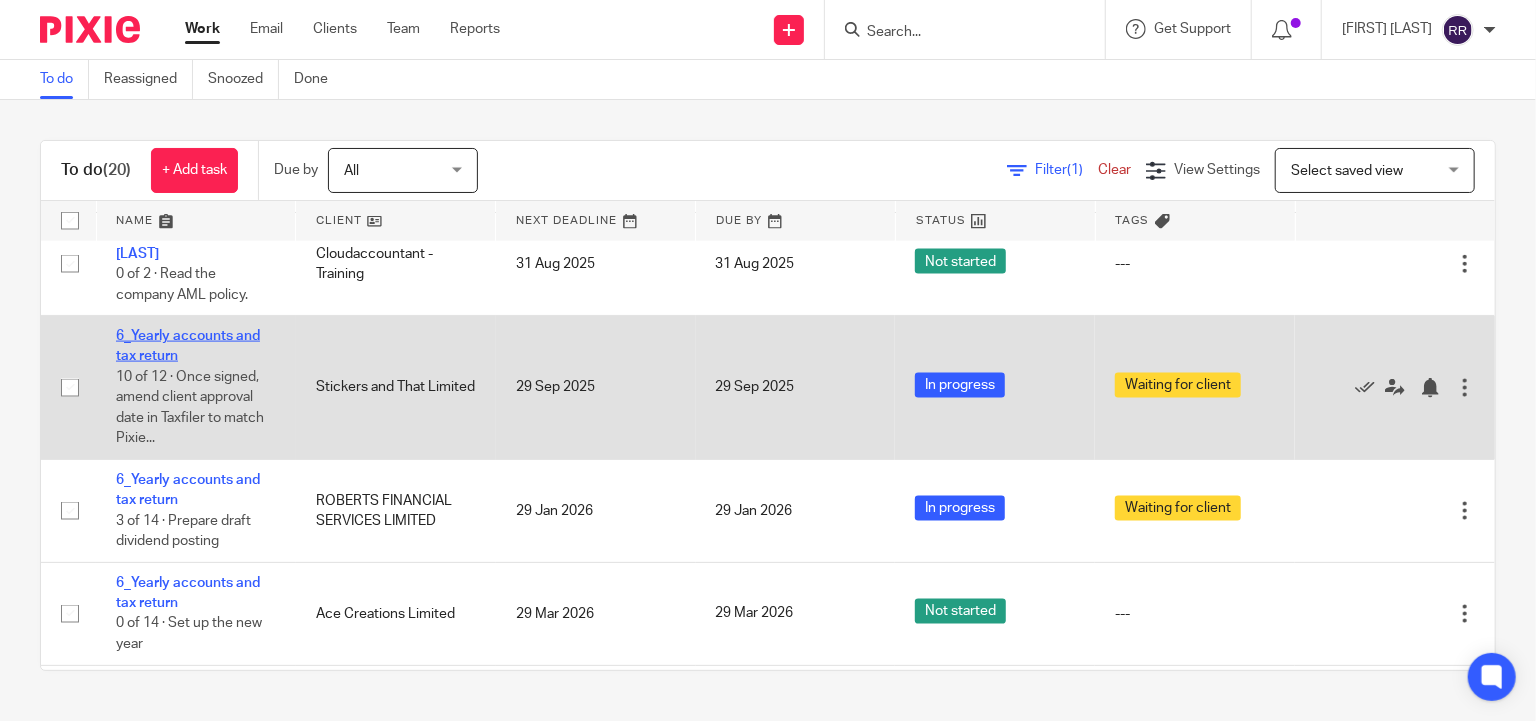 click on "6_Yearly accounts and tax return" at bounding box center [188, 346] 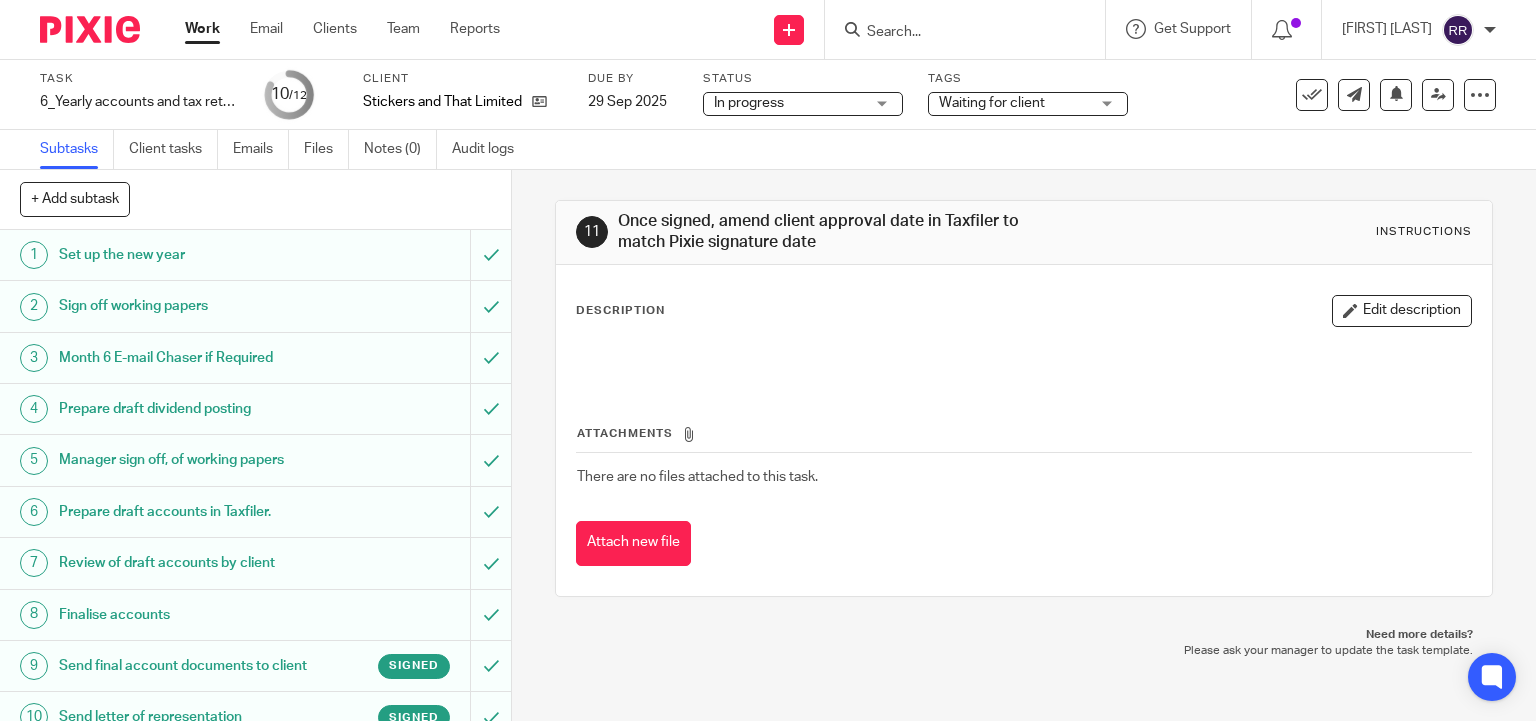 scroll, scrollTop: 0, scrollLeft: 0, axis: both 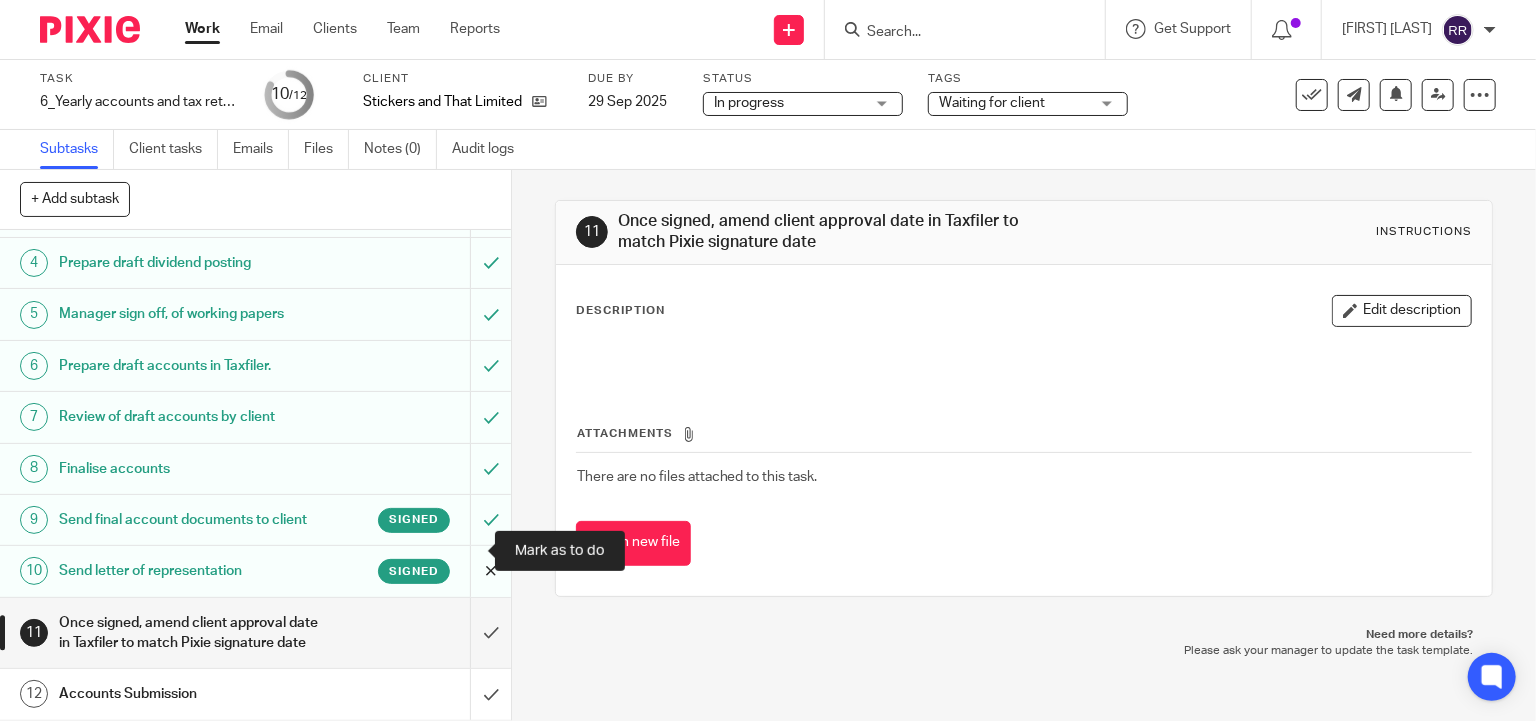 click at bounding box center [255, 571] 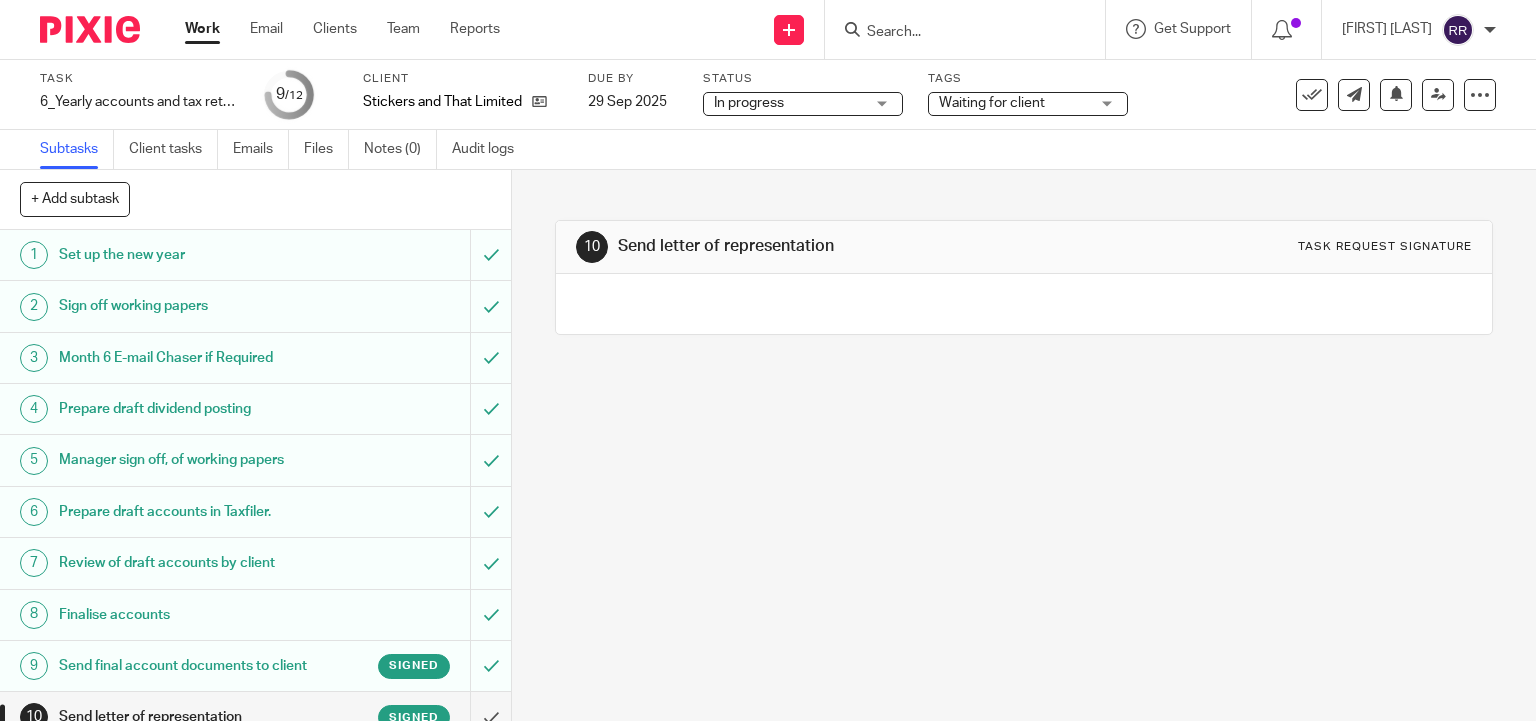 scroll, scrollTop: 0, scrollLeft: 0, axis: both 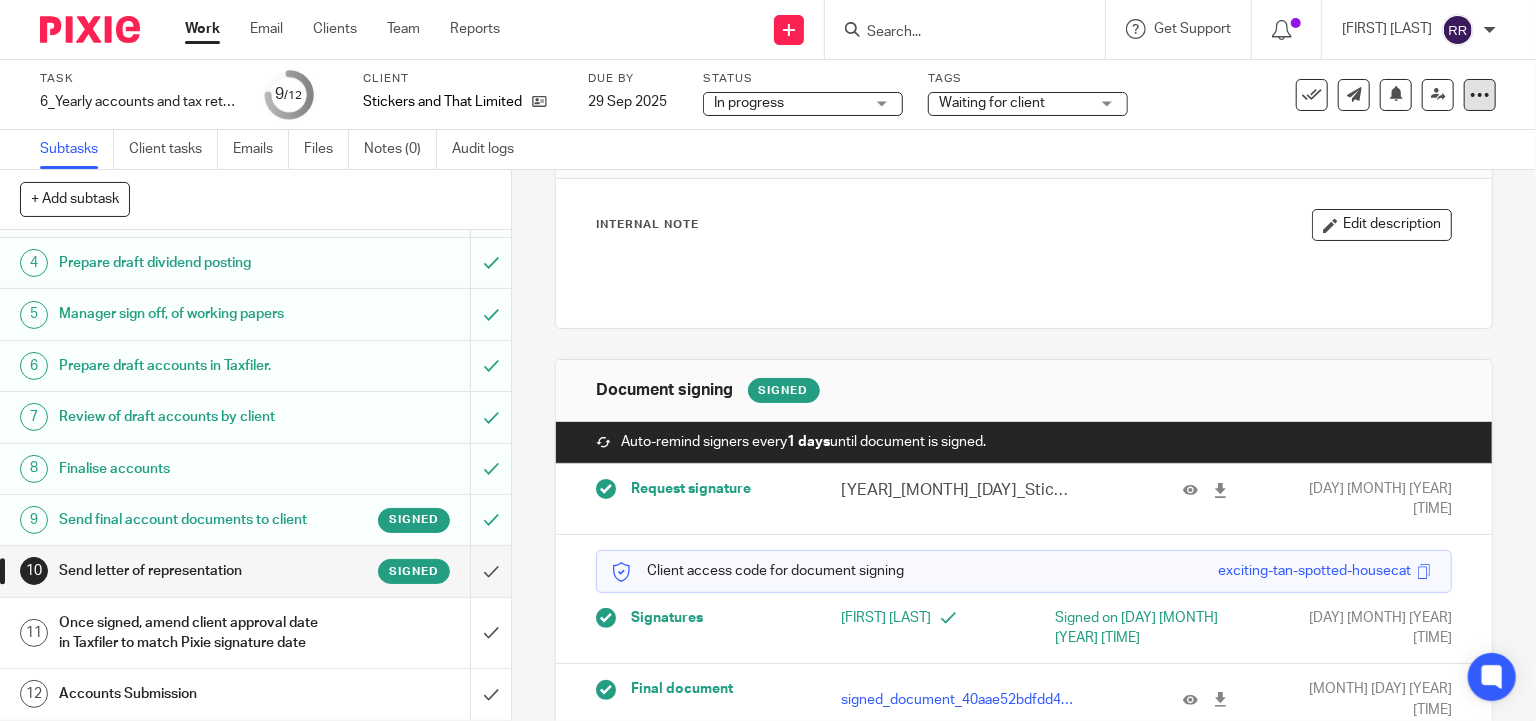 click at bounding box center [1480, 95] 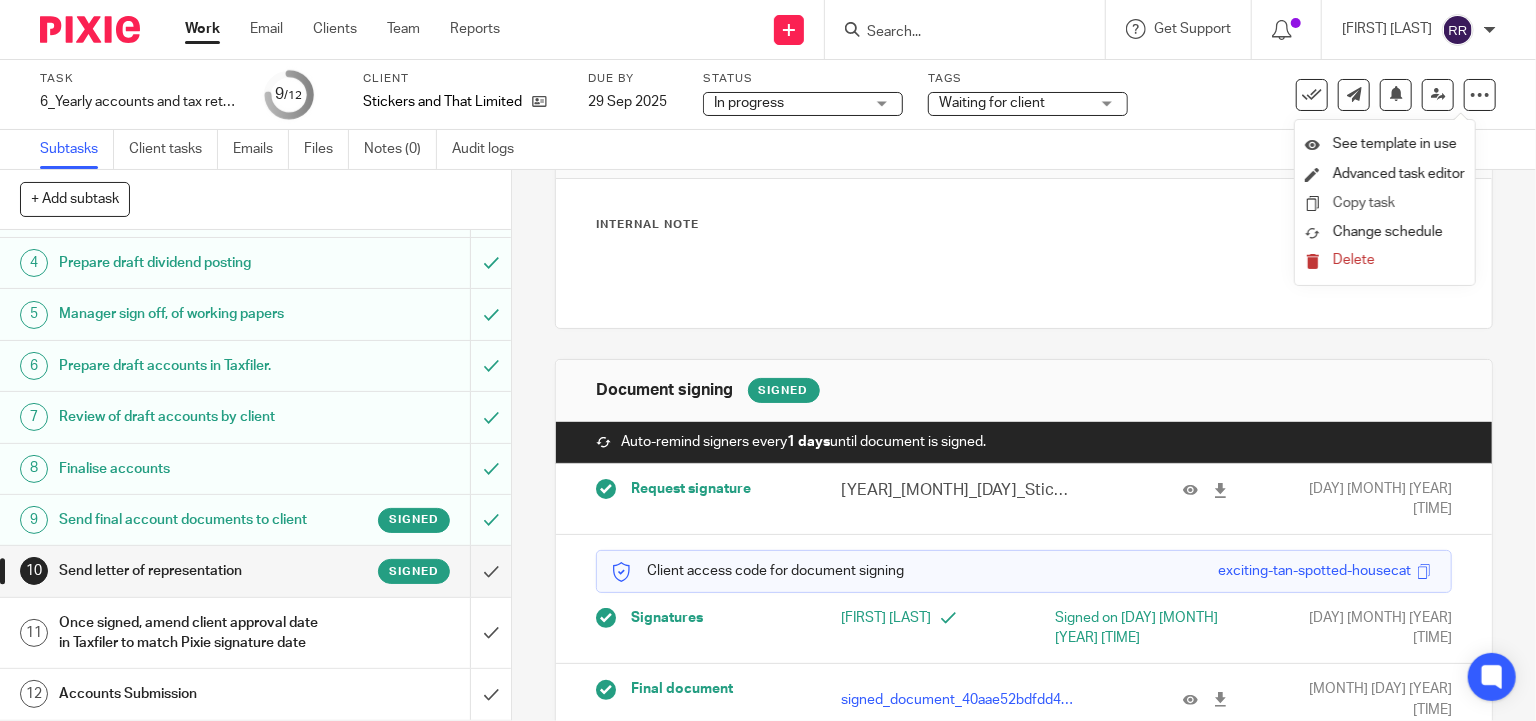 click on "Copy task" at bounding box center (1385, 203) 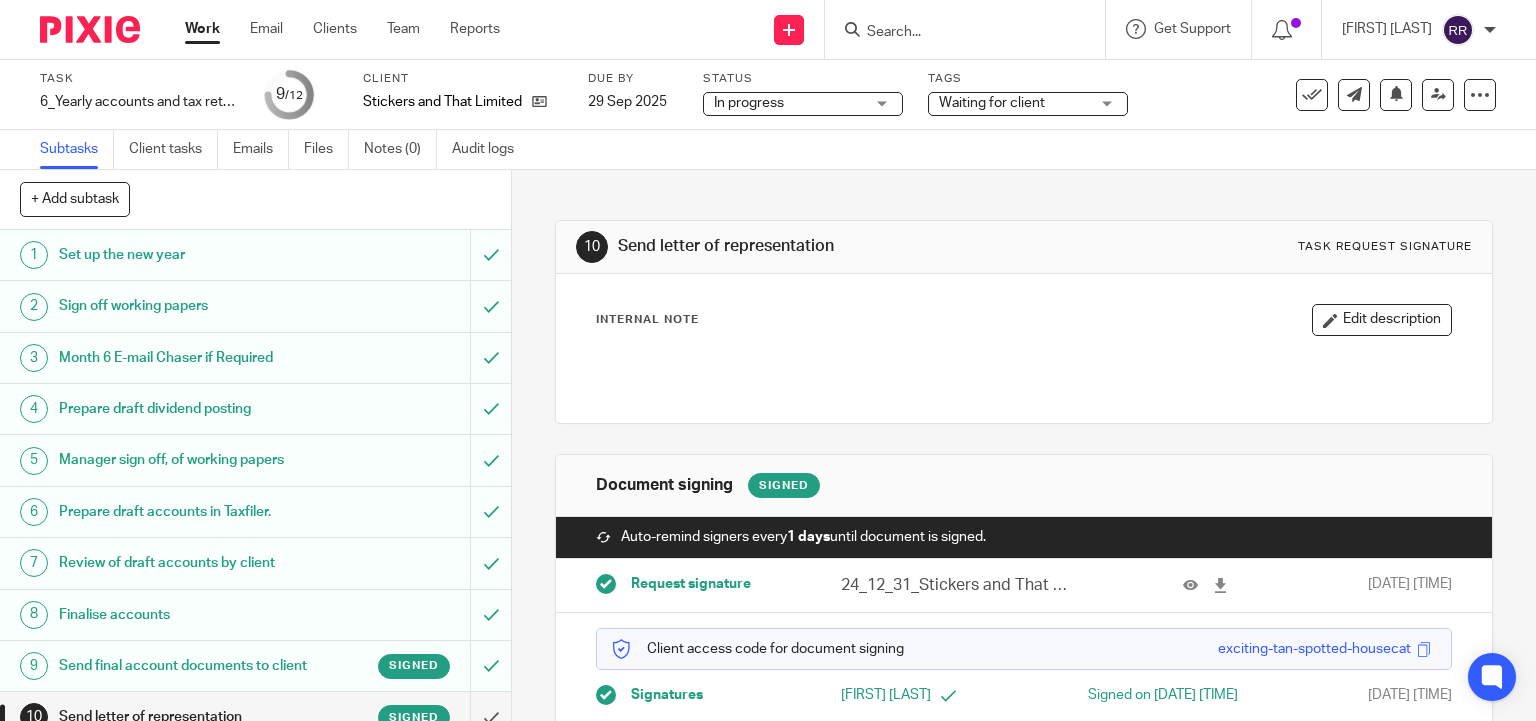 scroll, scrollTop: 0, scrollLeft: 0, axis: both 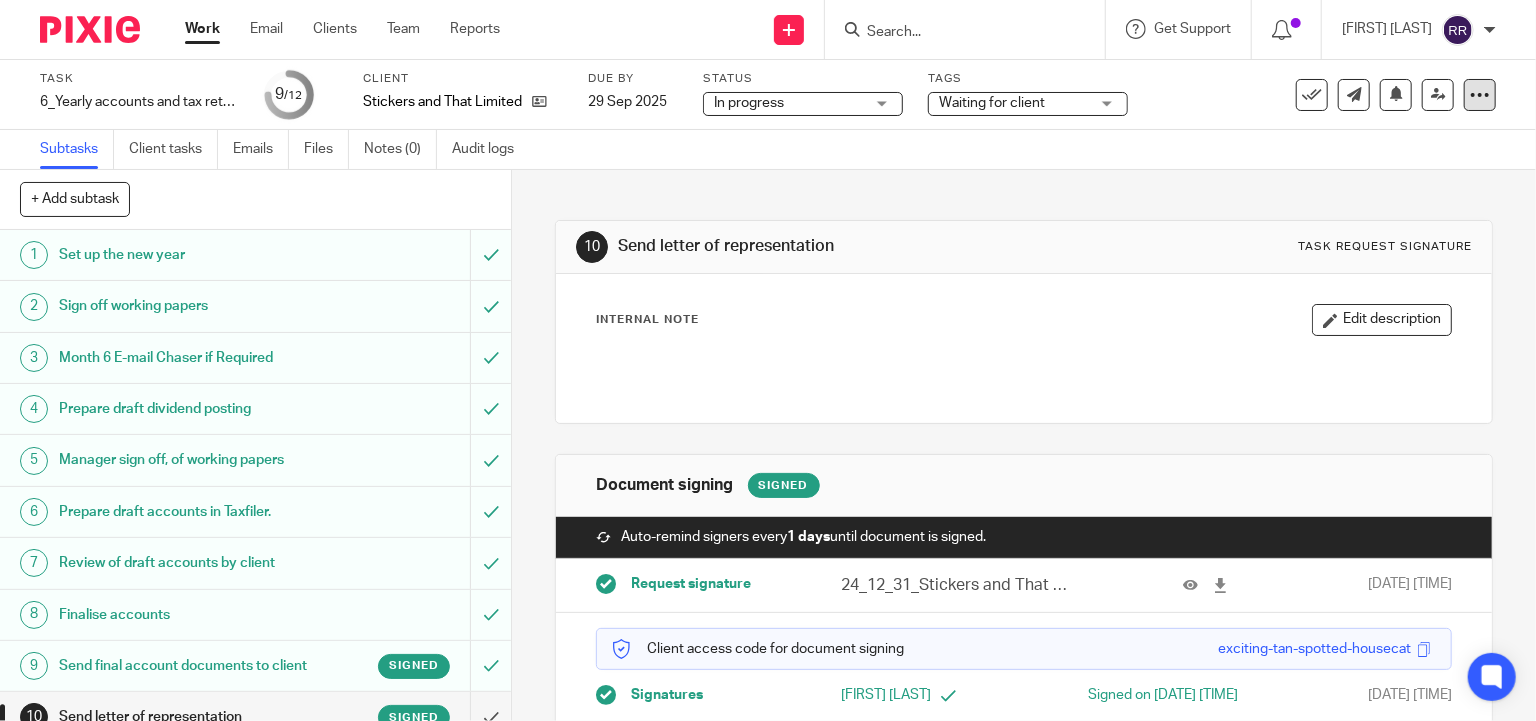 click at bounding box center (1480, 95) 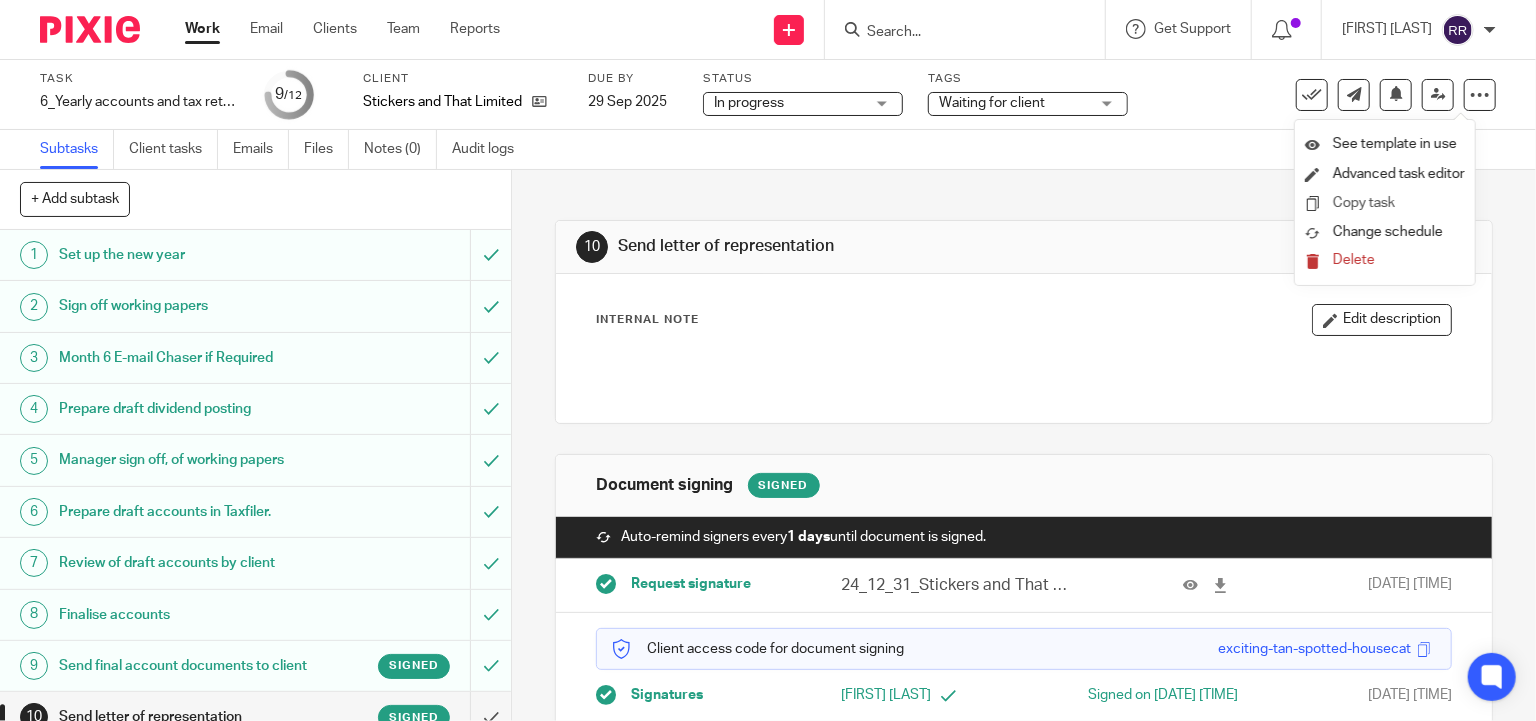 click on "Copy task" at bounding box center [1364, 203] 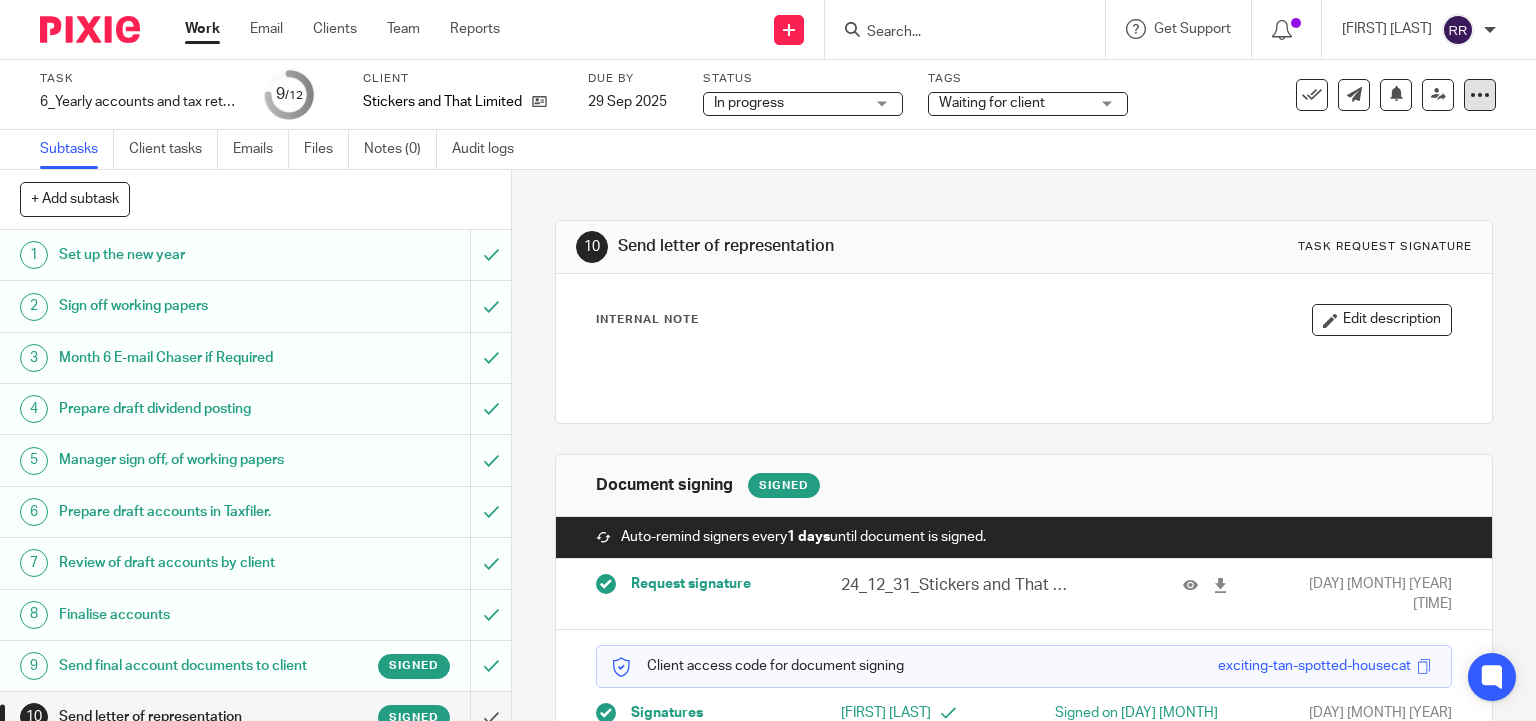 scroll, scrollTop: 0, scrollLeft: 0, axis: both 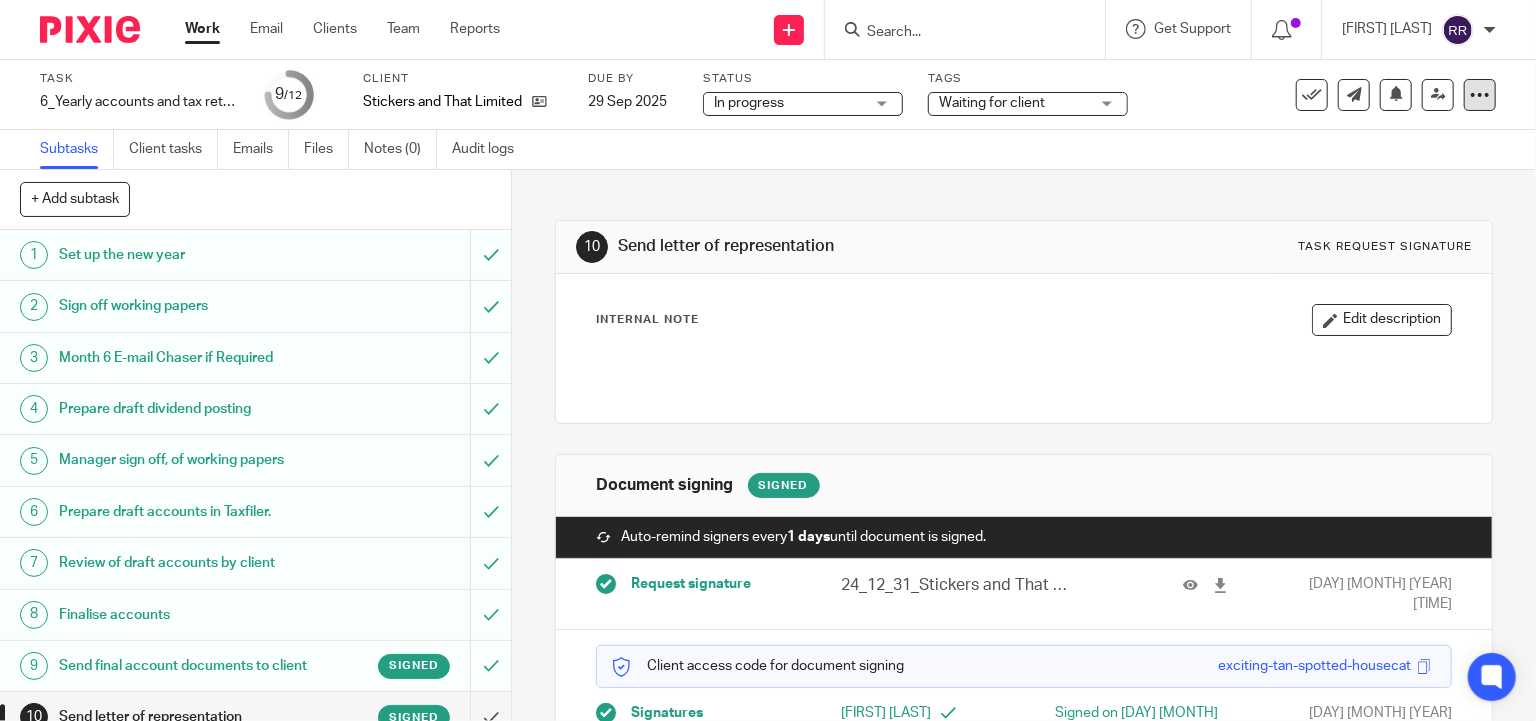click at bounding box center [1480, 95] 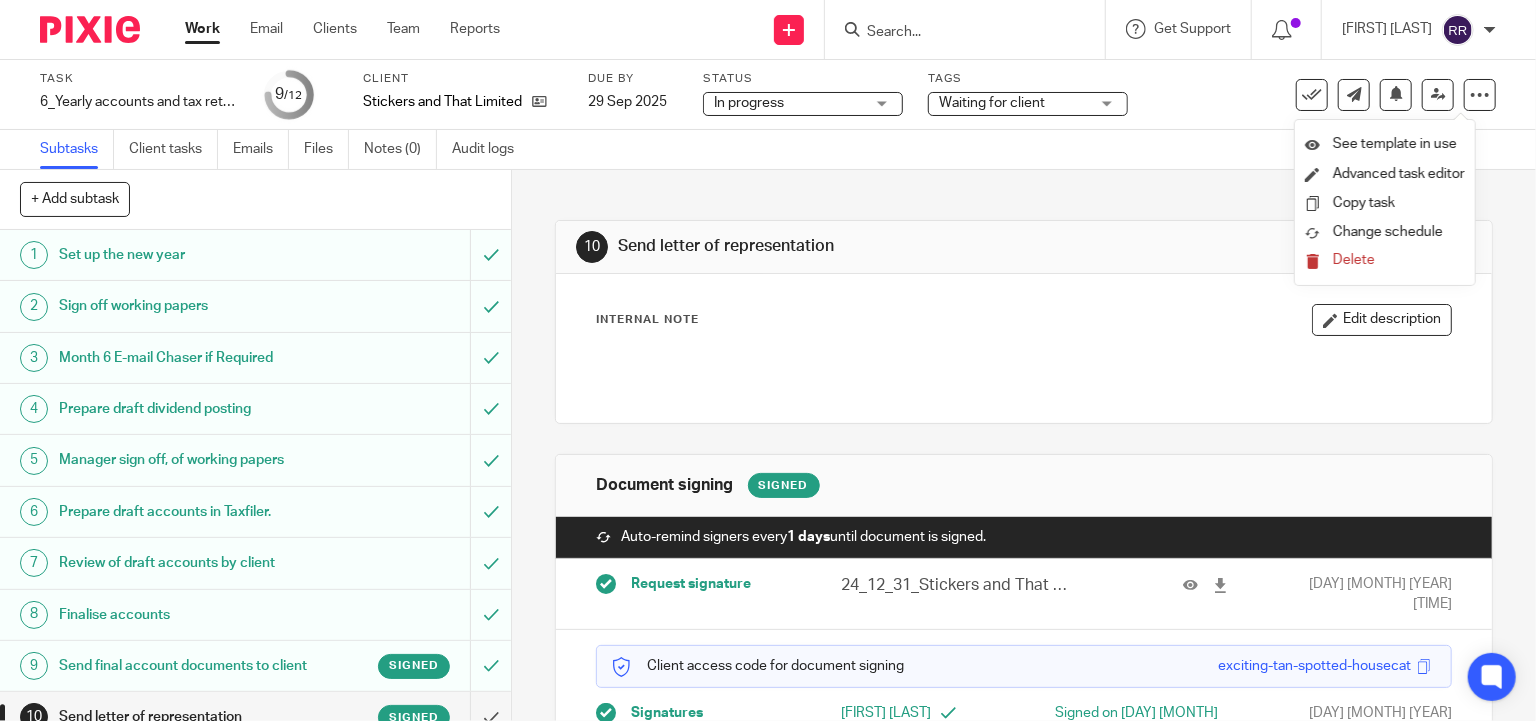click on "Internal Note
Edit description" at bounding box center (1024, 348) 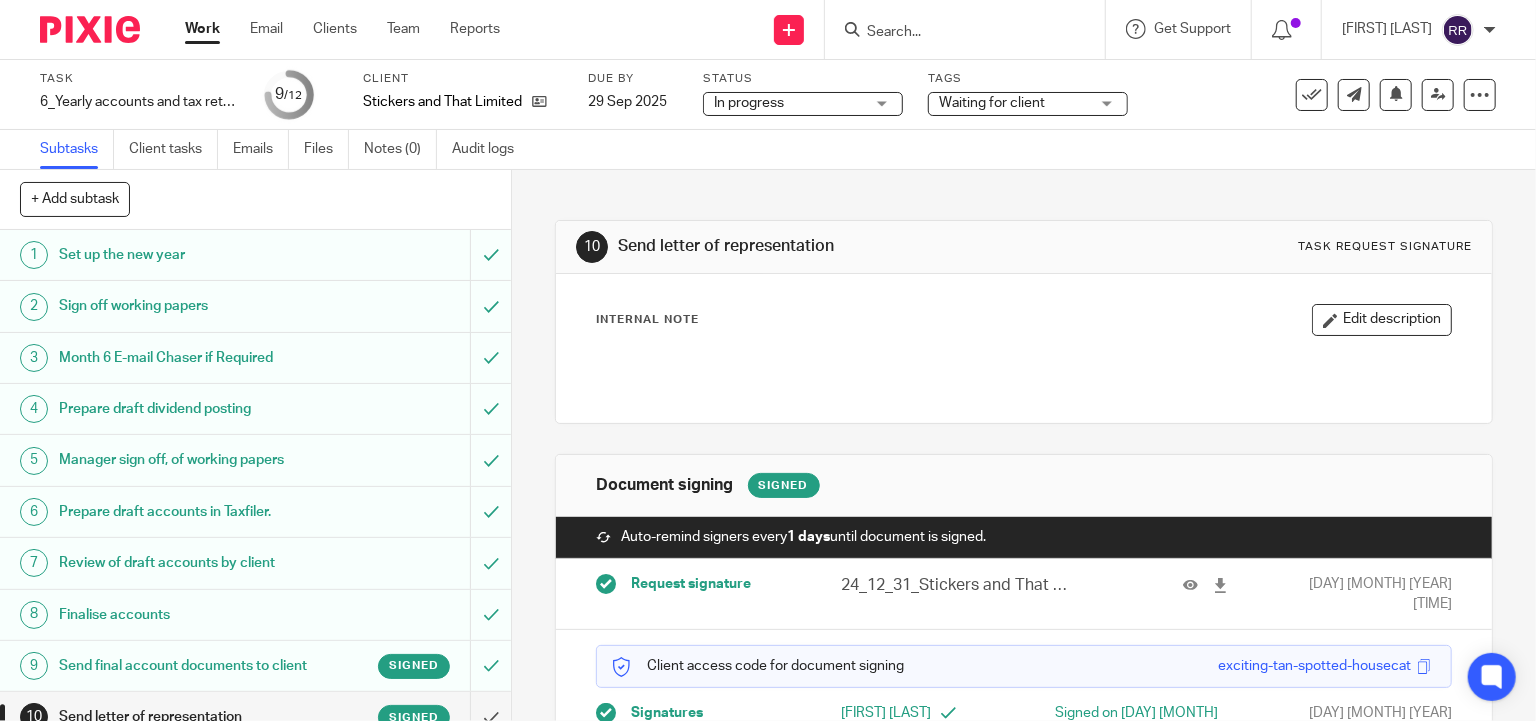 scroll, scrollTop: 95, scrollLeft: 0, axis: vertical 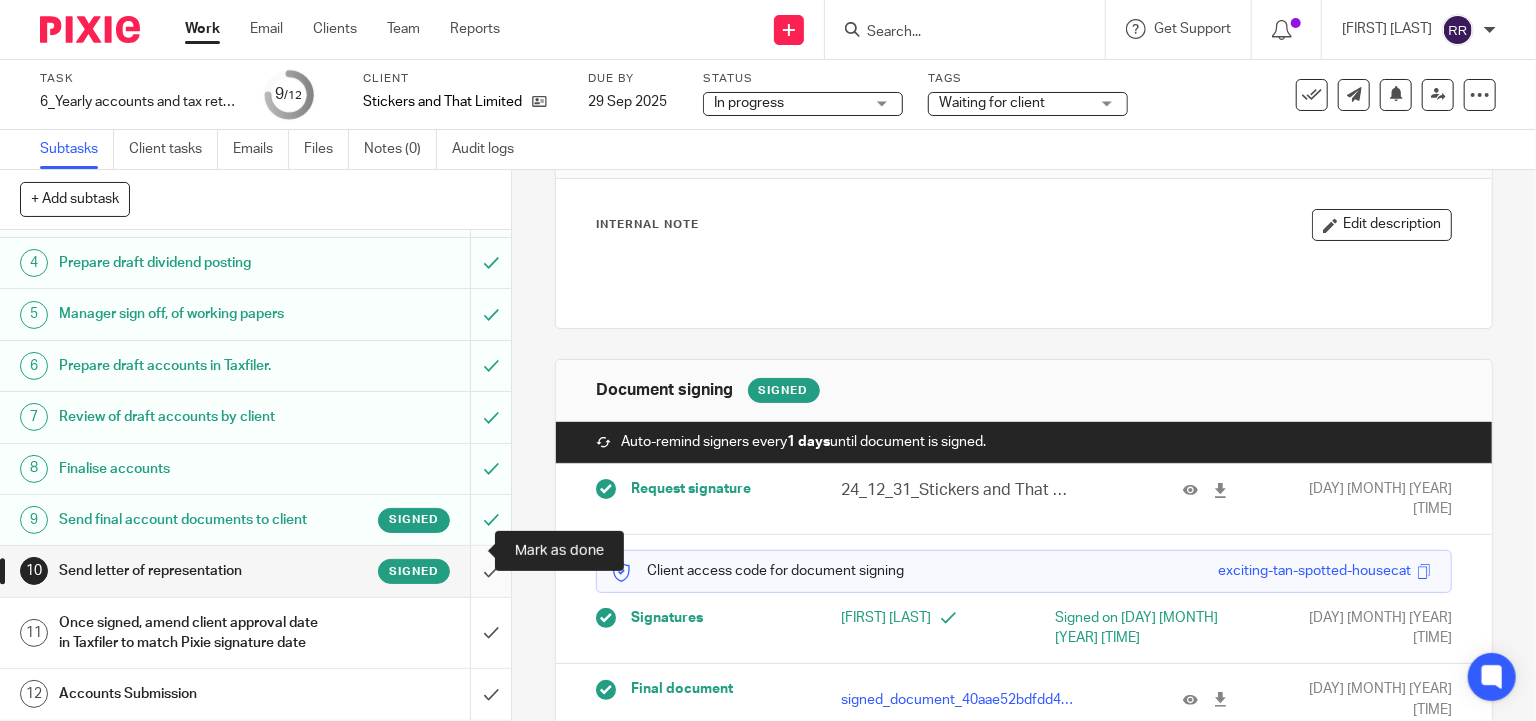 click at bounding box center (255, 571) 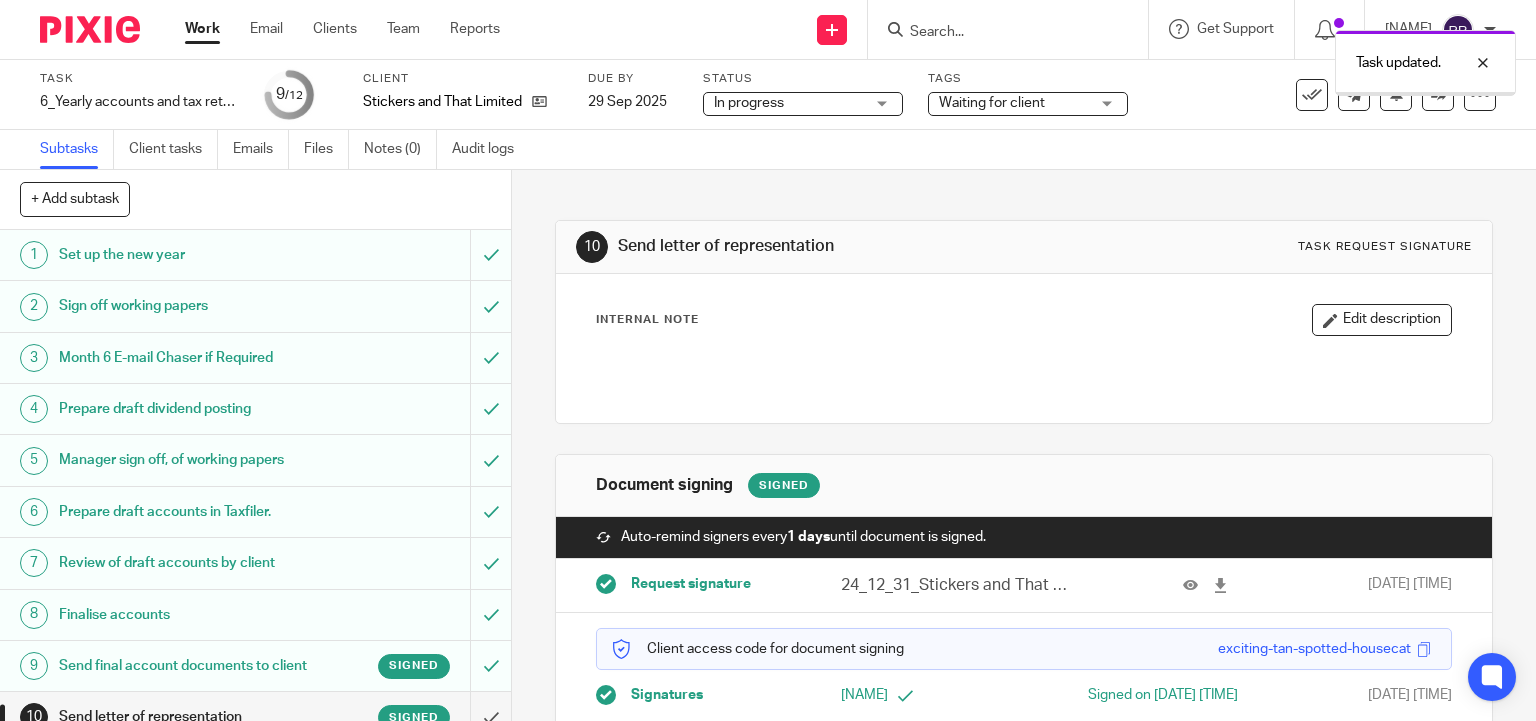 scroll, scrollTop: 0, scrollLeft: 0, axis: both 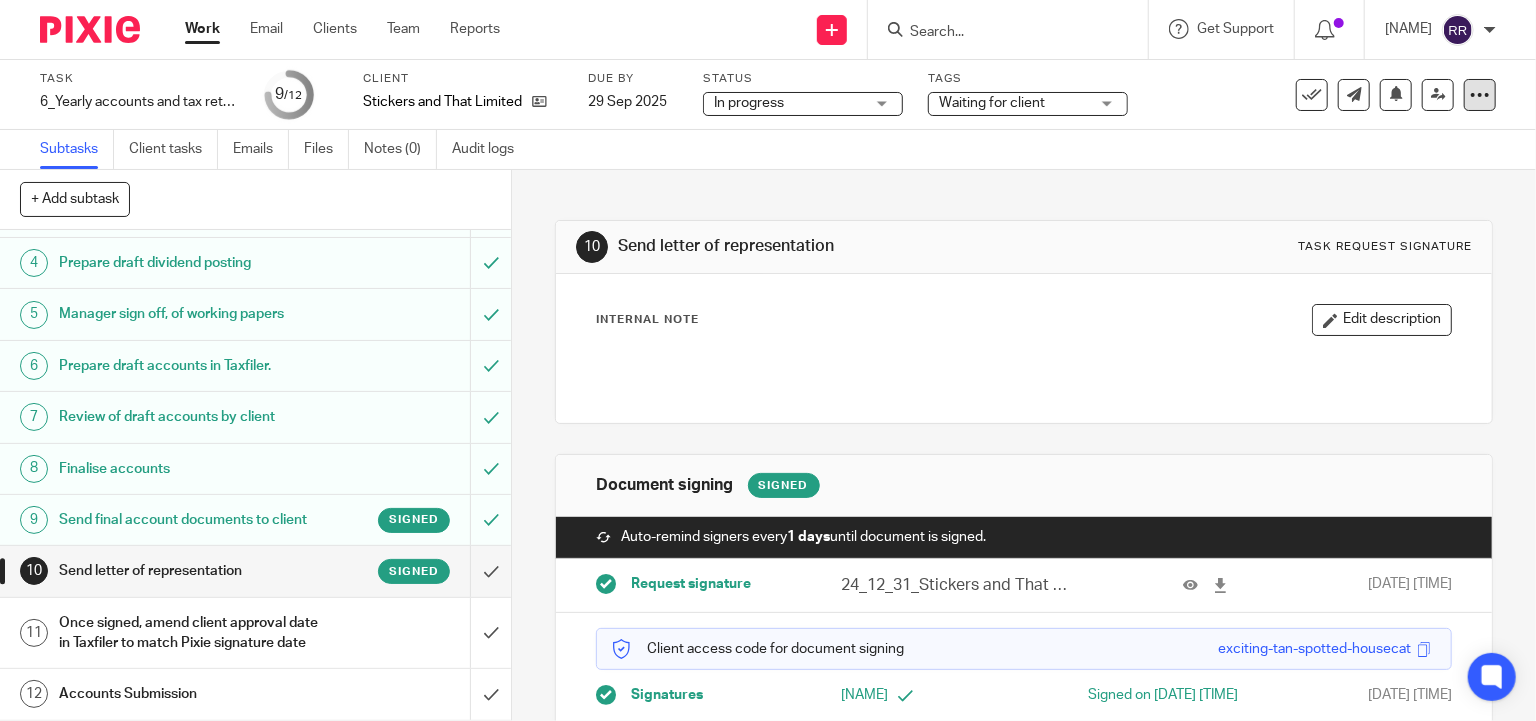 click at bounding box center (1480, 95) 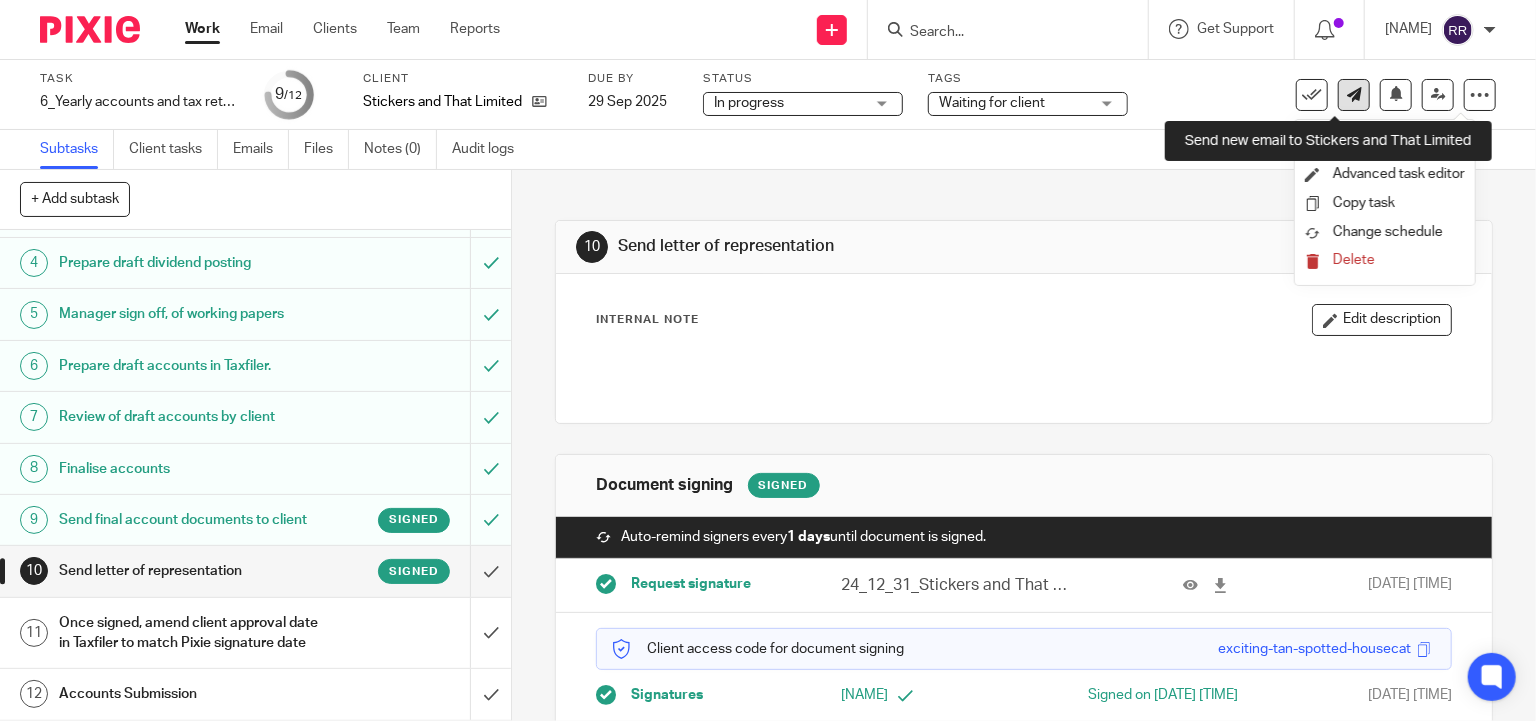 click at bounding box center (1354, 95) 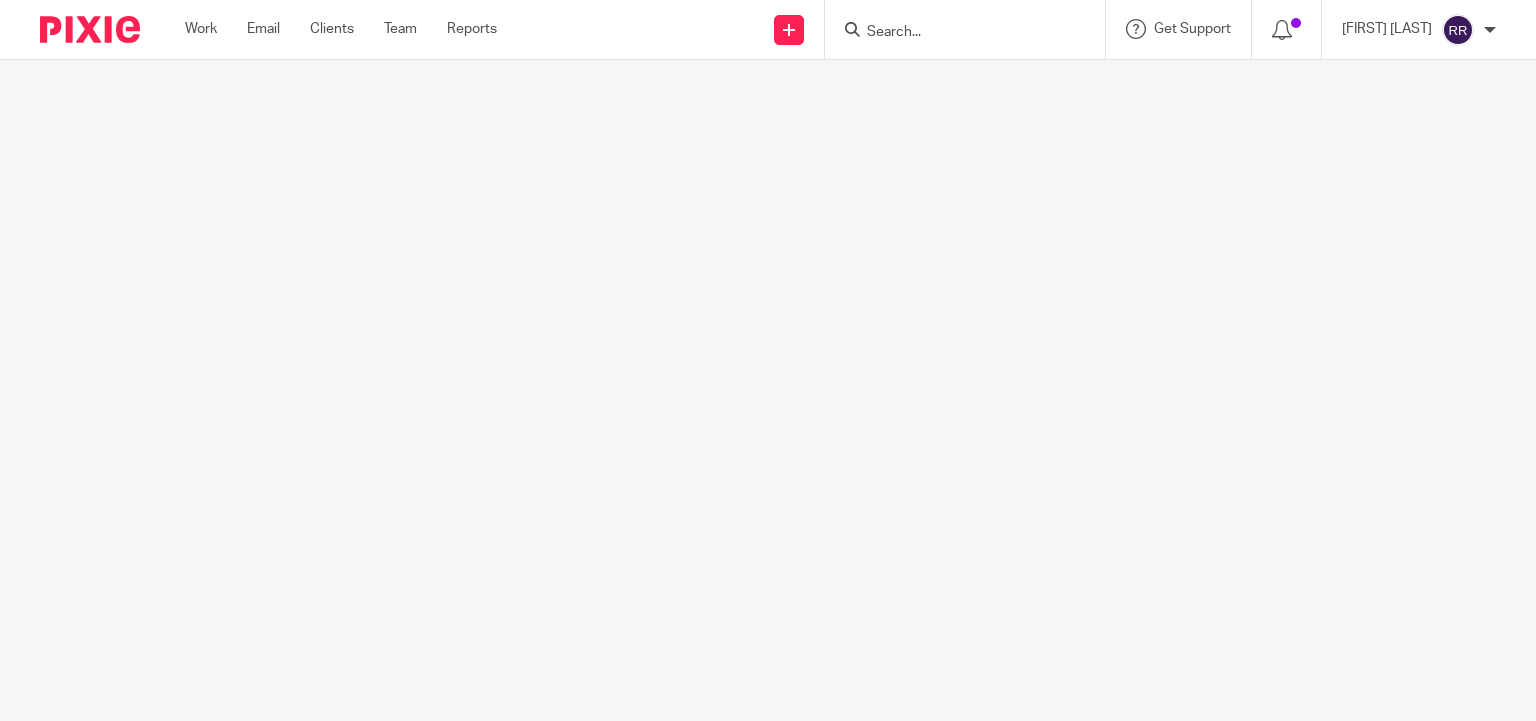 scroll, scrollTop: 0, scrollLeft: 0, axis: both 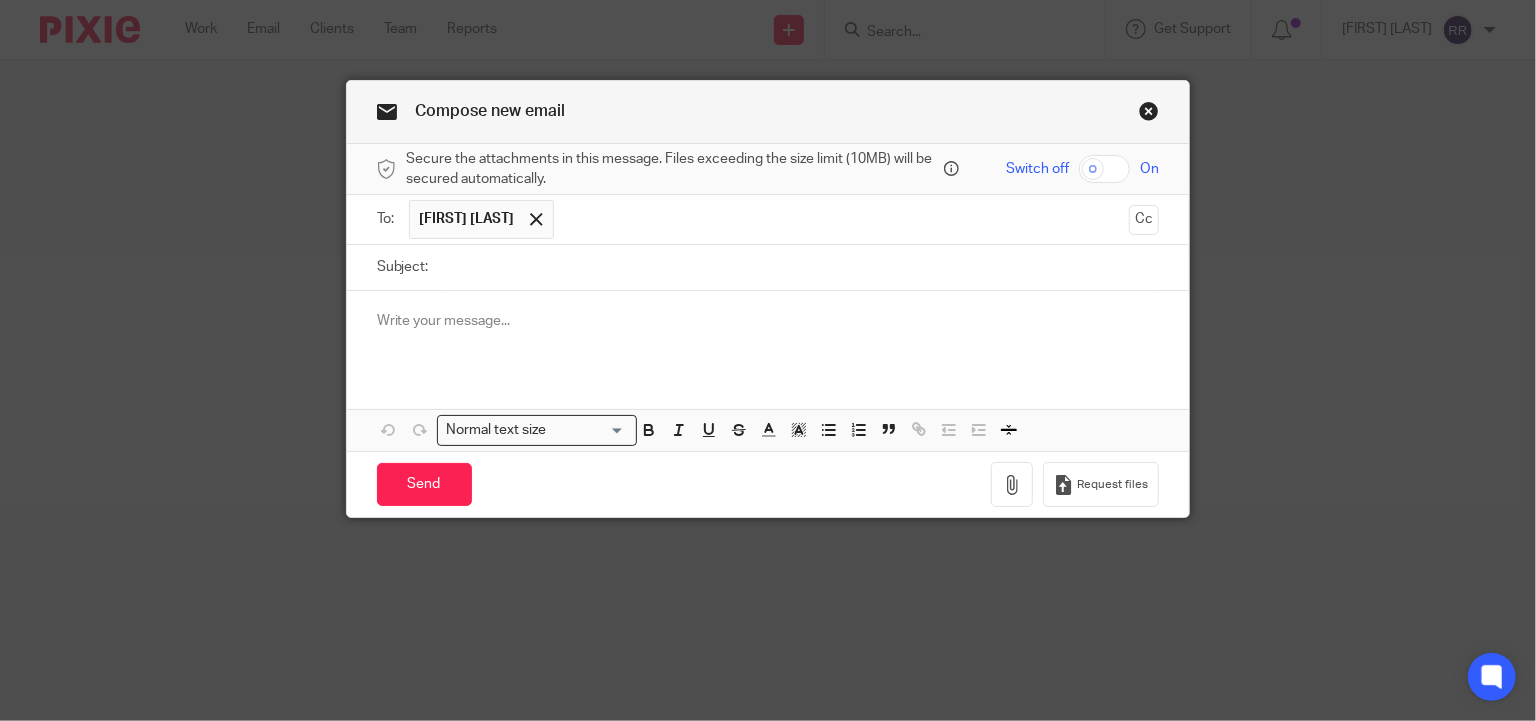 click at bounding box center (1149, 114) 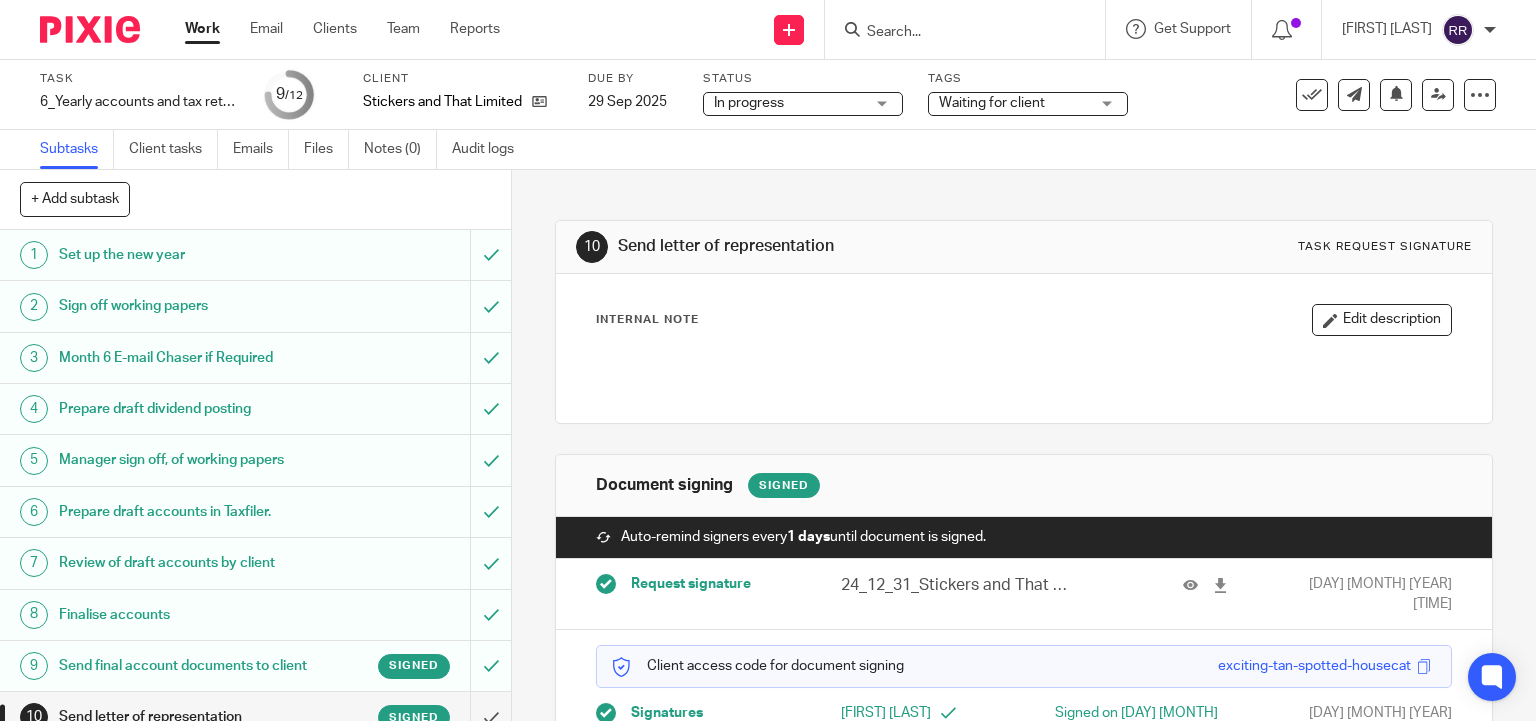 scroll, scrollTop: 0, scrollLeft: 0, axis: both 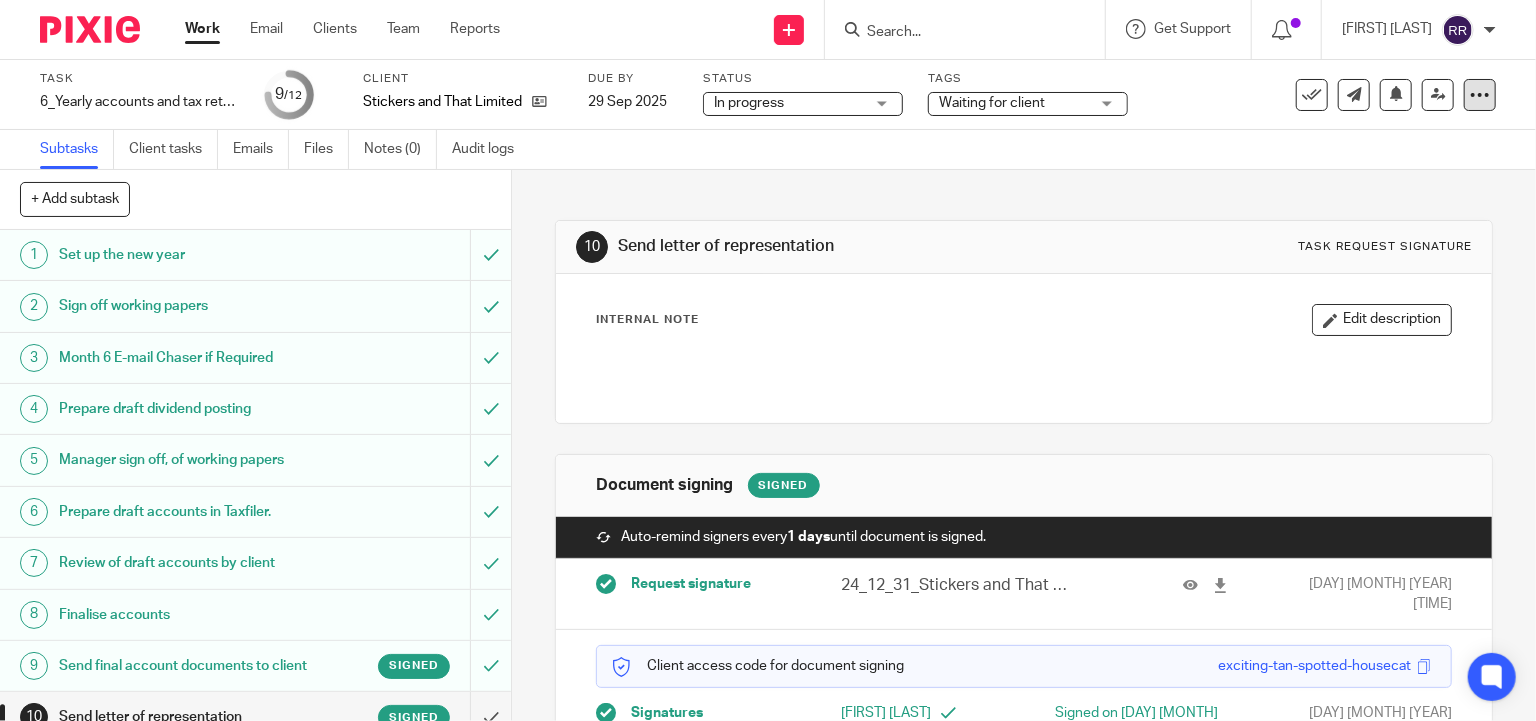 click at bounding box center [1480, 95] 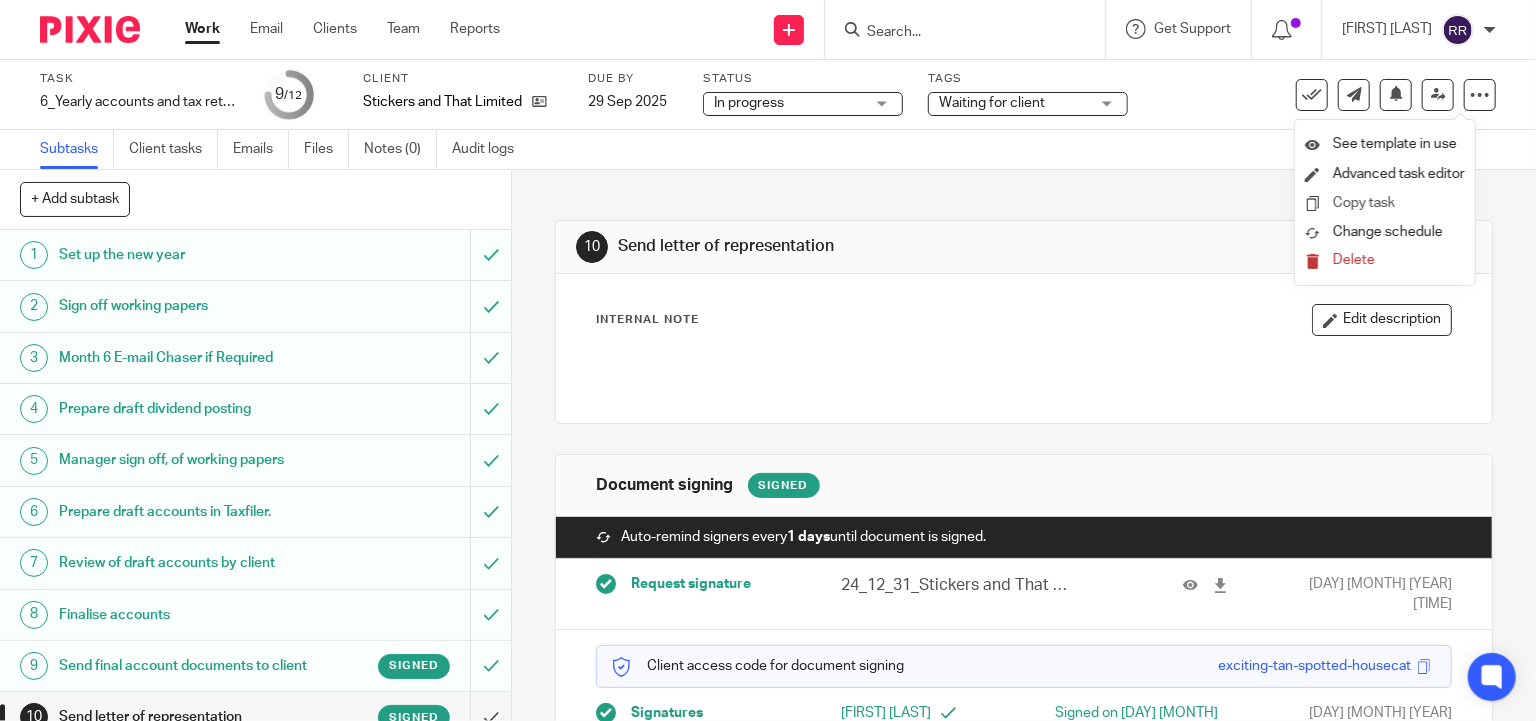 click on "Copy task" at bounding box center (1385, 203) 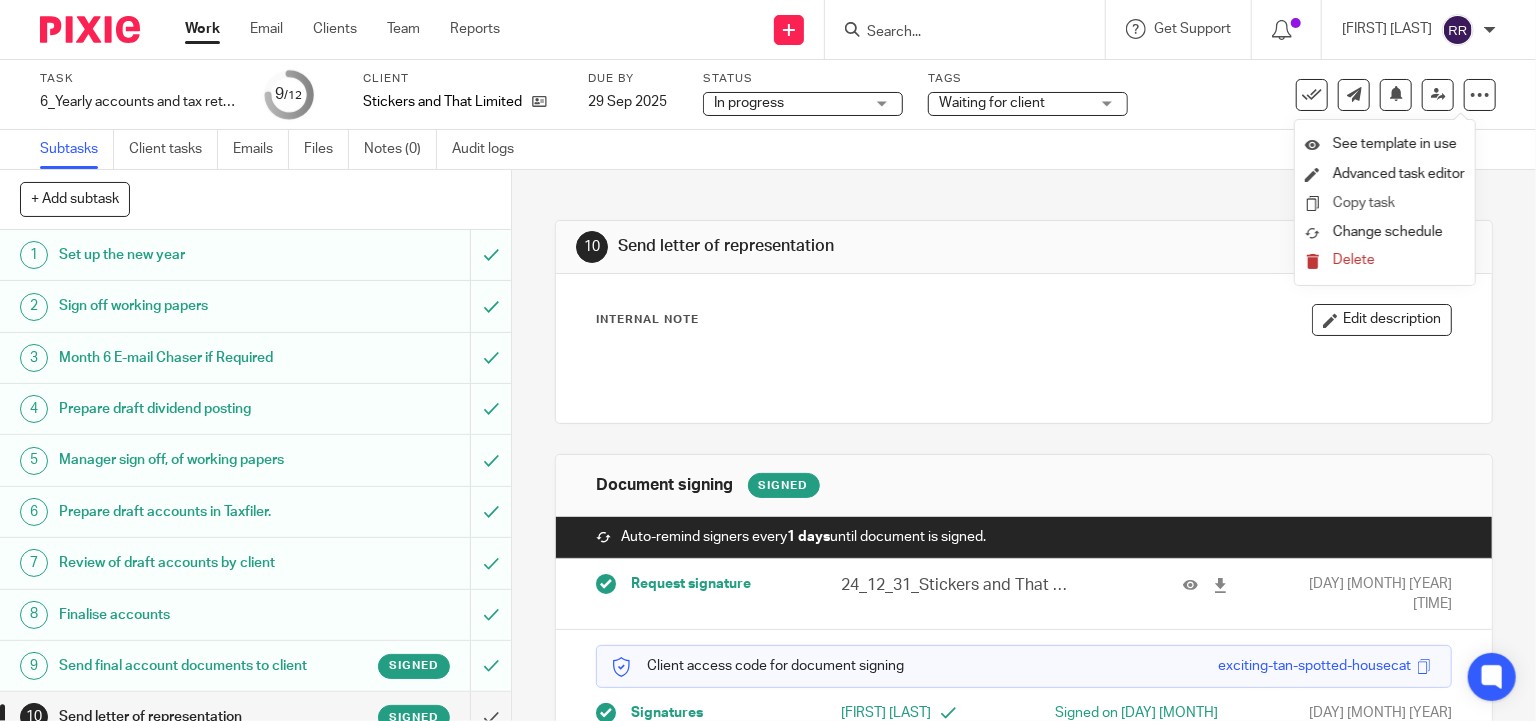 click on "Copy task" at bounding box center [1364, 203] 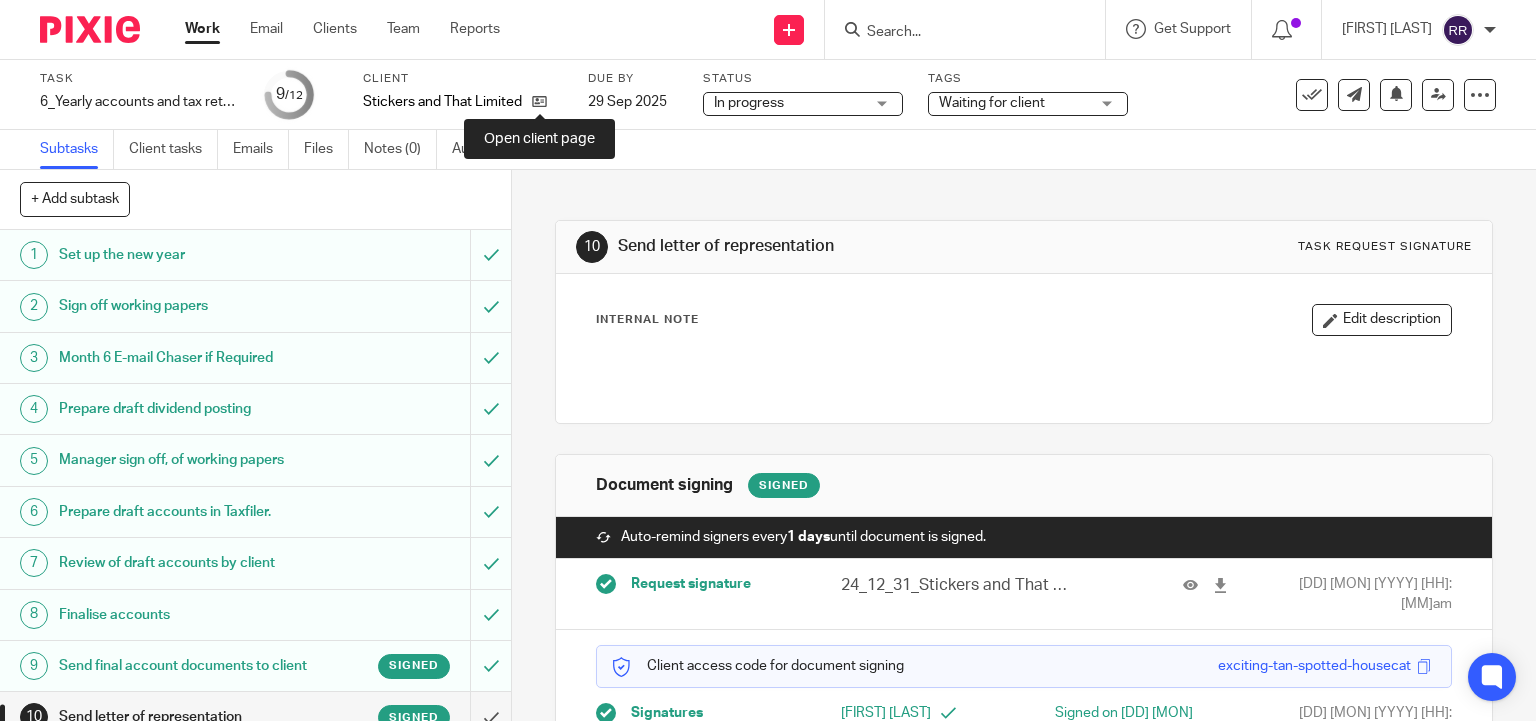 scroll, scrollTop: 0, scrollLeft: 0, axis: both 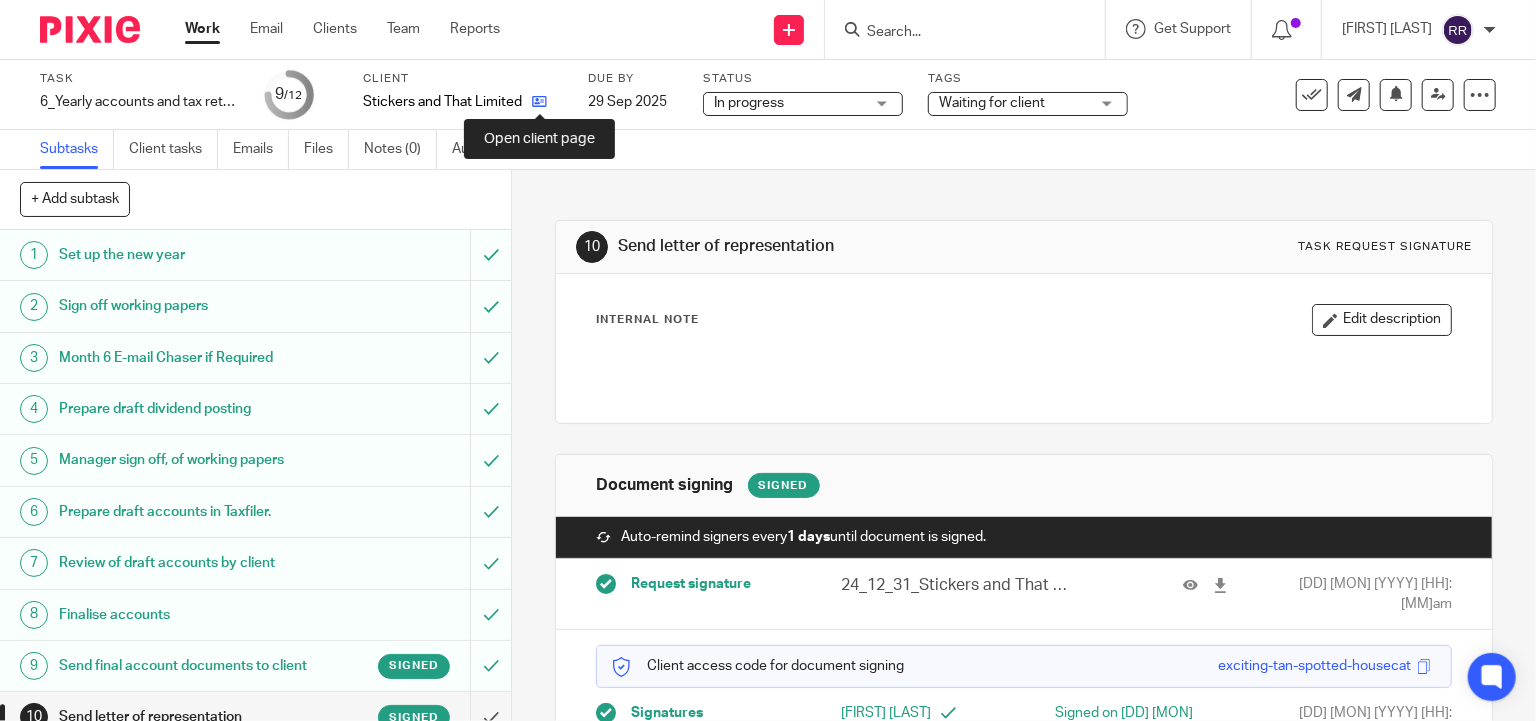click at bounding box center (539, 101) 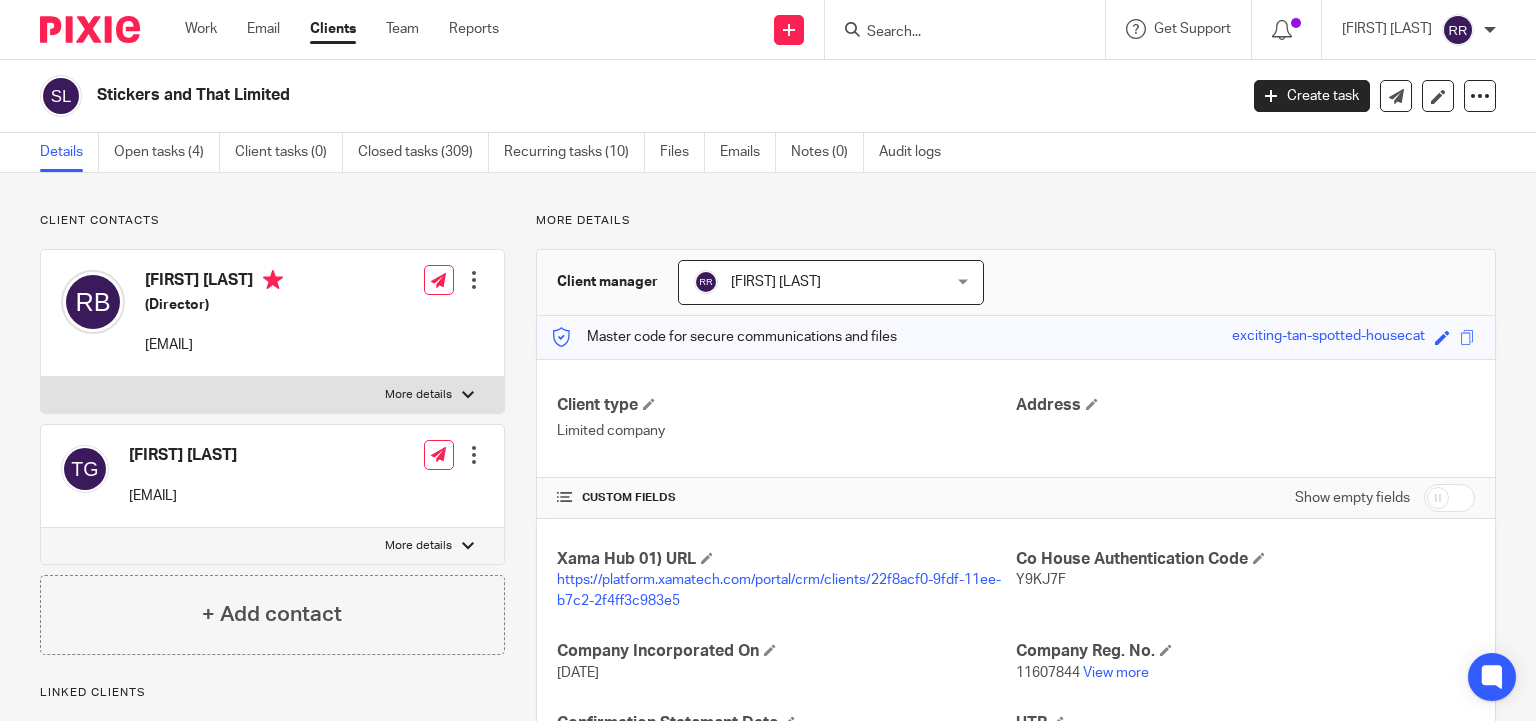 scroll, scrollTop: 0, scrollLeft: 0, axis: both 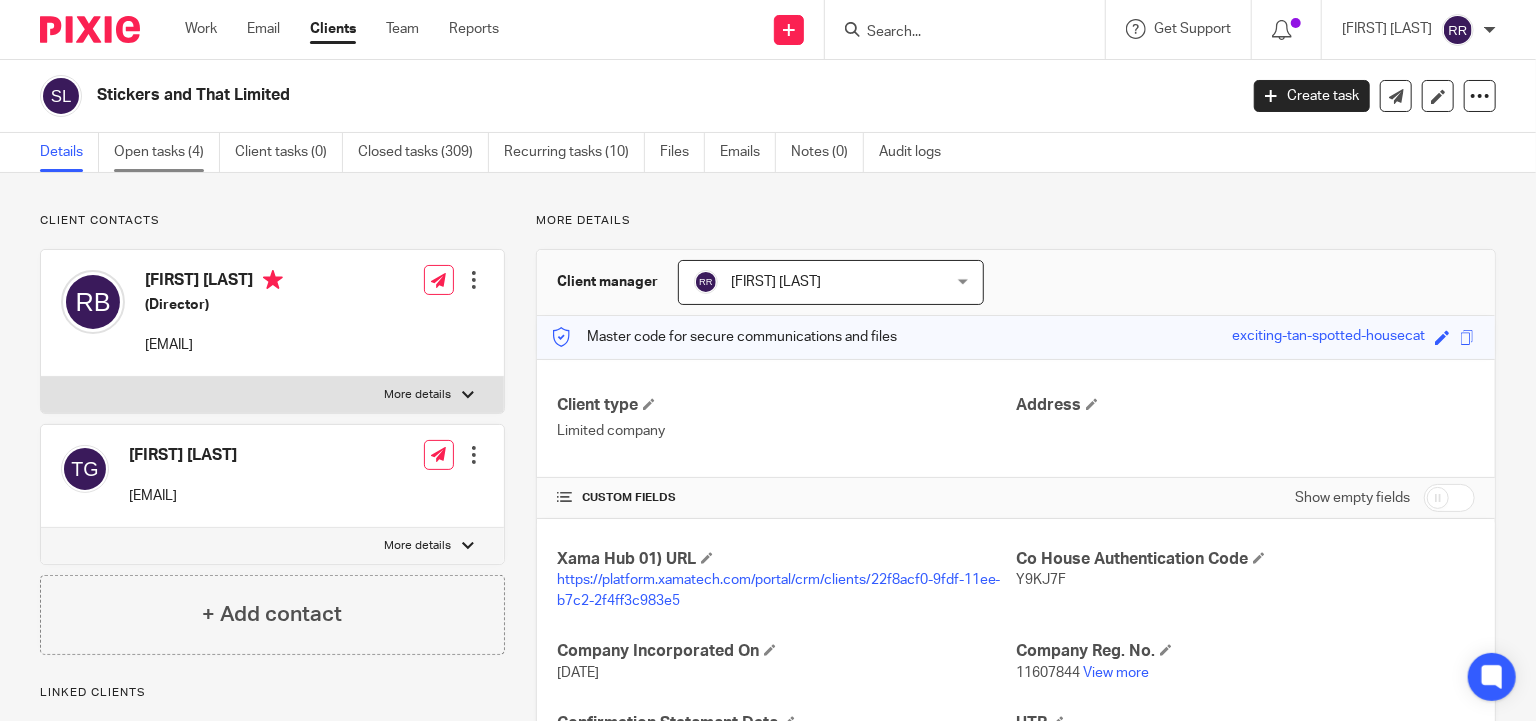 click on "Open tasks (4)" at bounding box center (167, 152) 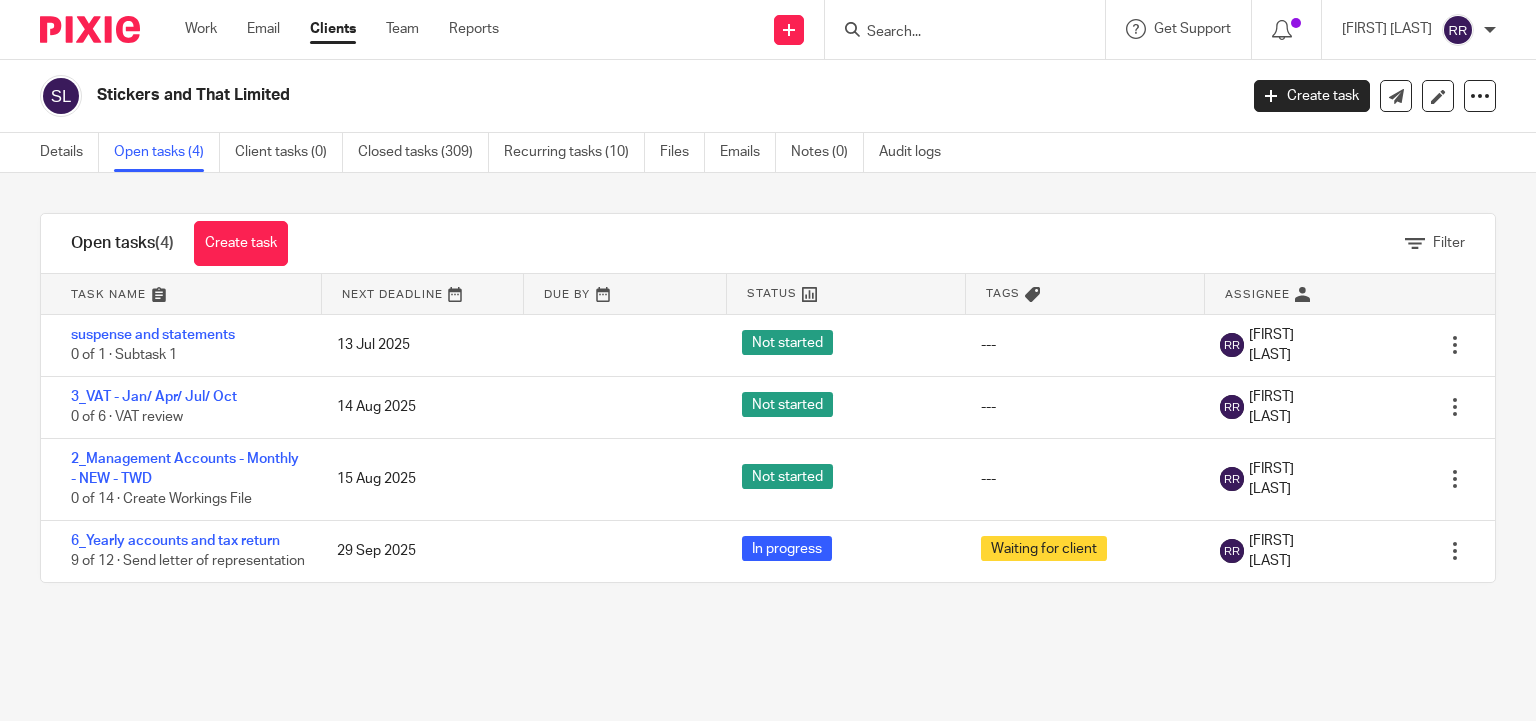 scroll, scrollTop: 0, scrollLeft: 0, axis: both 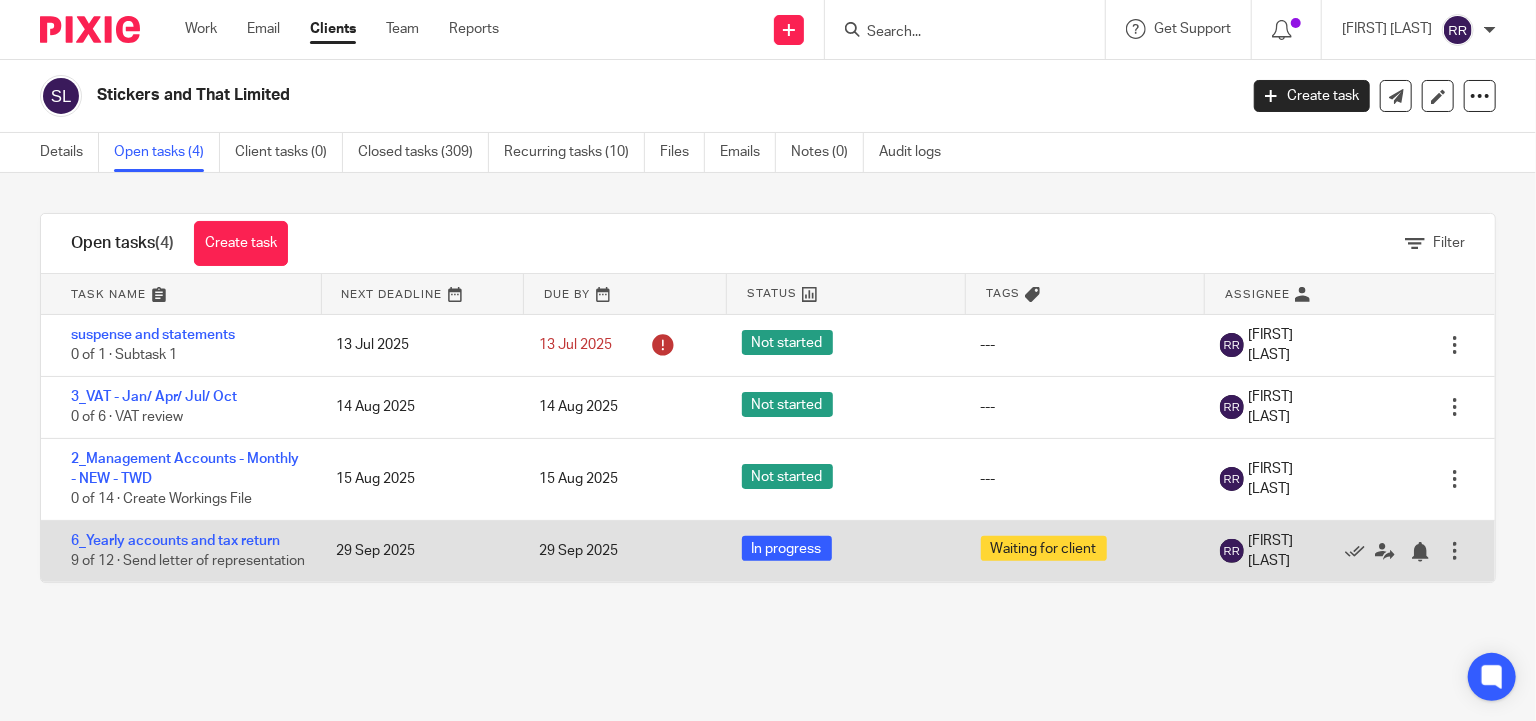 click at bounding box center (1455, 551) 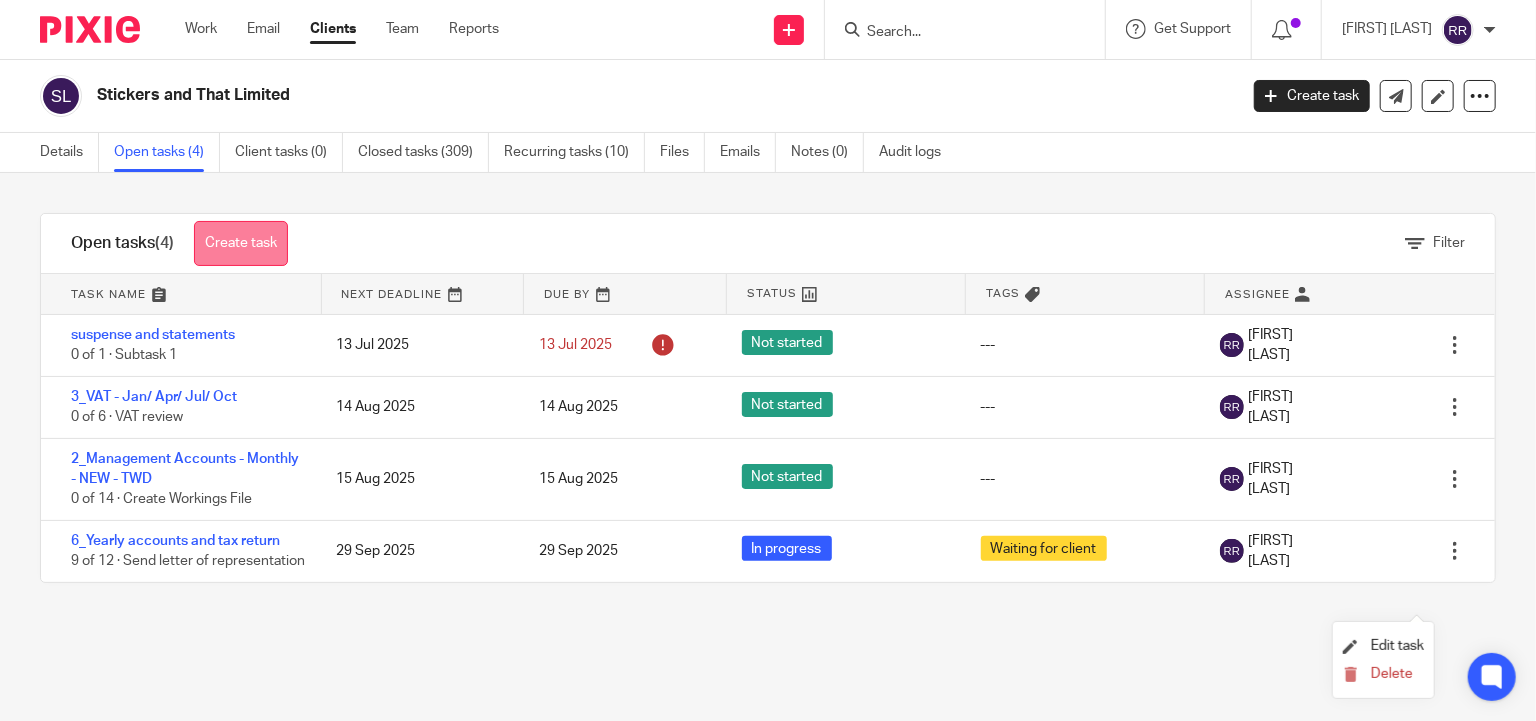 click on "Create task" at bounding box center (241, 243) 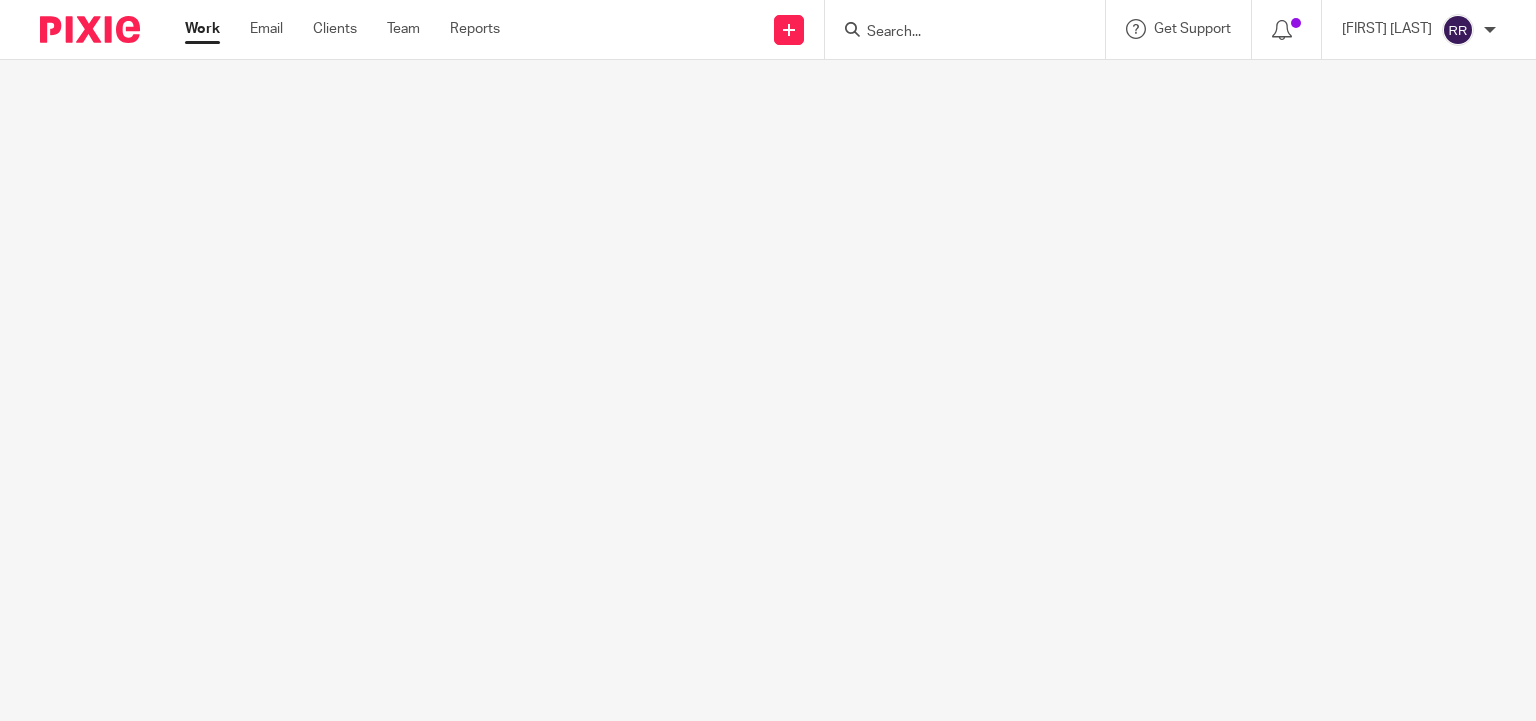 scroll, scrollTop: 0, scrollLeft: 0, axis: both 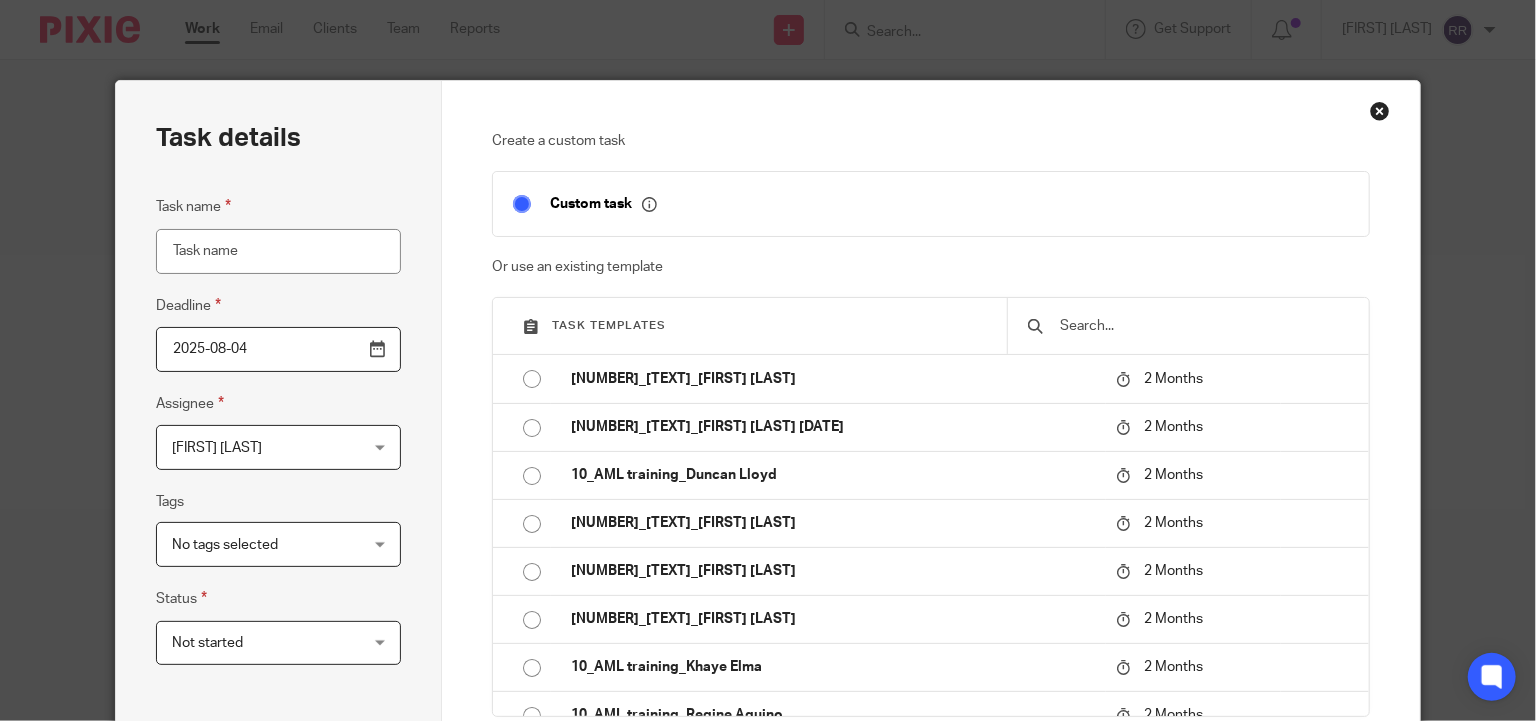 click at bounding box center [1203, 326] 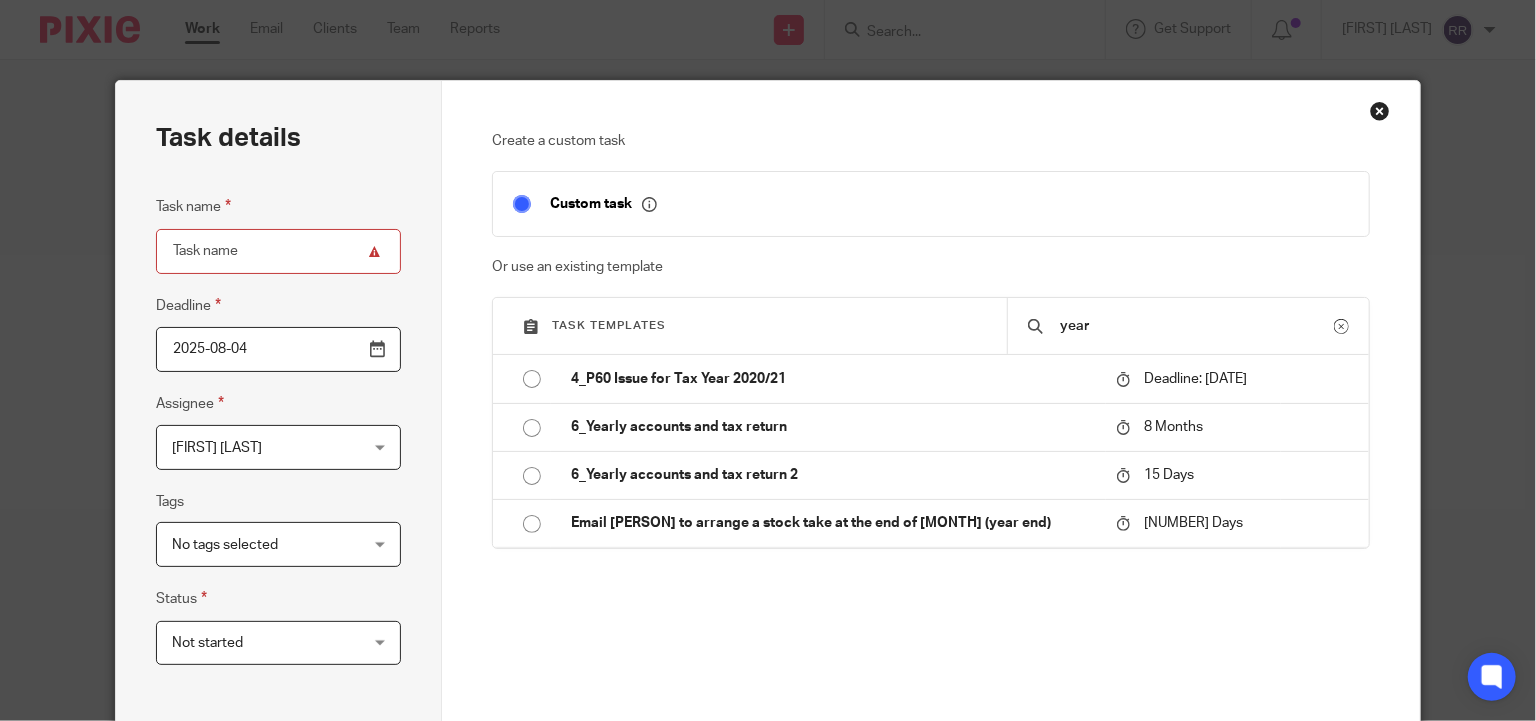 type on "year" 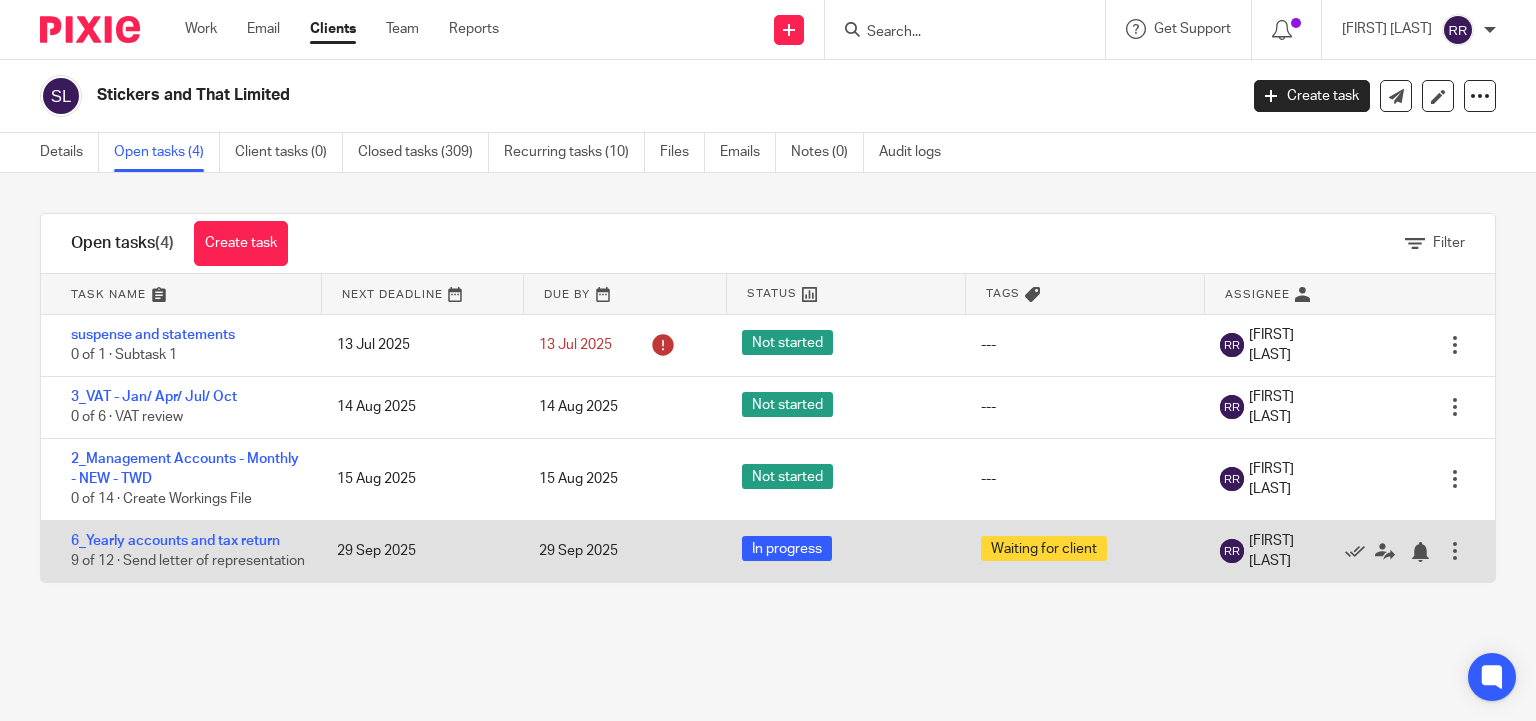 scroll, scrollTop: 0, scrollLeft: 0, axis: both 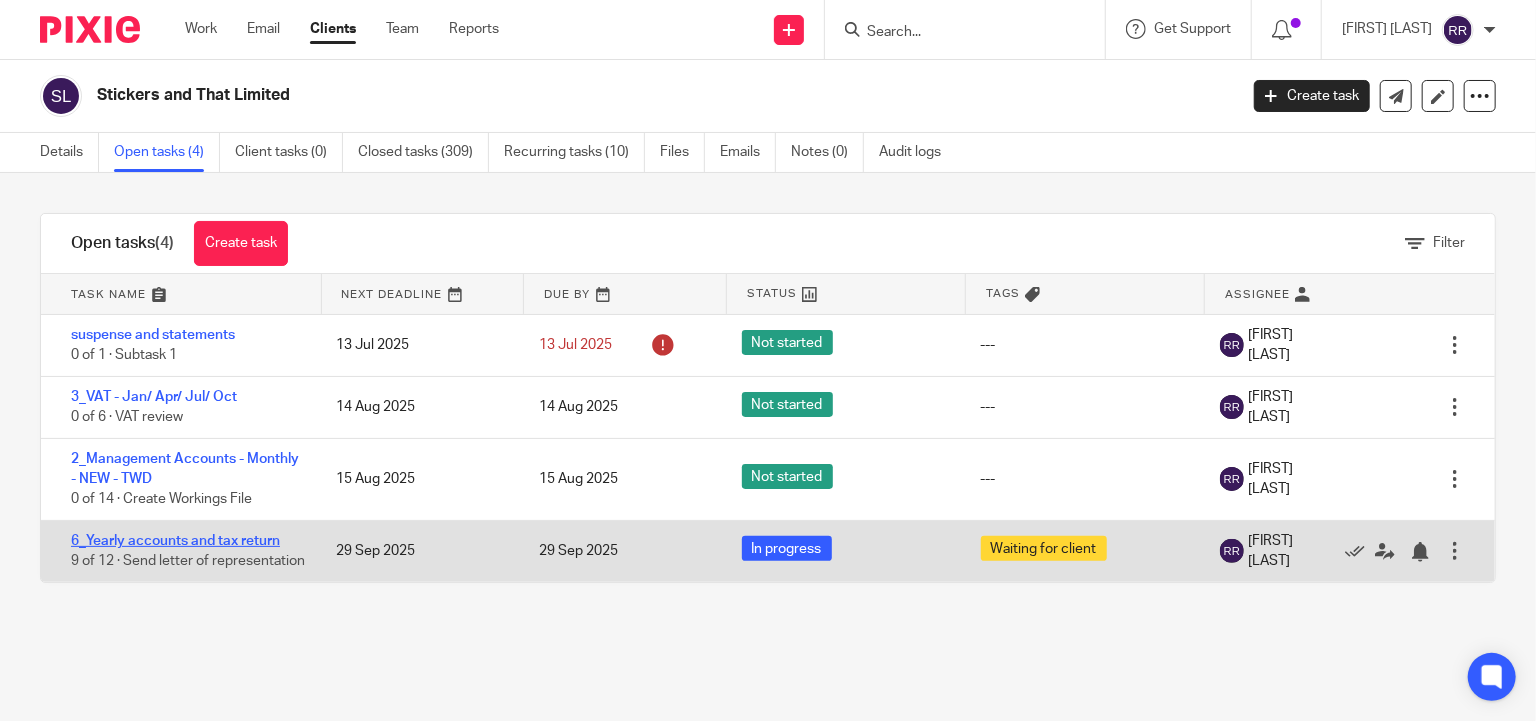 click on "6_Yearly accounts and tax return" at bounding box center [175, 541] 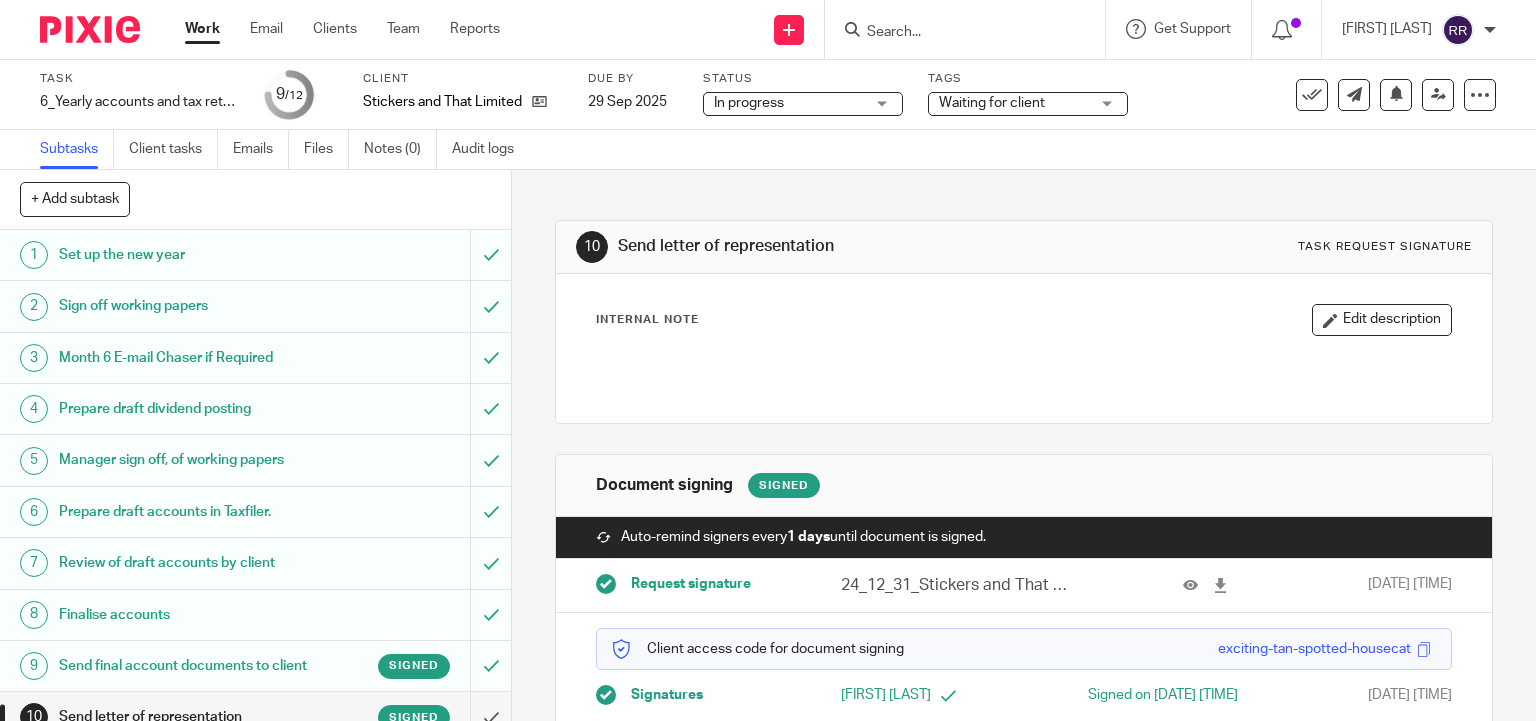 scroll, scrollTop: 0, scrollLeft: 0, axis: both 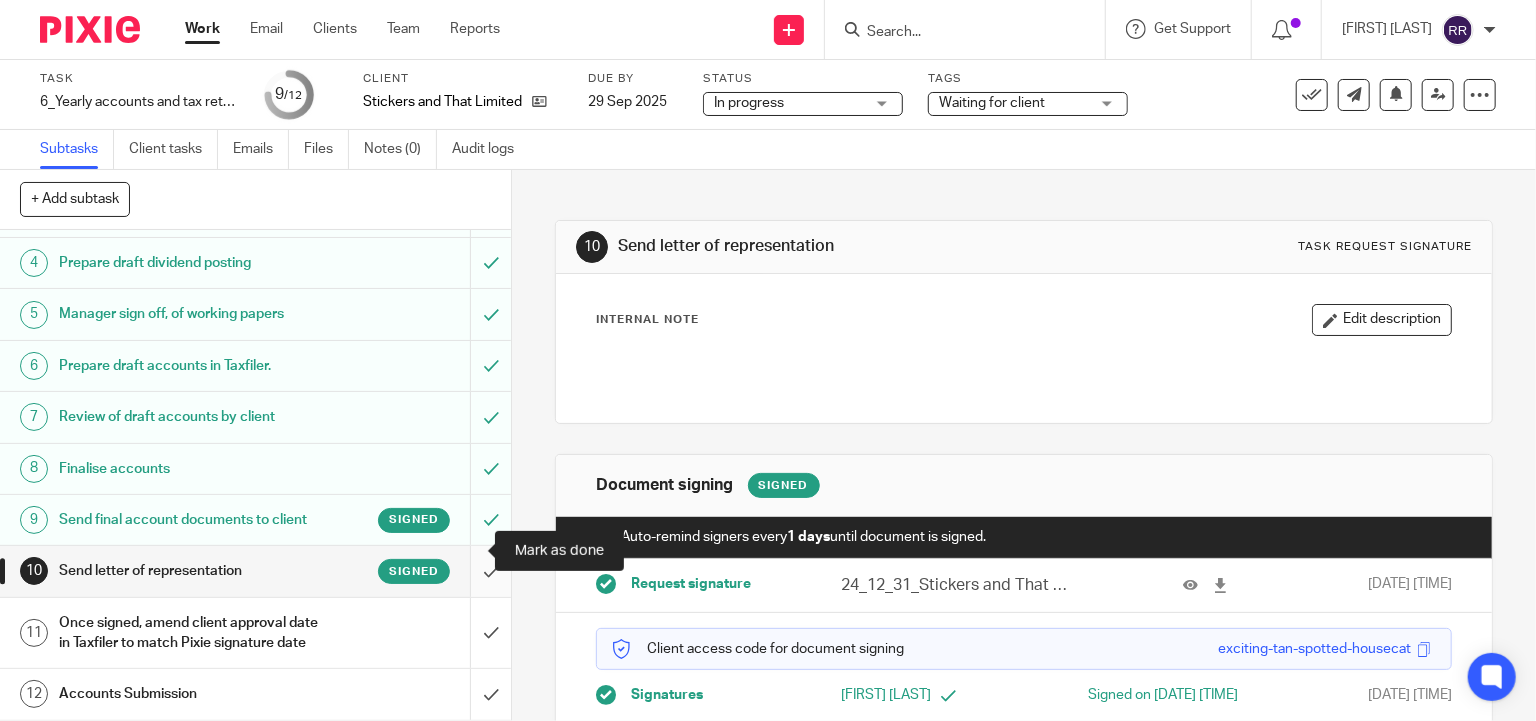 click at bounding box center (255, 571) 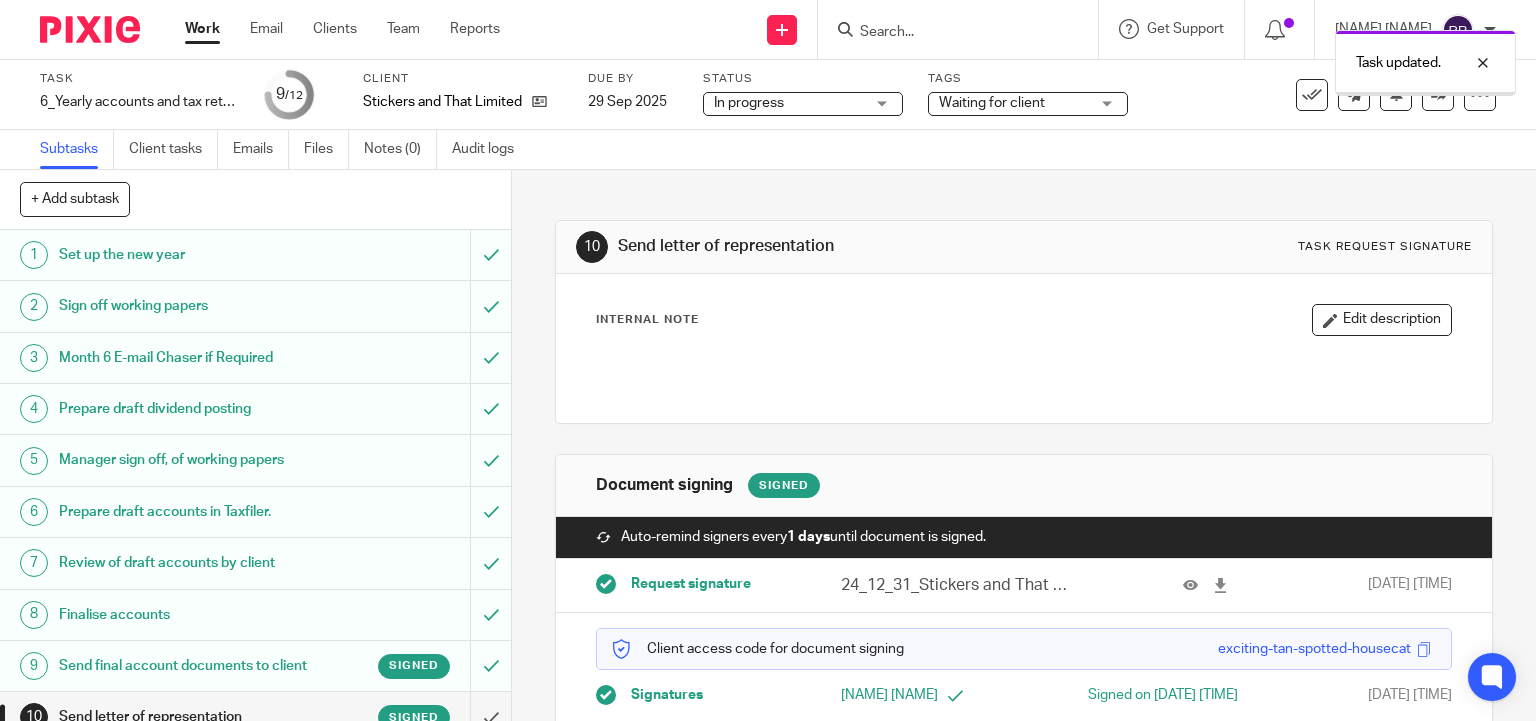 scroll, scrollTop: 0, scrollLeft: 0, axis: both 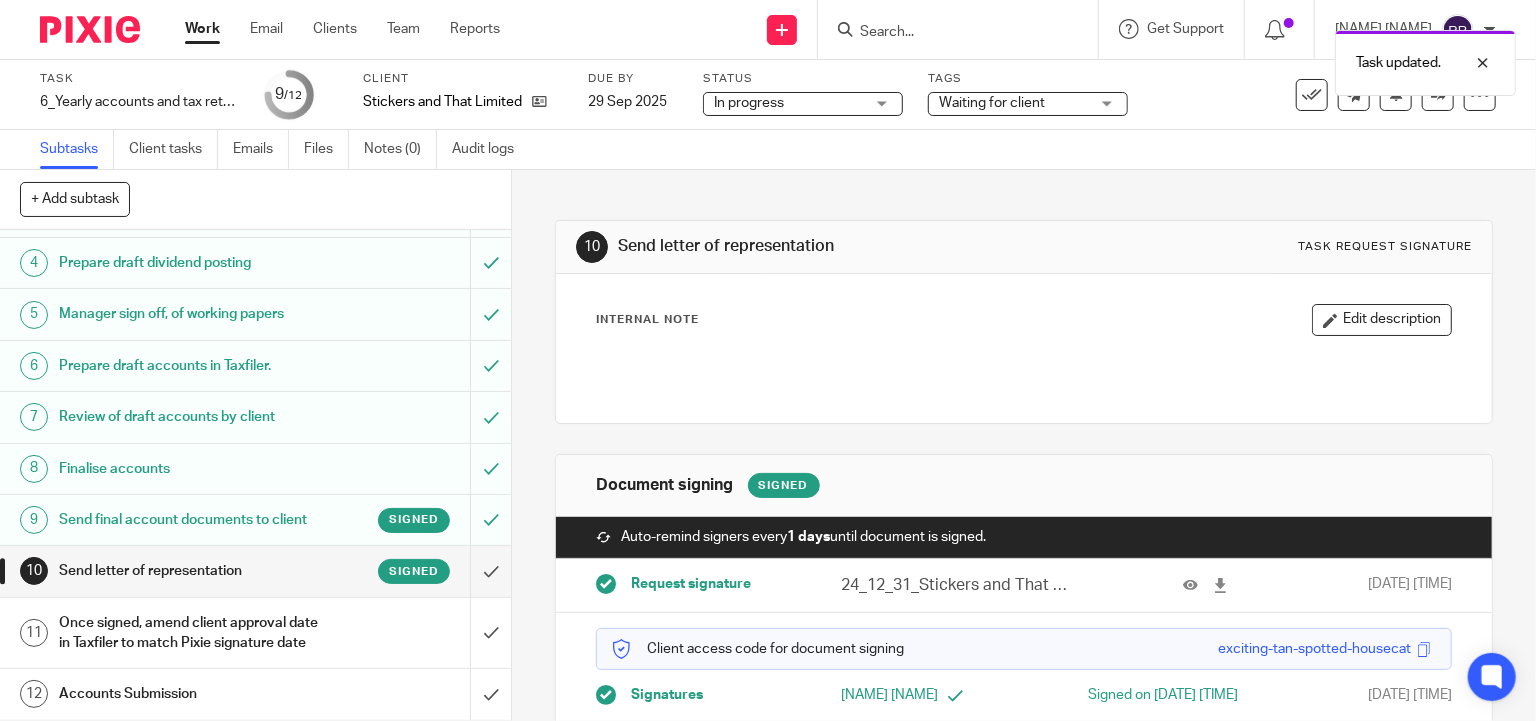 click on "Signed" at bounding box center (385, 520) 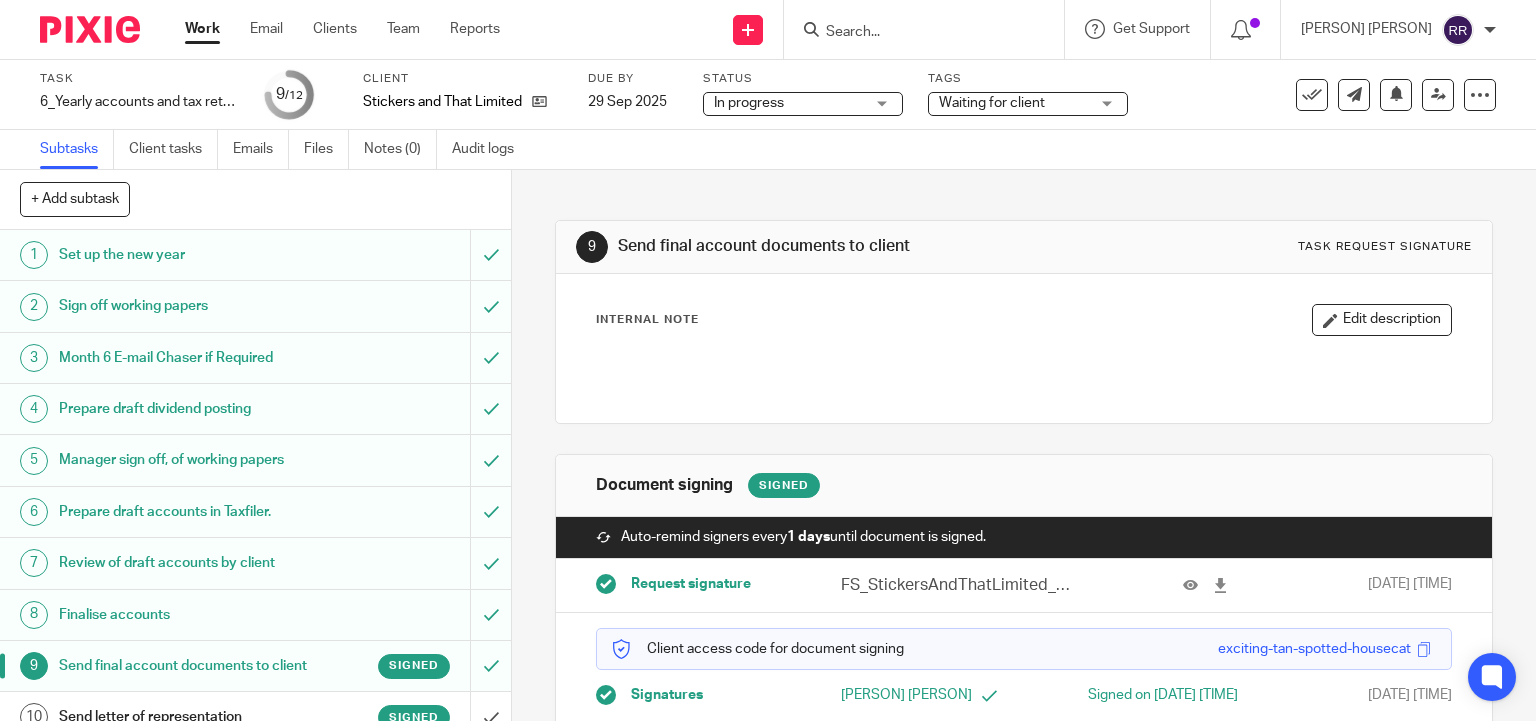 scroll, scrollTop: 0, scrollLeft: 0, axis: both 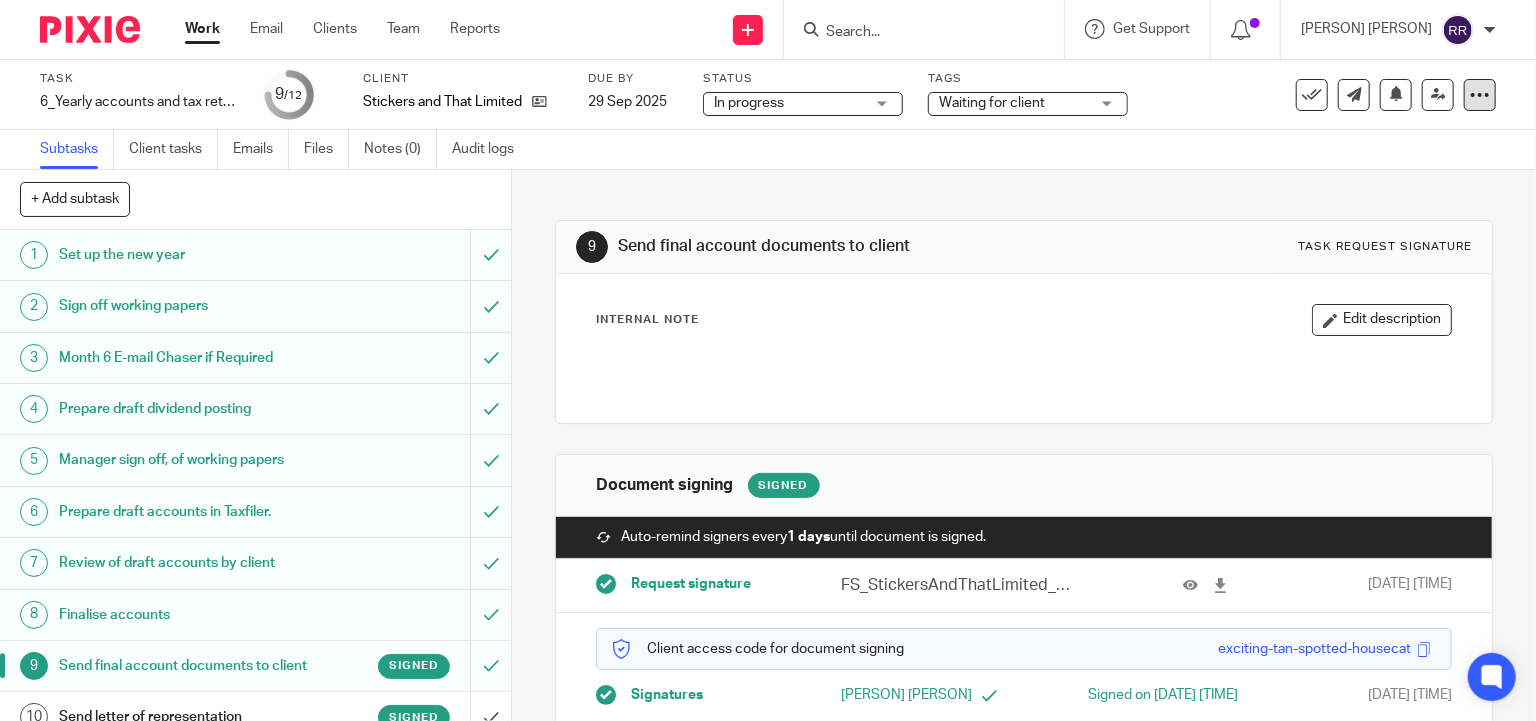 click at bounding box center (1480, 95) 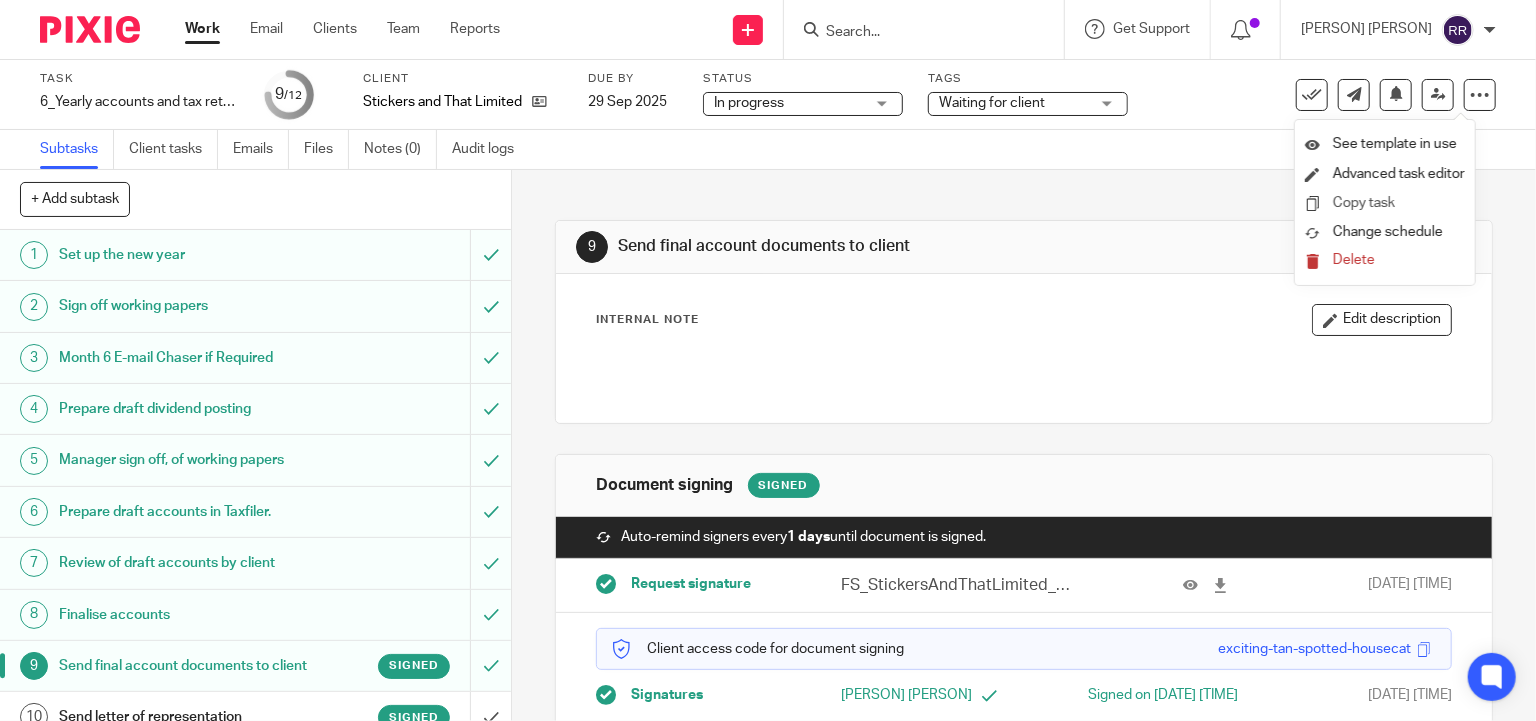 click on "Copy task" at bounding box center (1364, 203) 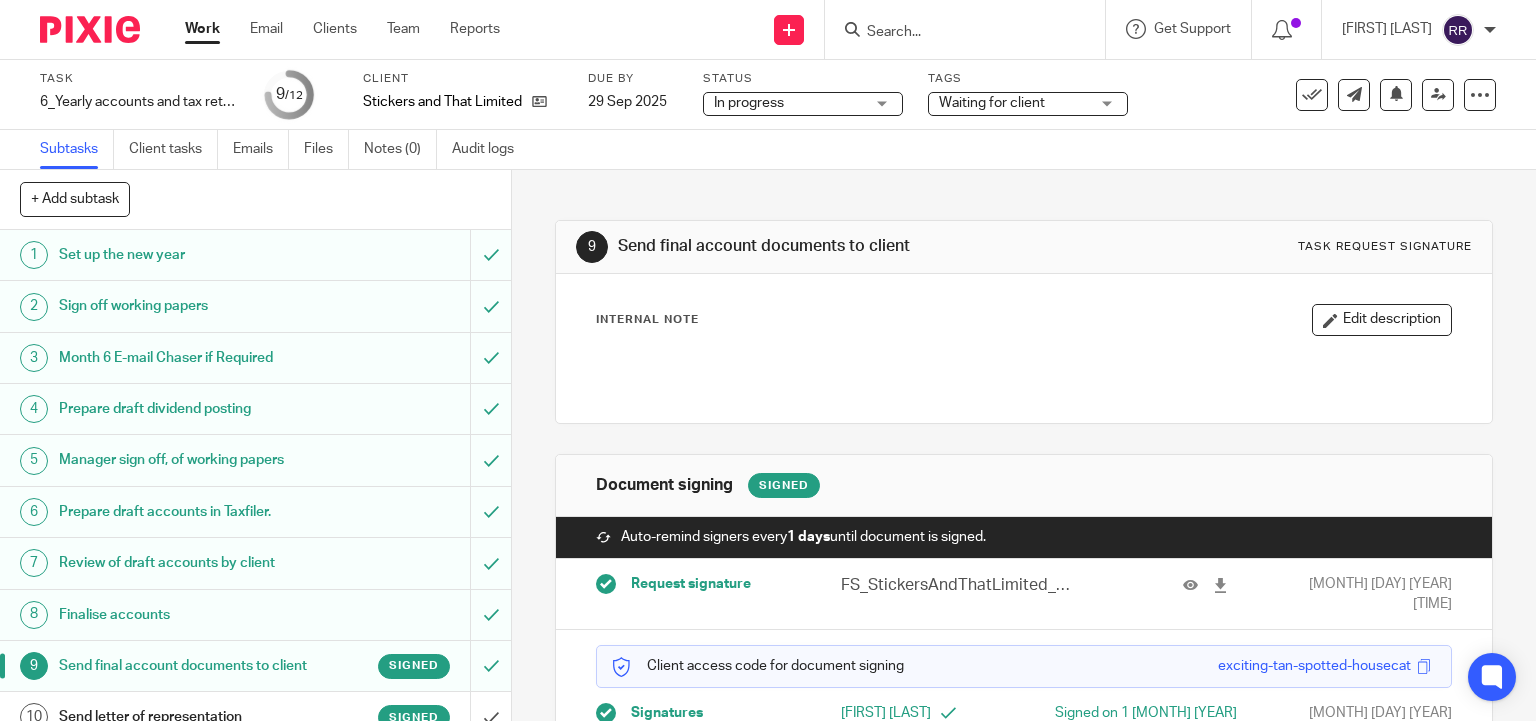 scroll, scrollTop: 0, scrollLeft: 0, axis: both 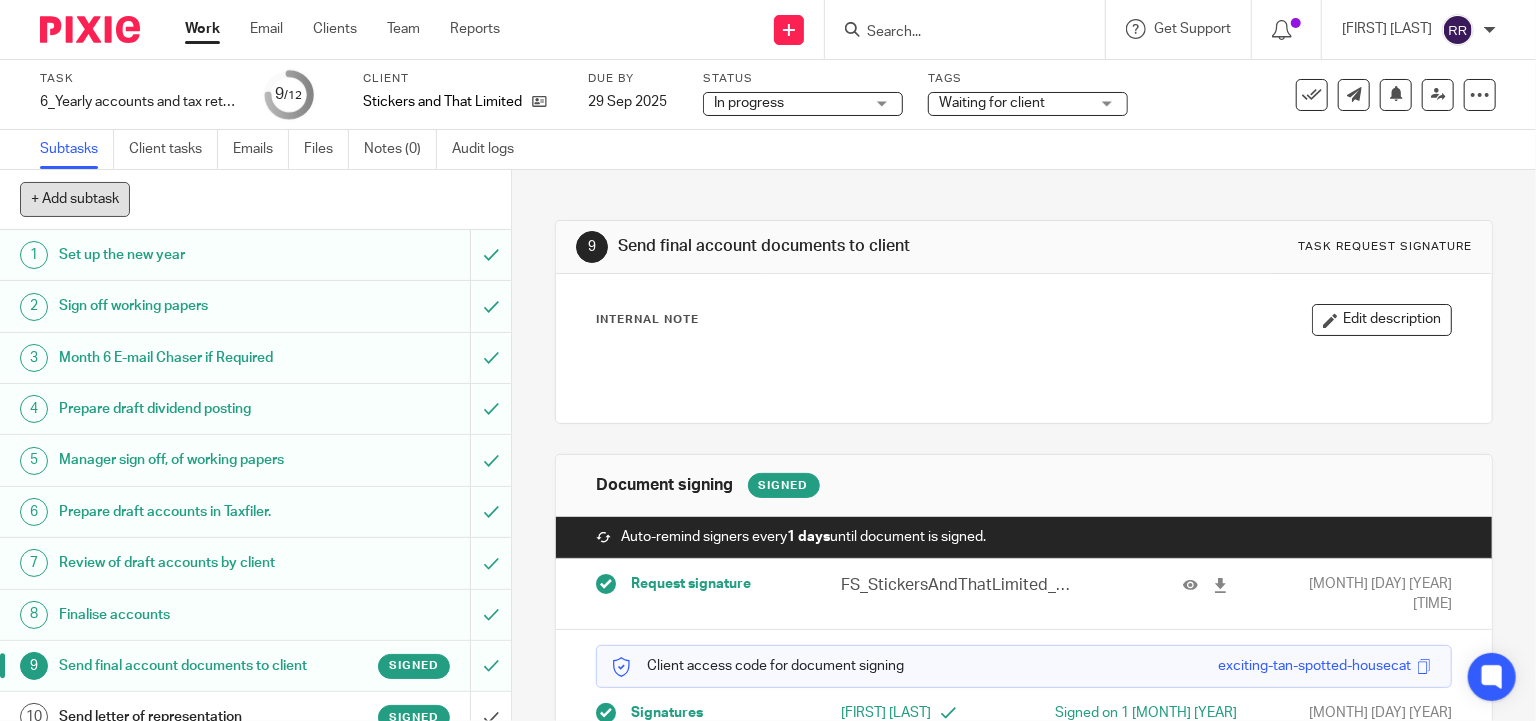 click on "+ Add subtask" at bounding box center (75, 199) 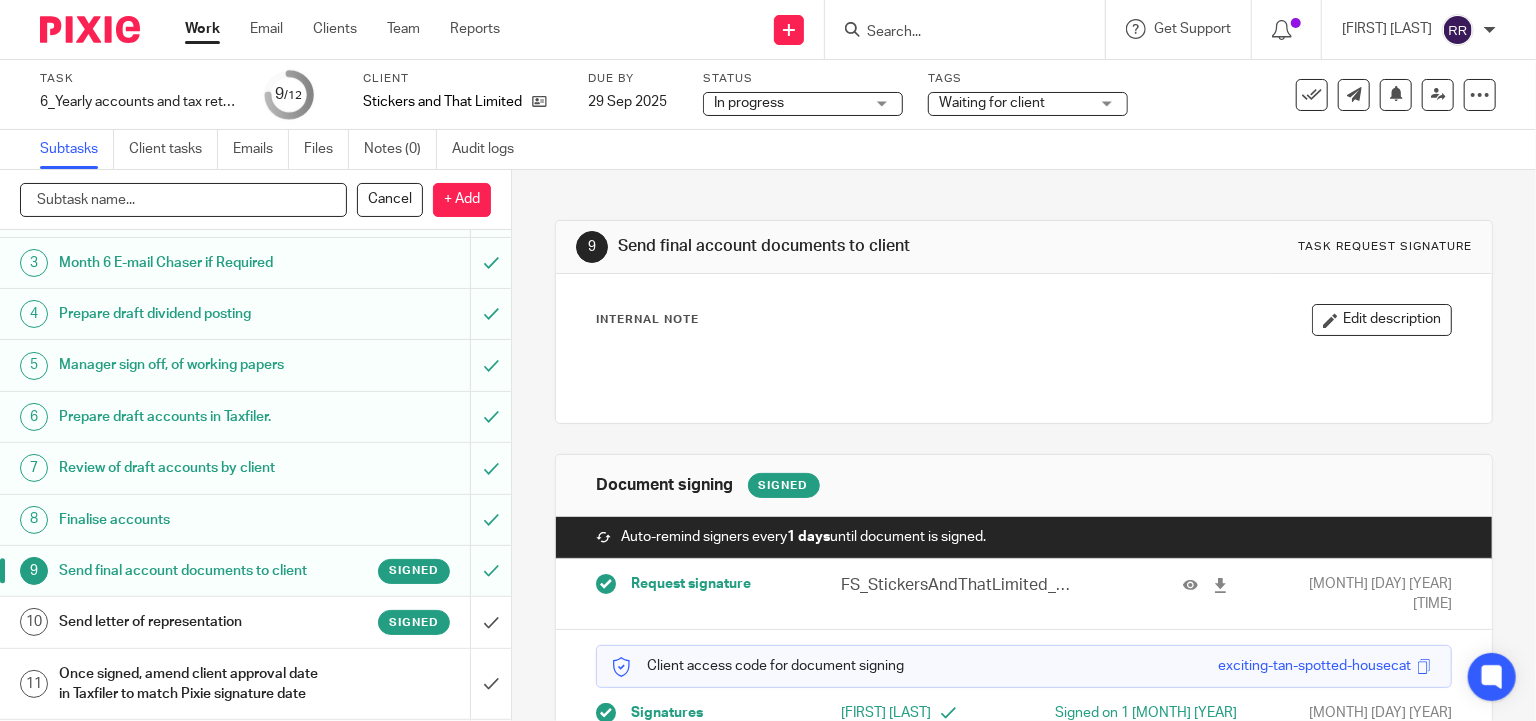 scroll, scrollTop: 187, scrollLeft: 0, axis: vertical 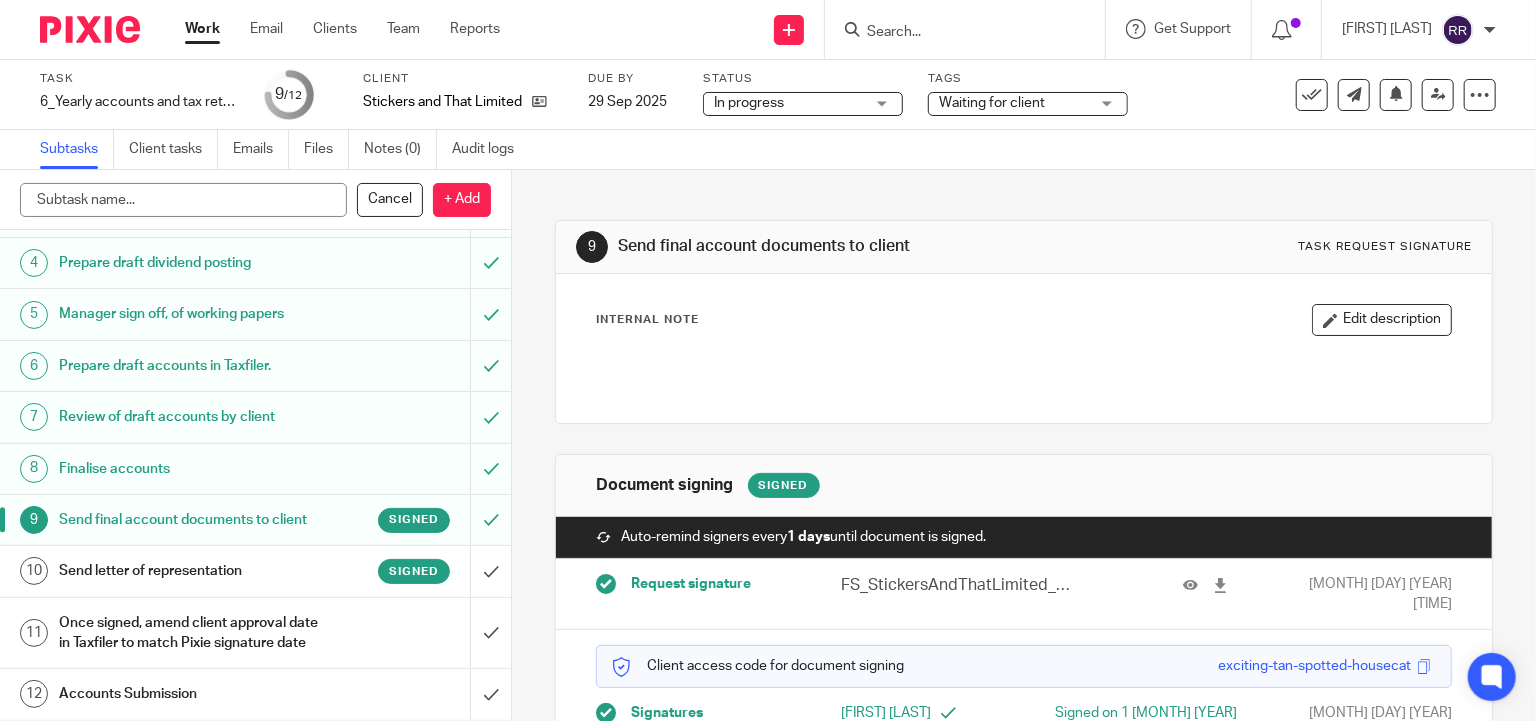 click on "Send final account documents to client" at bounding box center [189, 520] 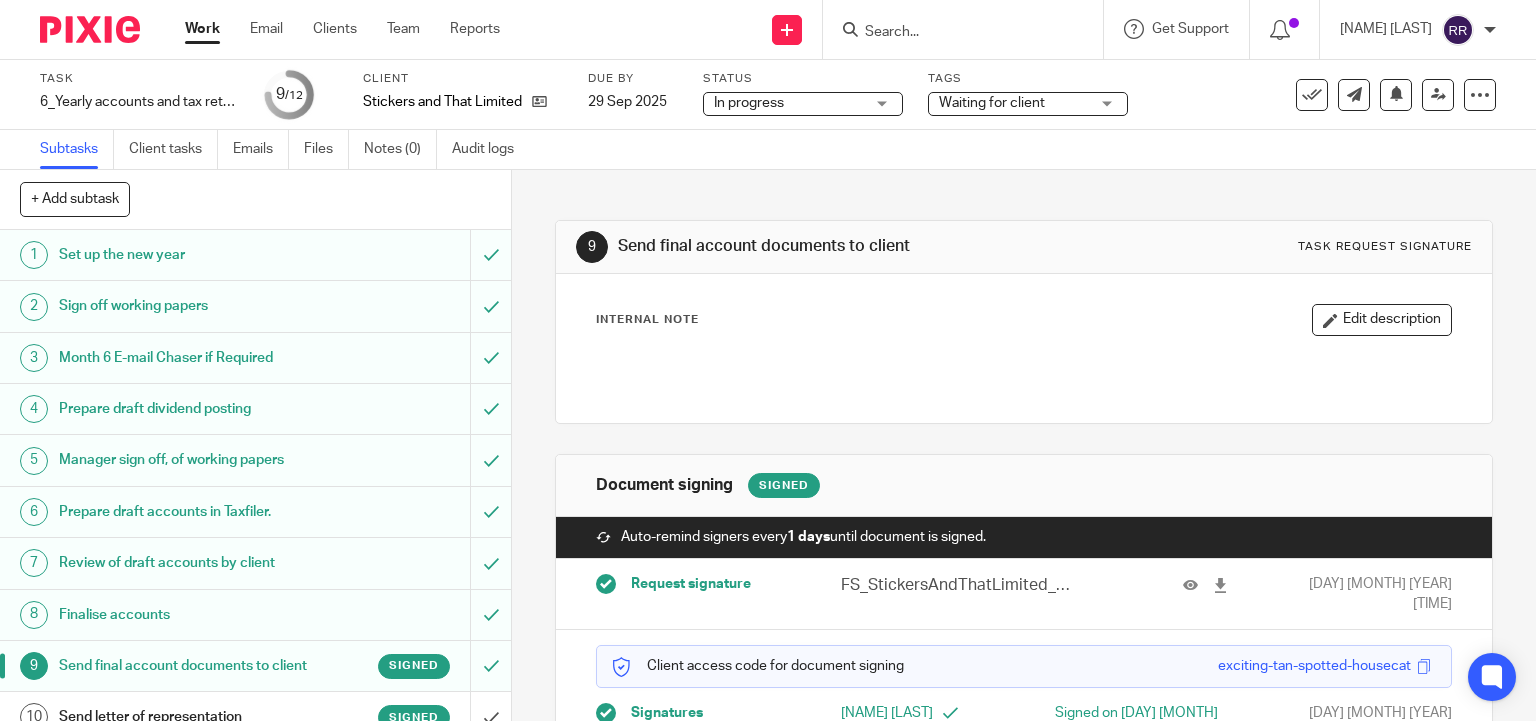 scroll, scrollTop: 0, scrollLeft: 0, axis: both 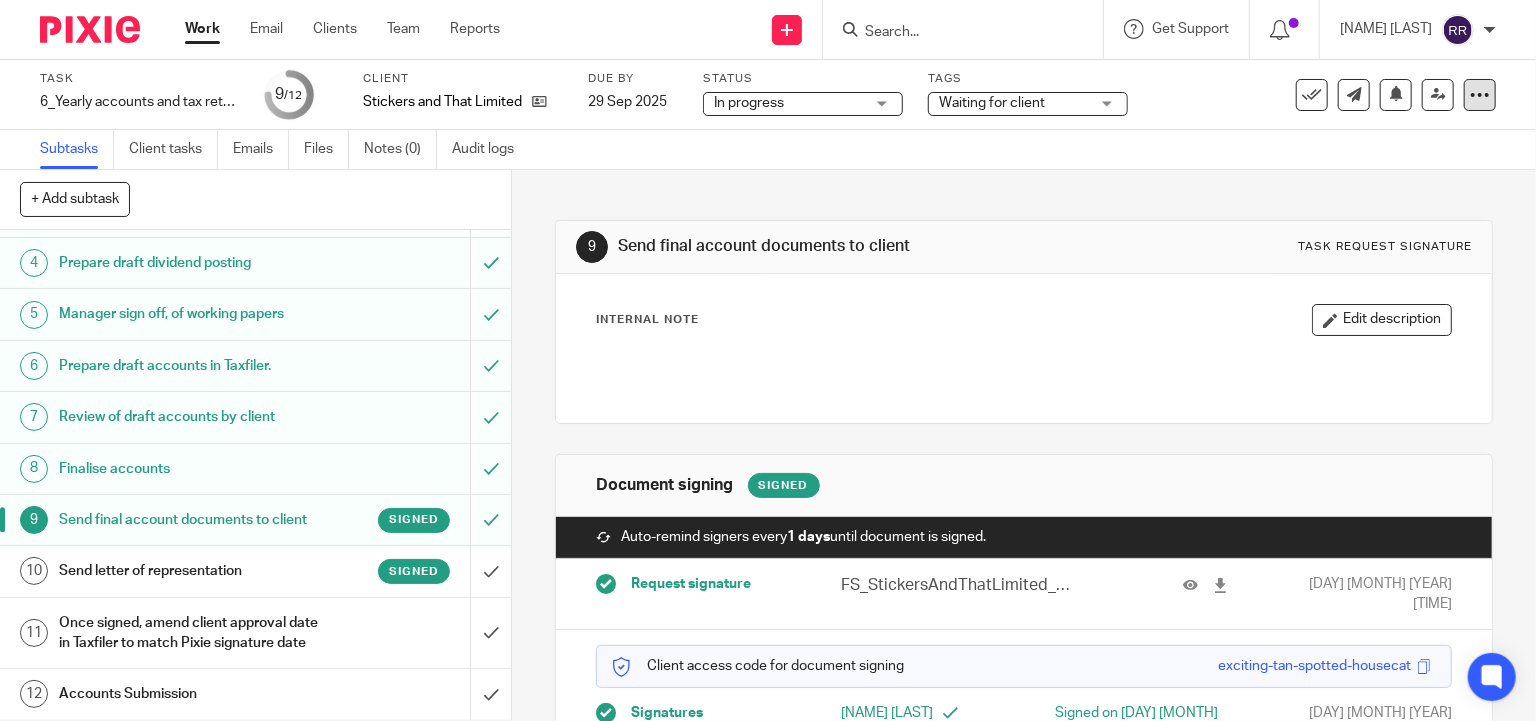 click at bounding box center [1480, 95] 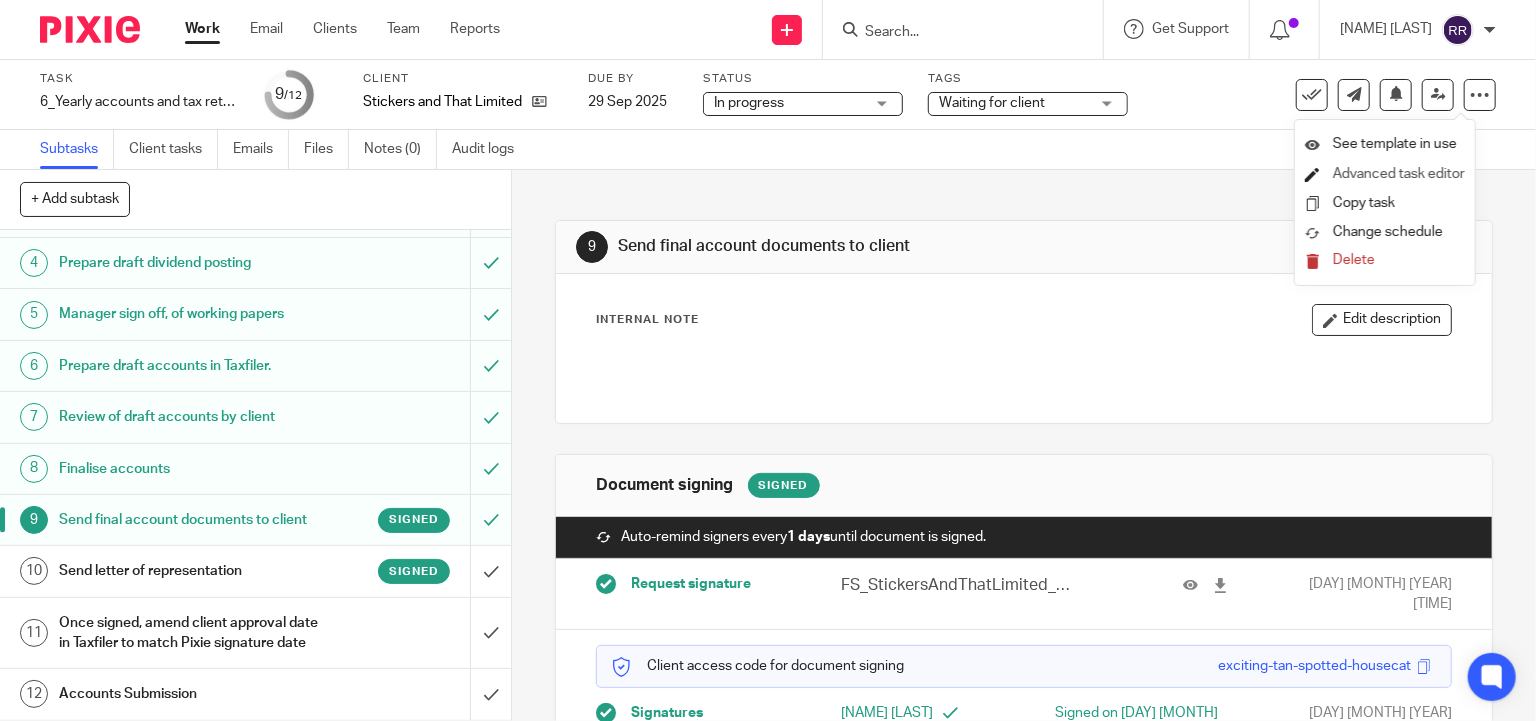 click on "Advanced task editor" at bounding box center (1399, 174) 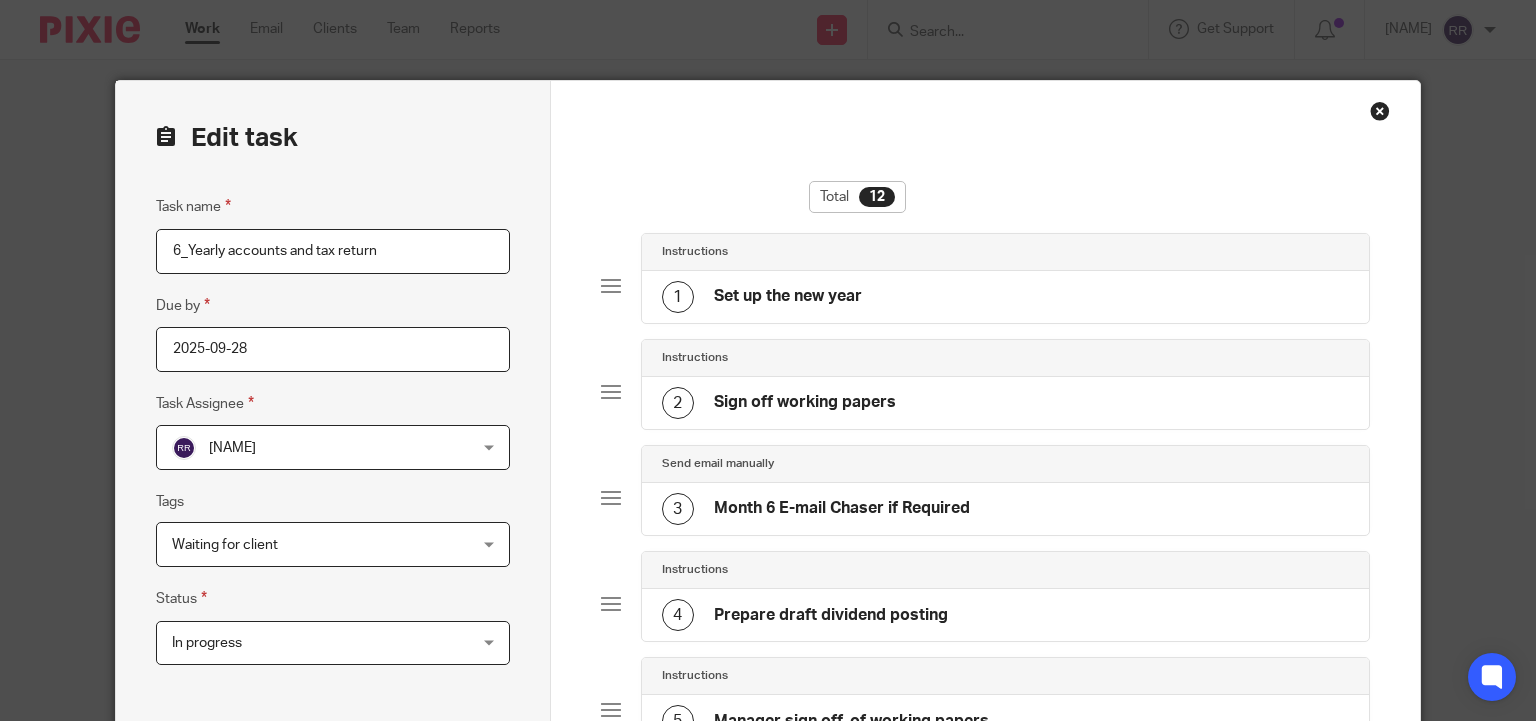 scroll, scrollTop: 0, scrollLeft: 0, axis: both 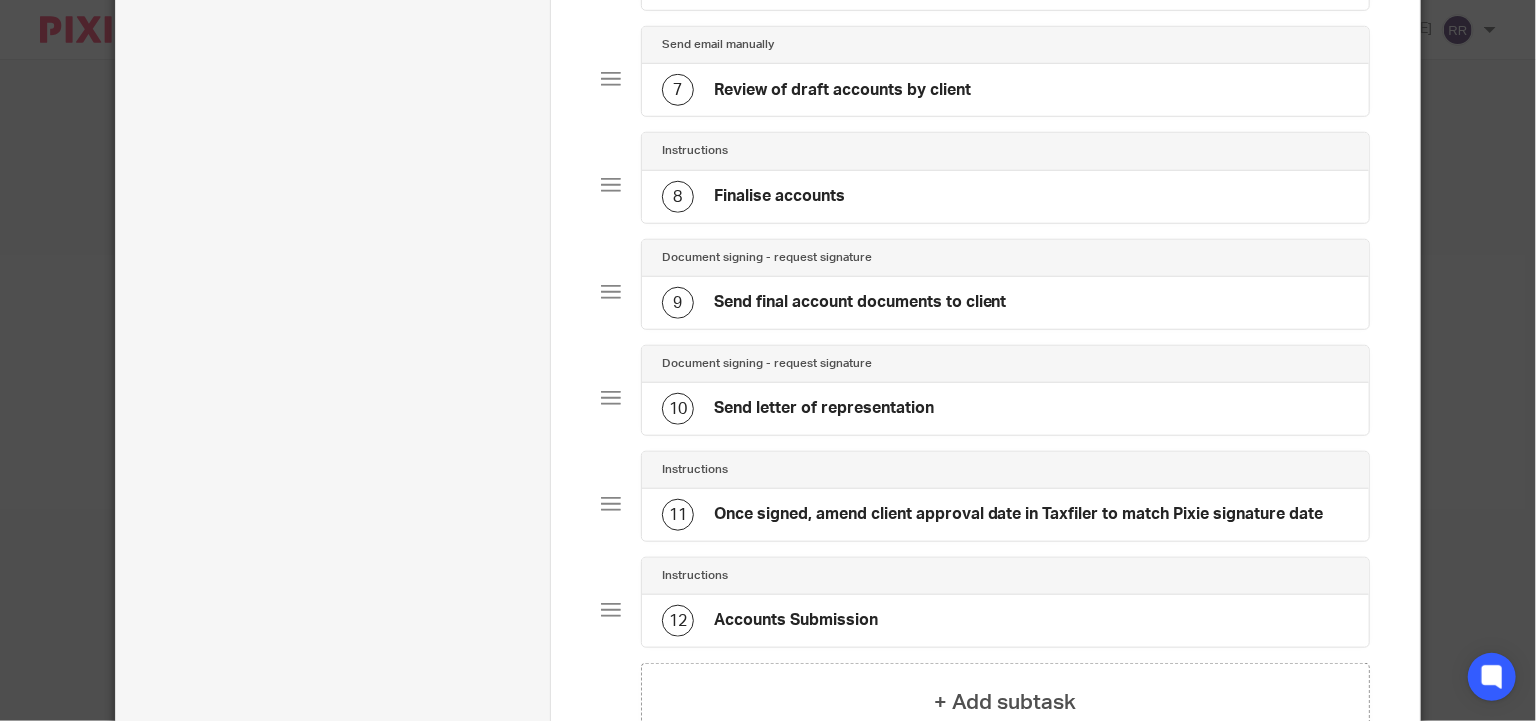 click on "9
Send final account documents to client" 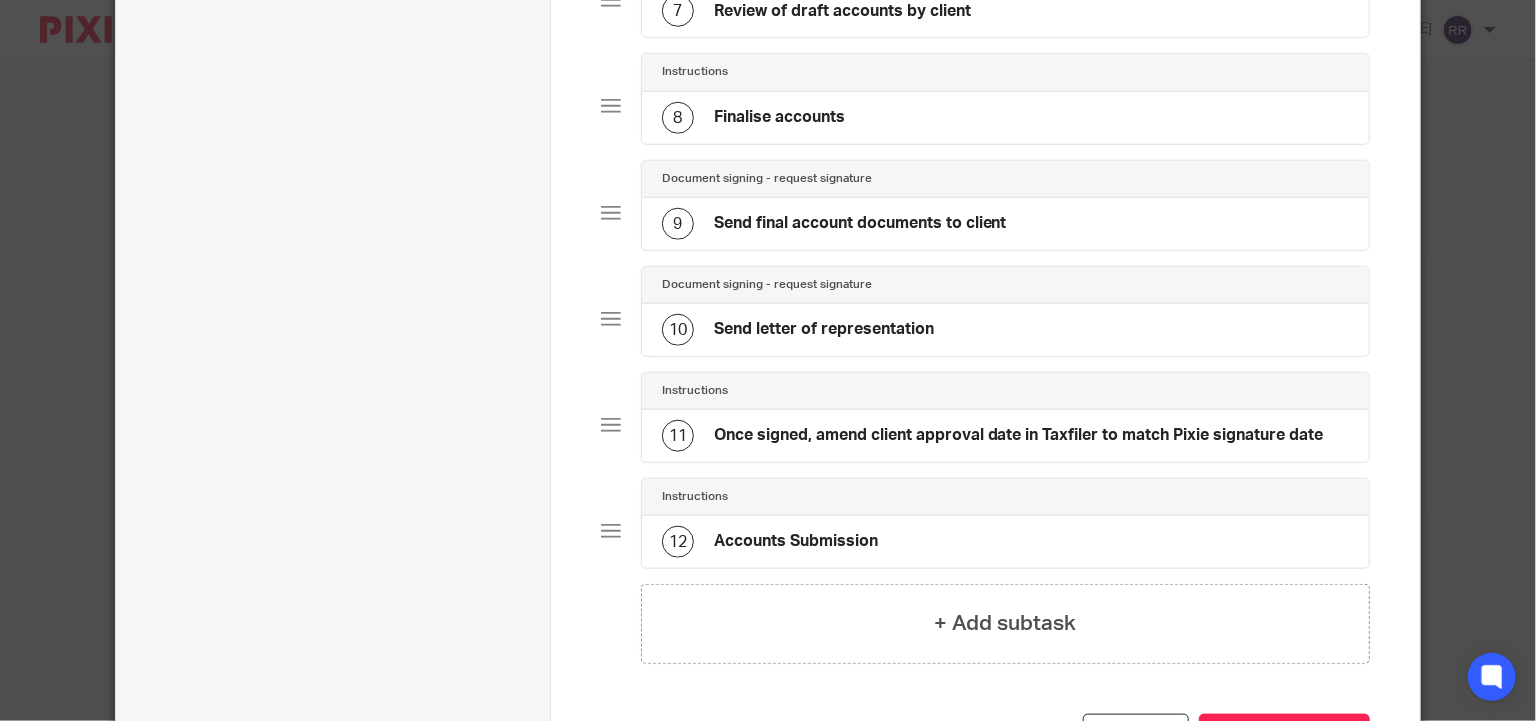 scroll, scrollTop: 1093, scrollLeft: 0, axis: vertical 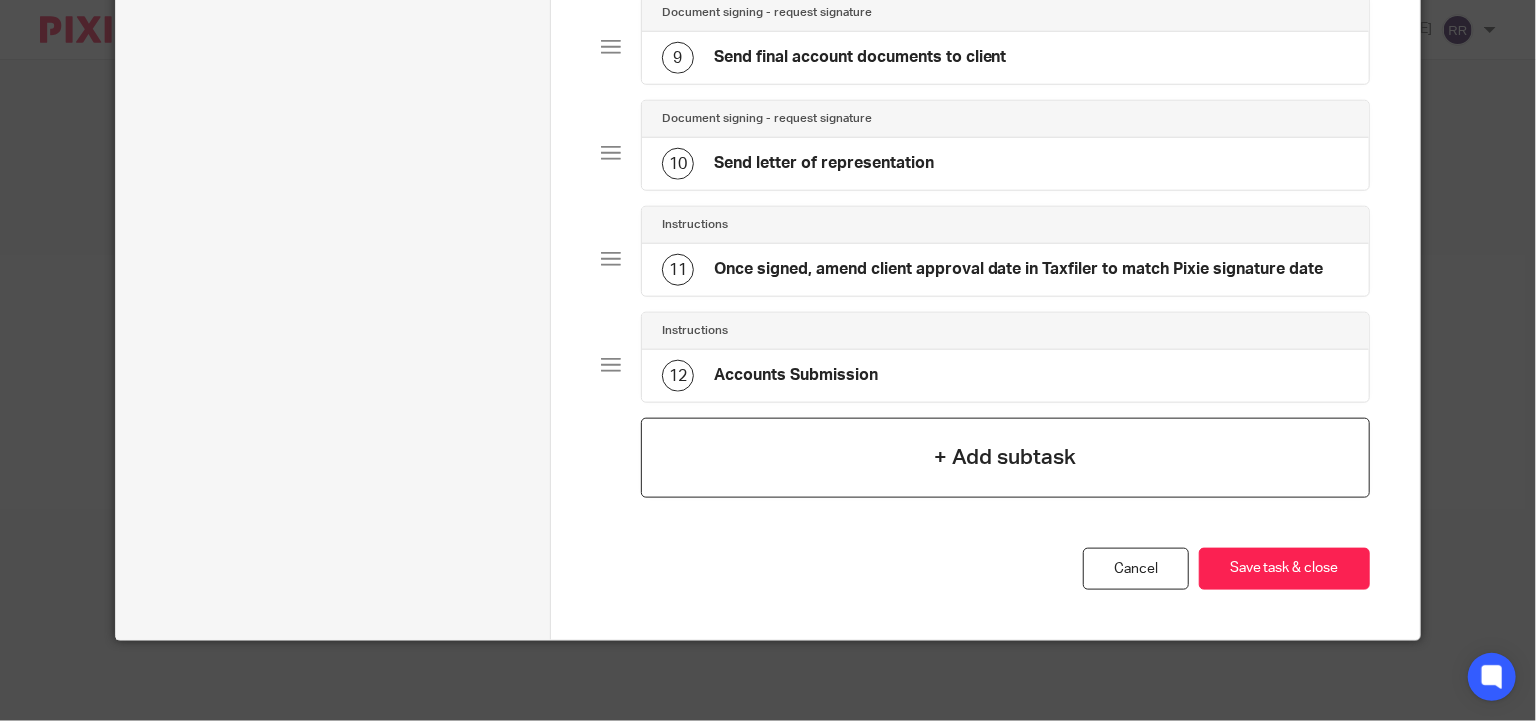 click on "+ Add subtask" 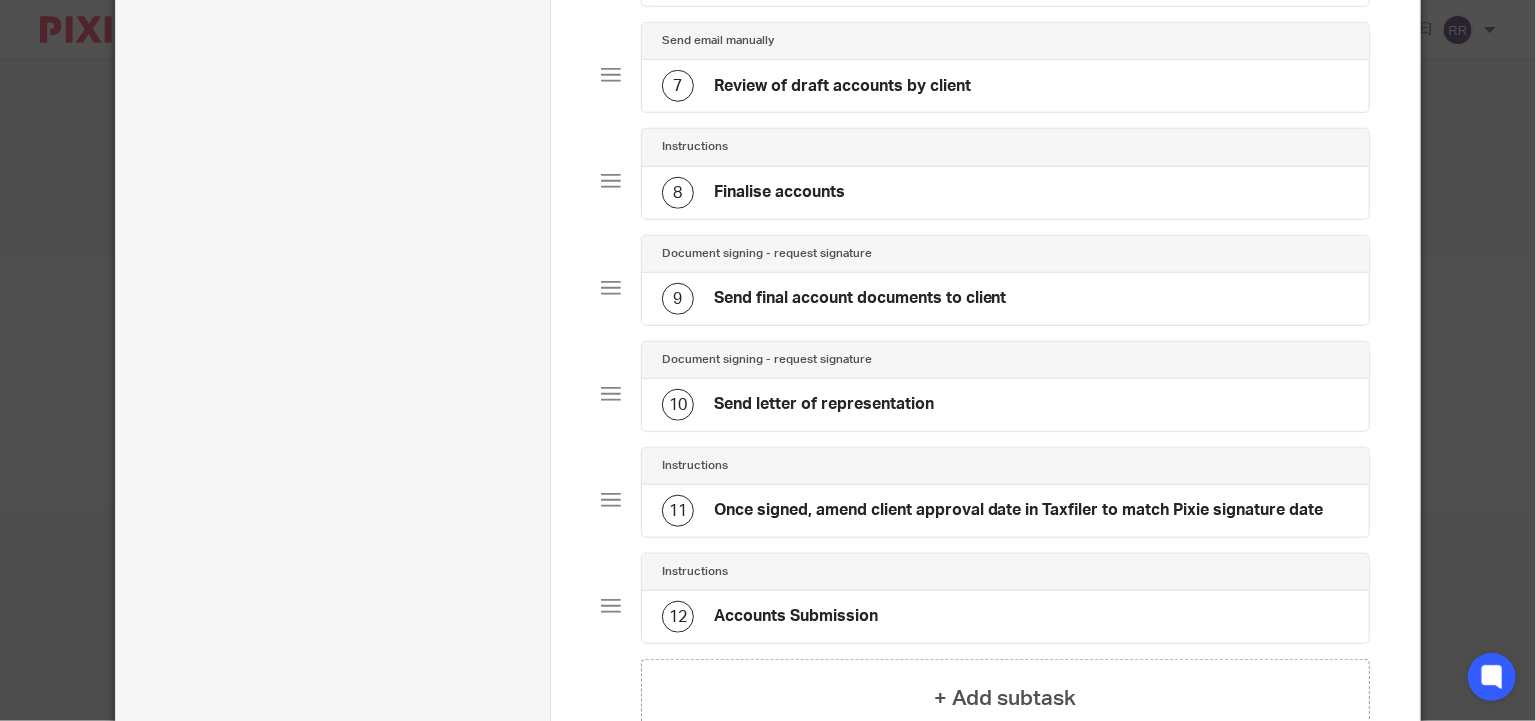 scroll, scrollTop: 1093, scrollLeft: 0, axis: vertical 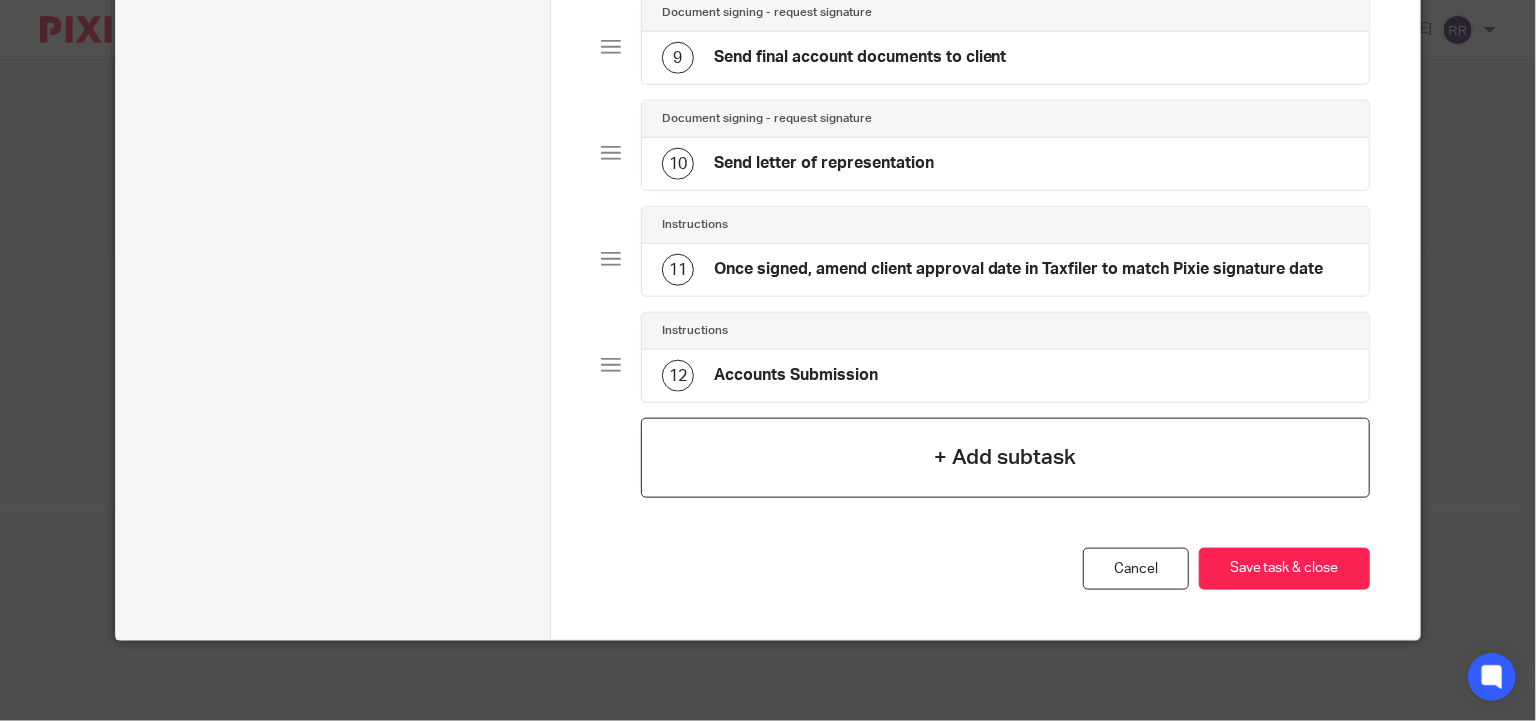 click on "+ Add subtask" 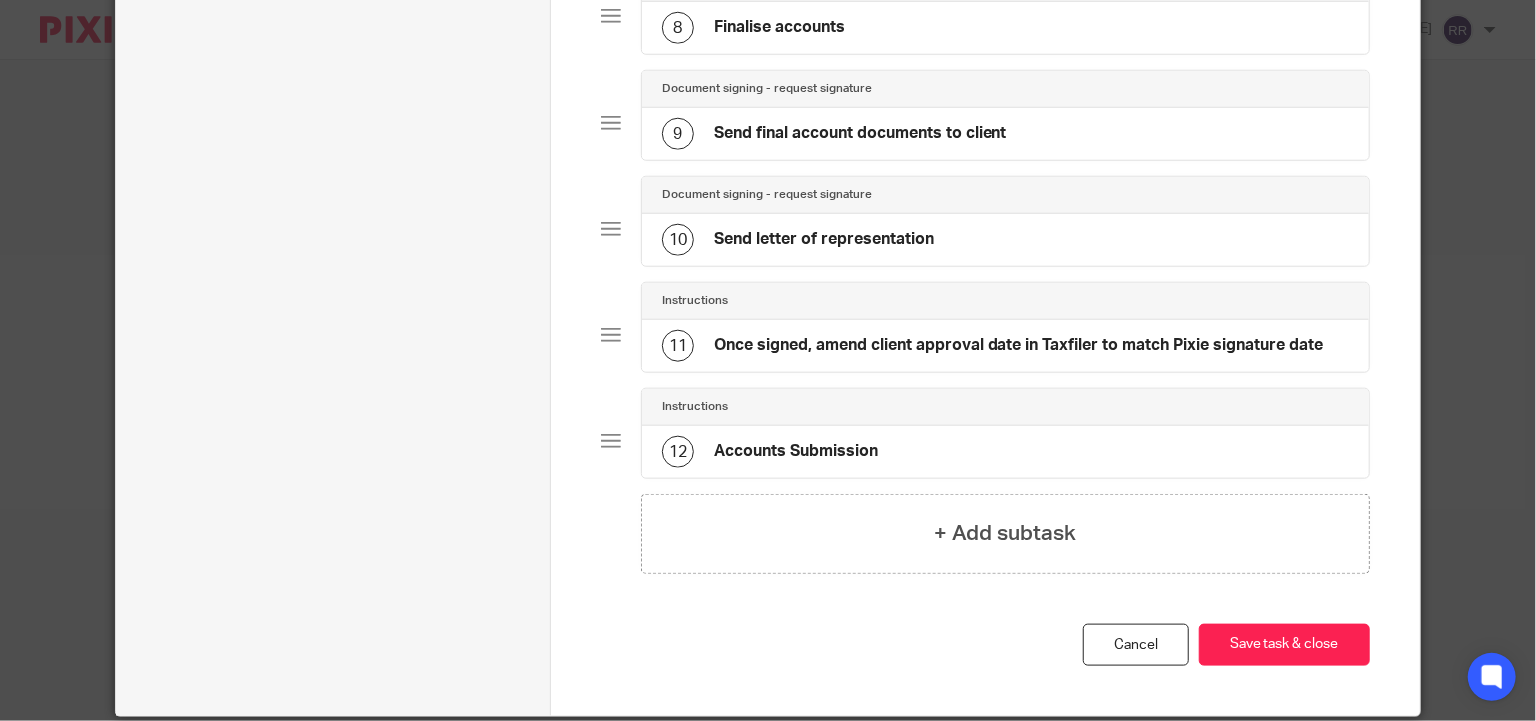scroll, scrollTop: 968, scrollLeft: 0, axis: vertical 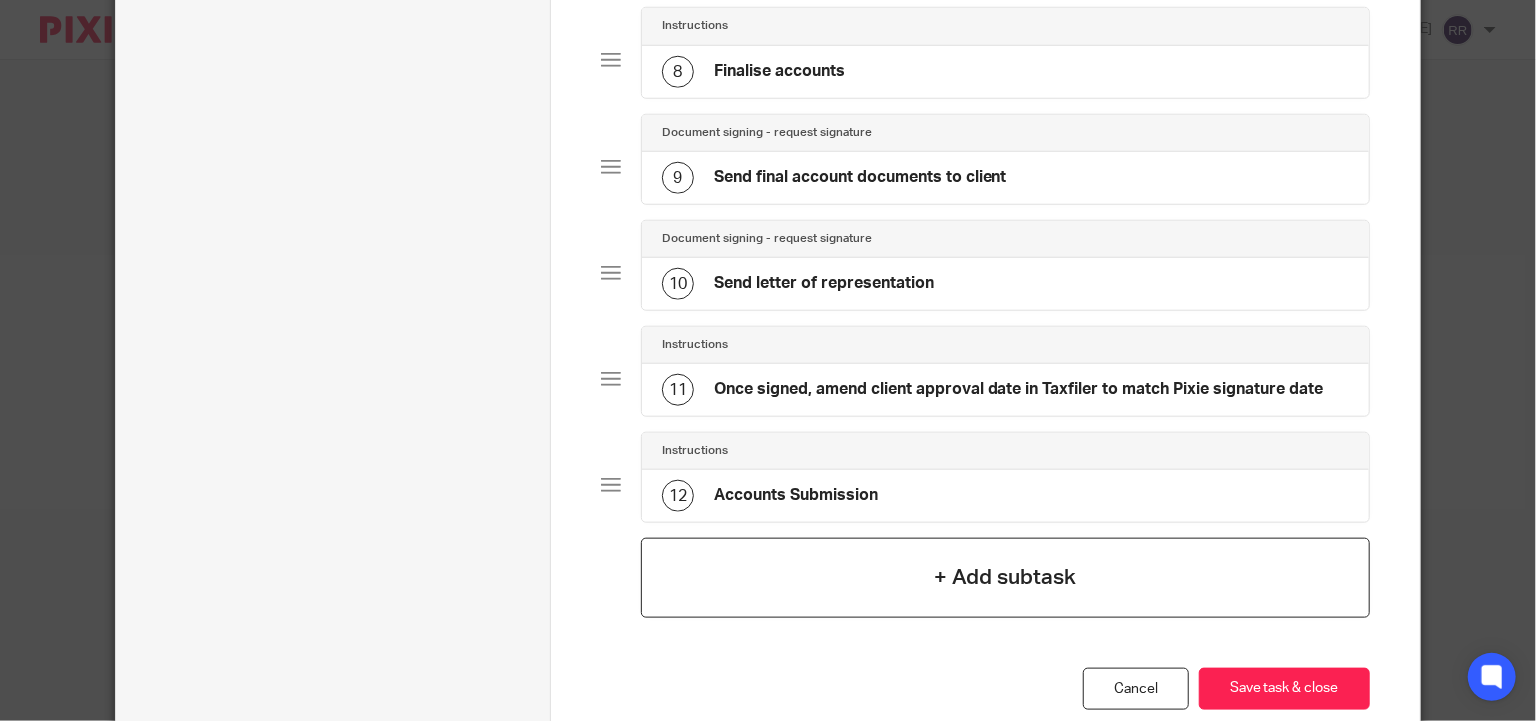 click on "+ Add subtask" 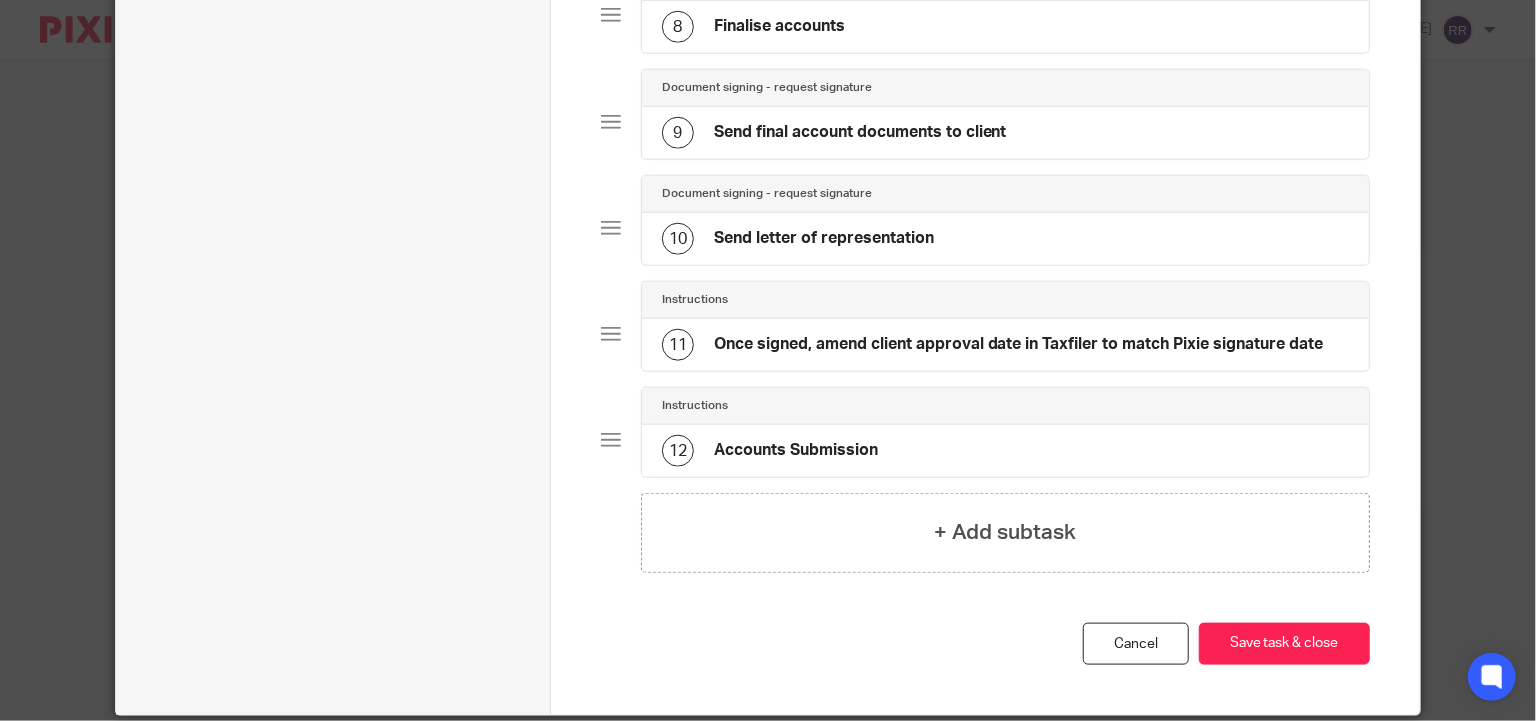 scroll, scrollTop: 1093, scrollLeft: 0, axis: vertical 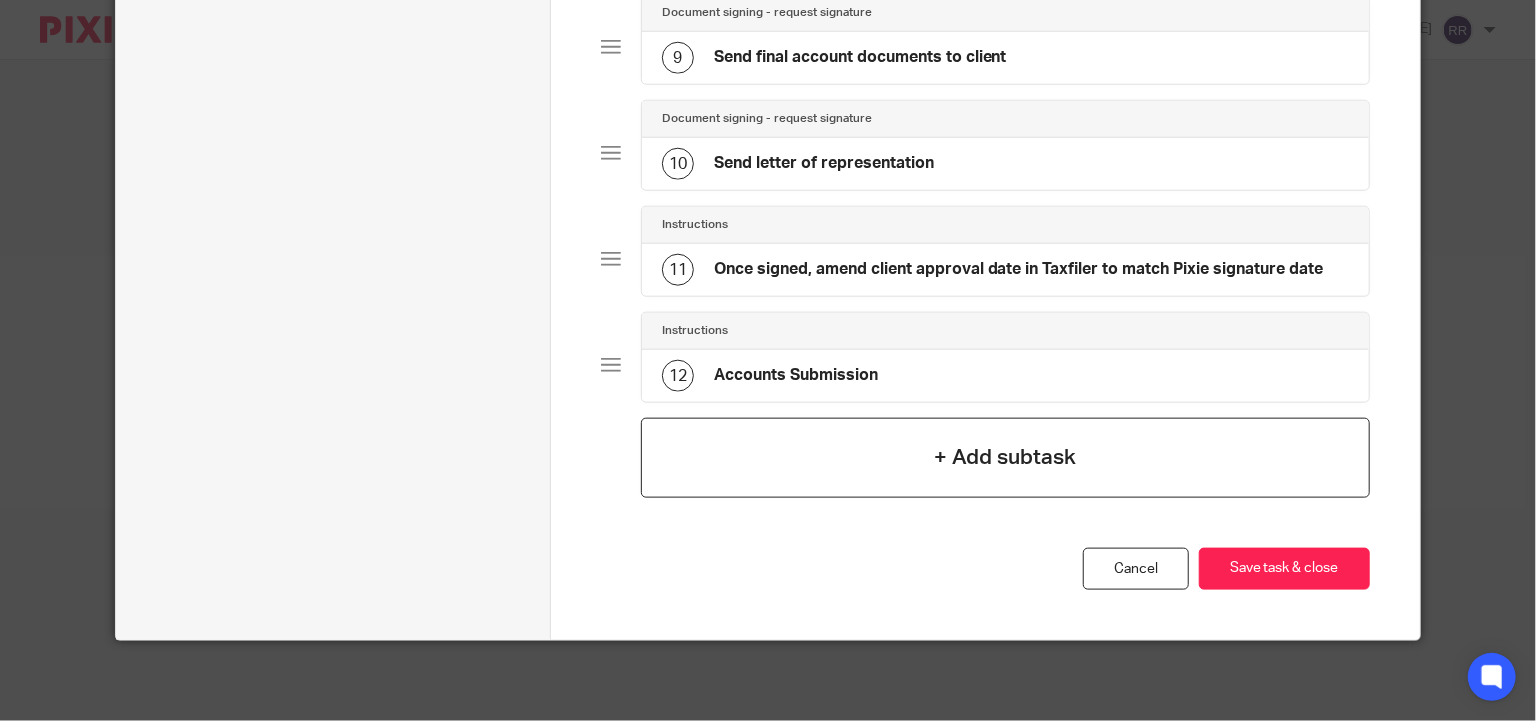 click on "+ Add subtask" 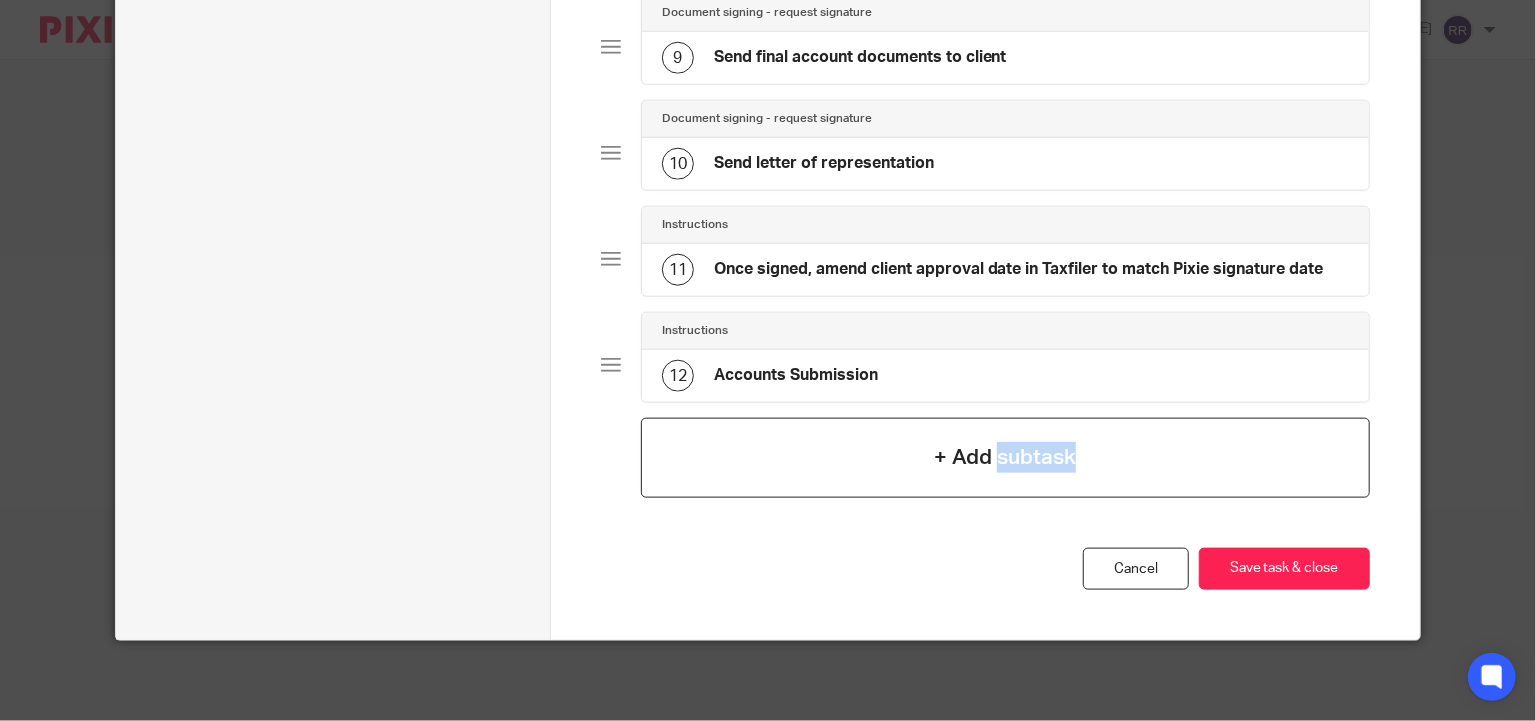 click on "+ Add subtask" 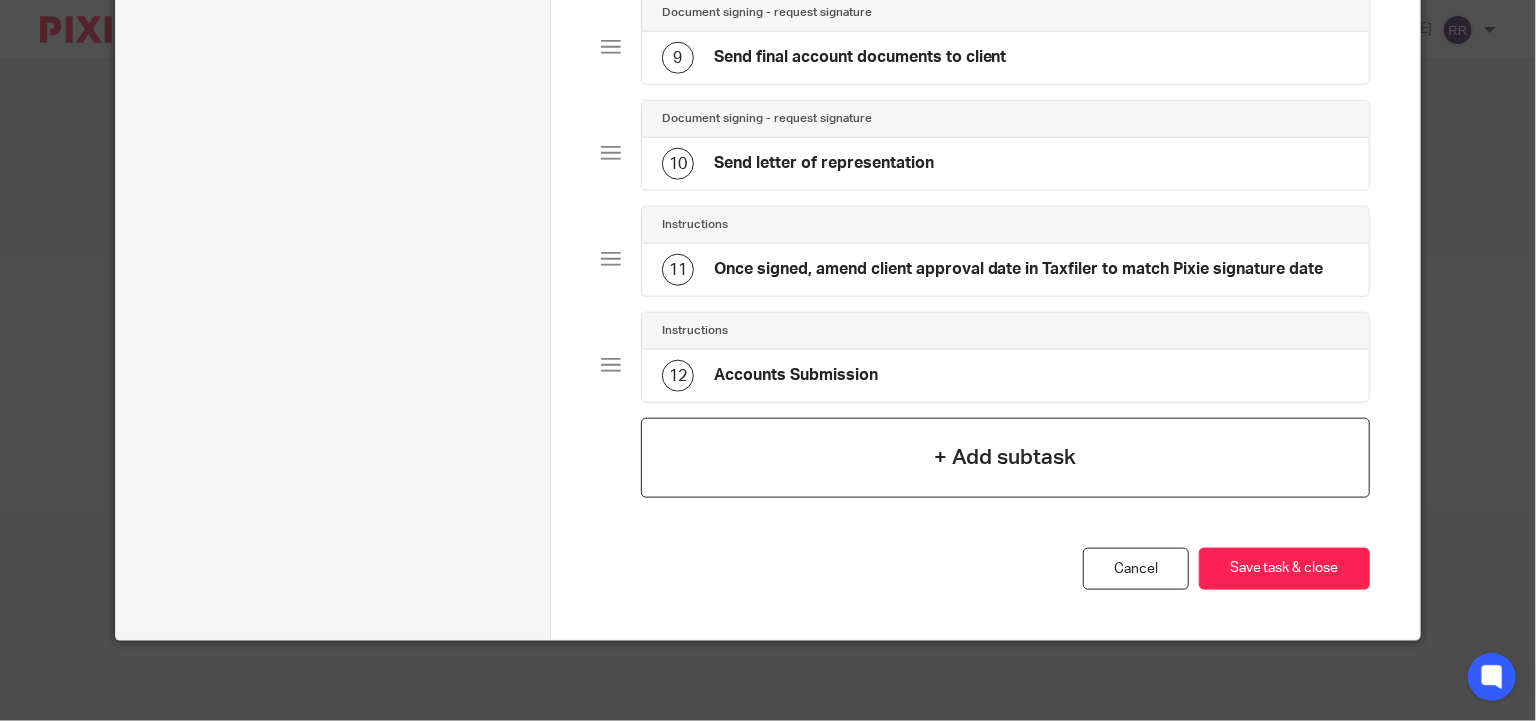 click on "+ Add subtask" 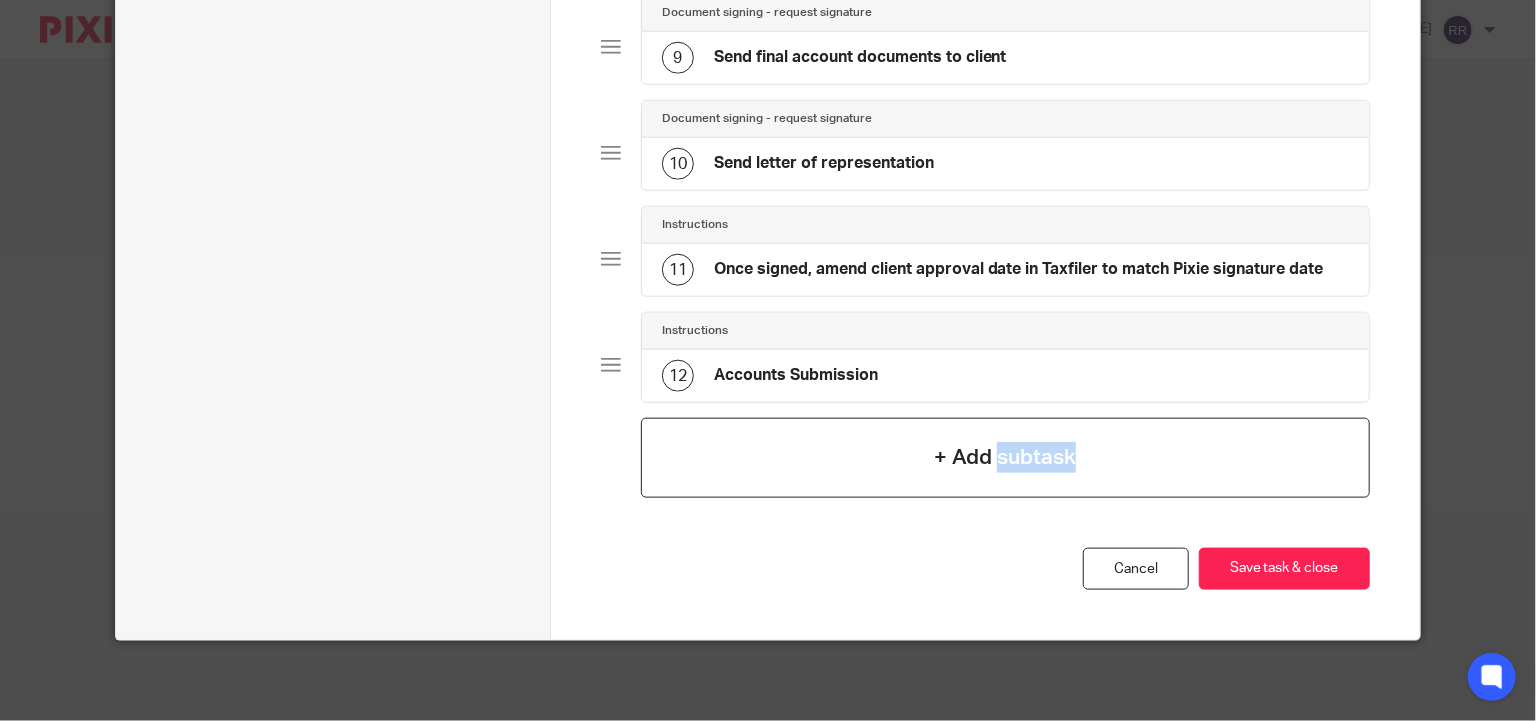 click on "+ Add subtask" 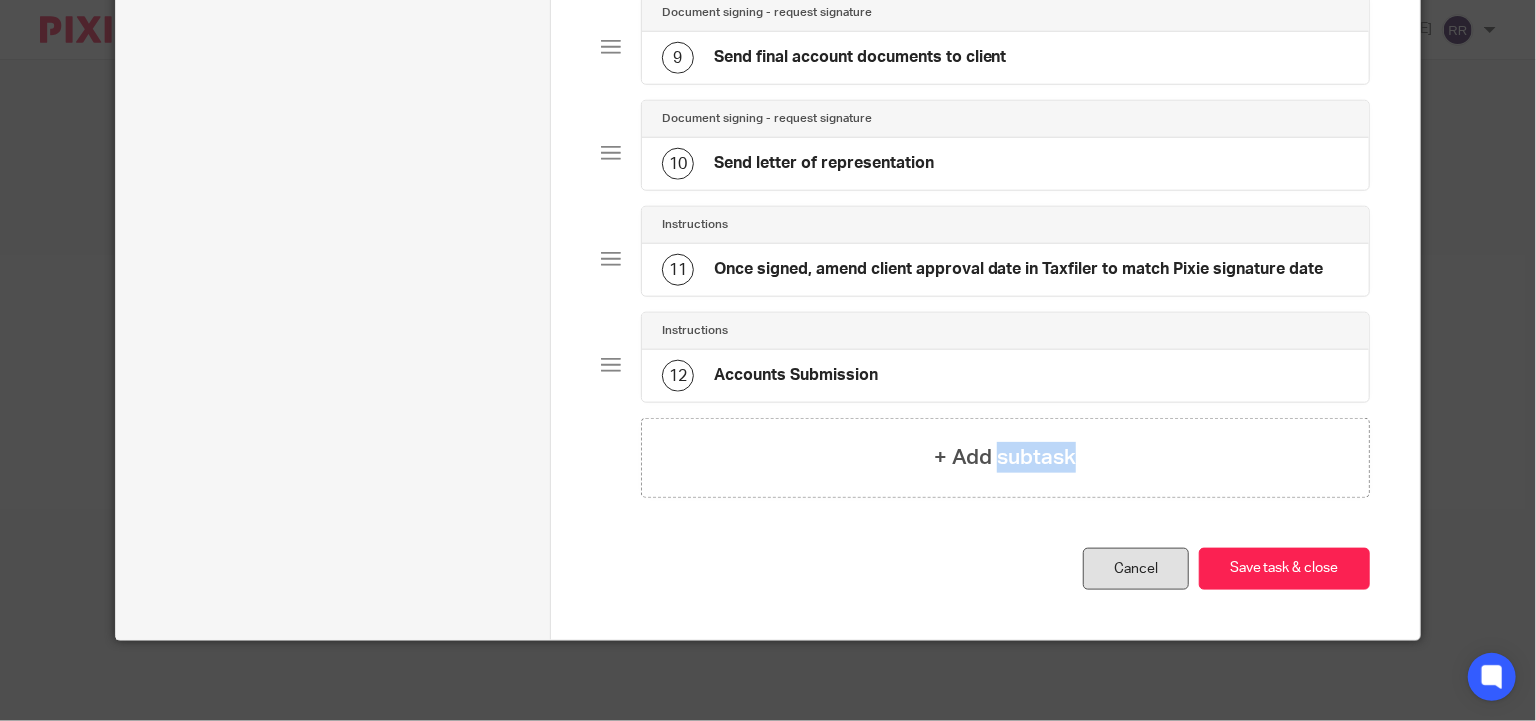 drag, startPoint x: 1021, startPoint y: 457, endPoint x: 1117, endPoint y: 577, distance: 153.67499 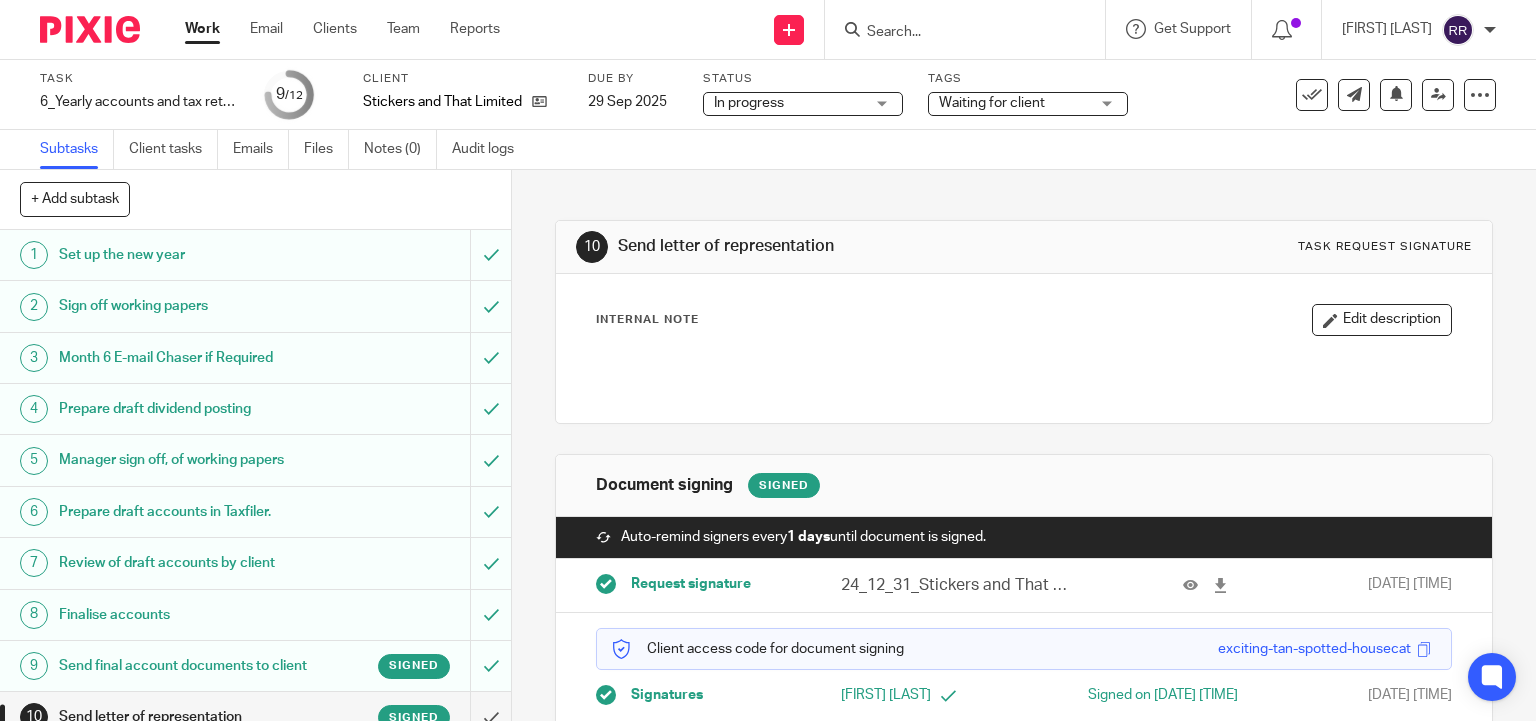 scroll, scrollTop: 0, scrollLeft: 0, axis: both 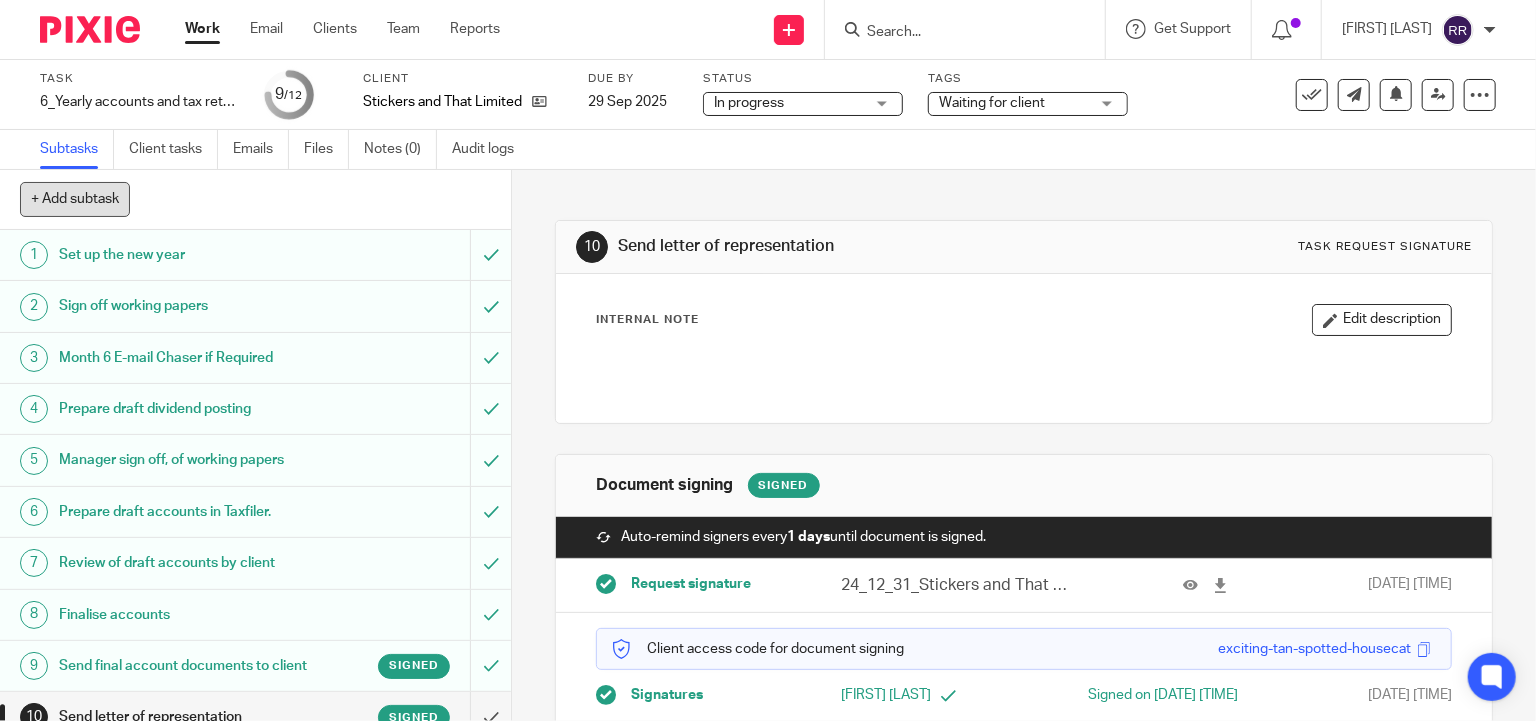 click on "+ Add subtask" at bounding box center (75, 199) 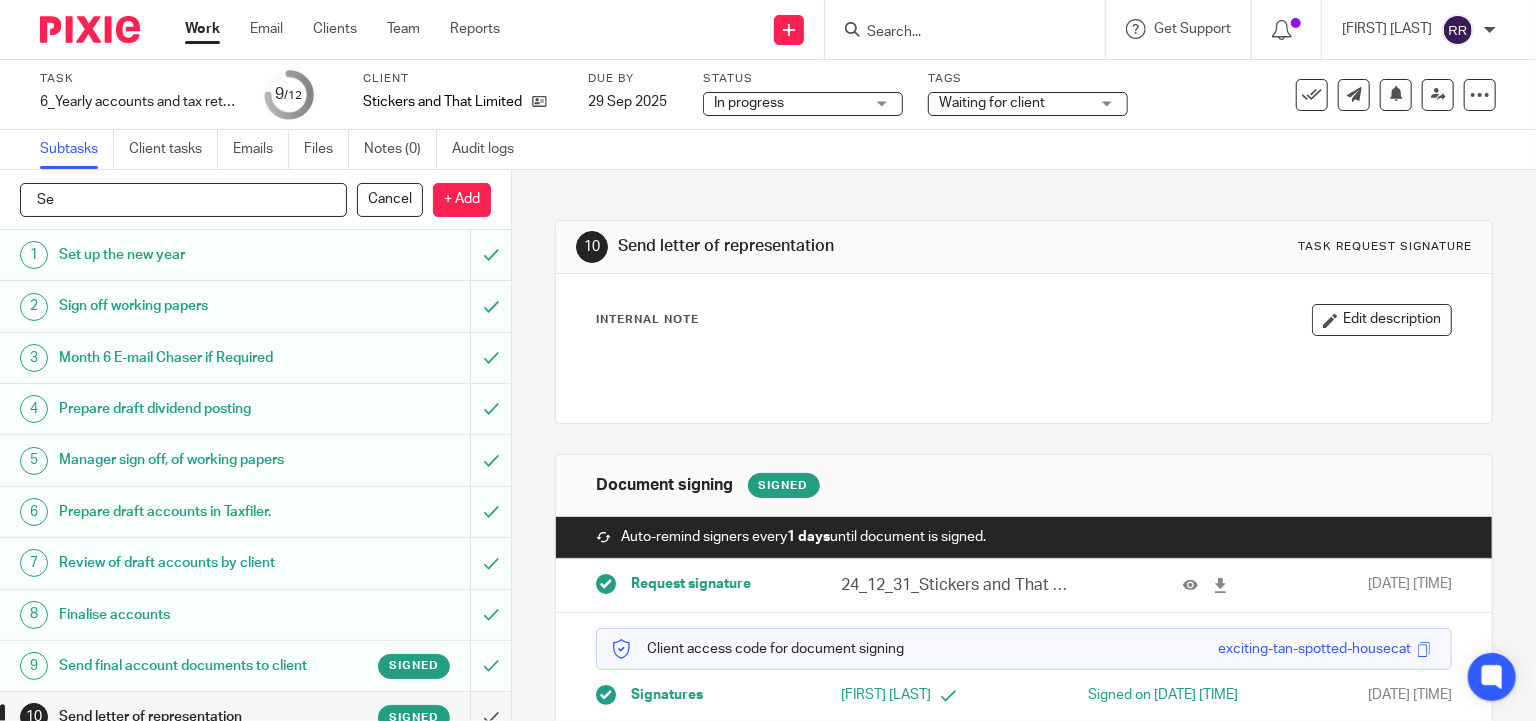 type on "S" 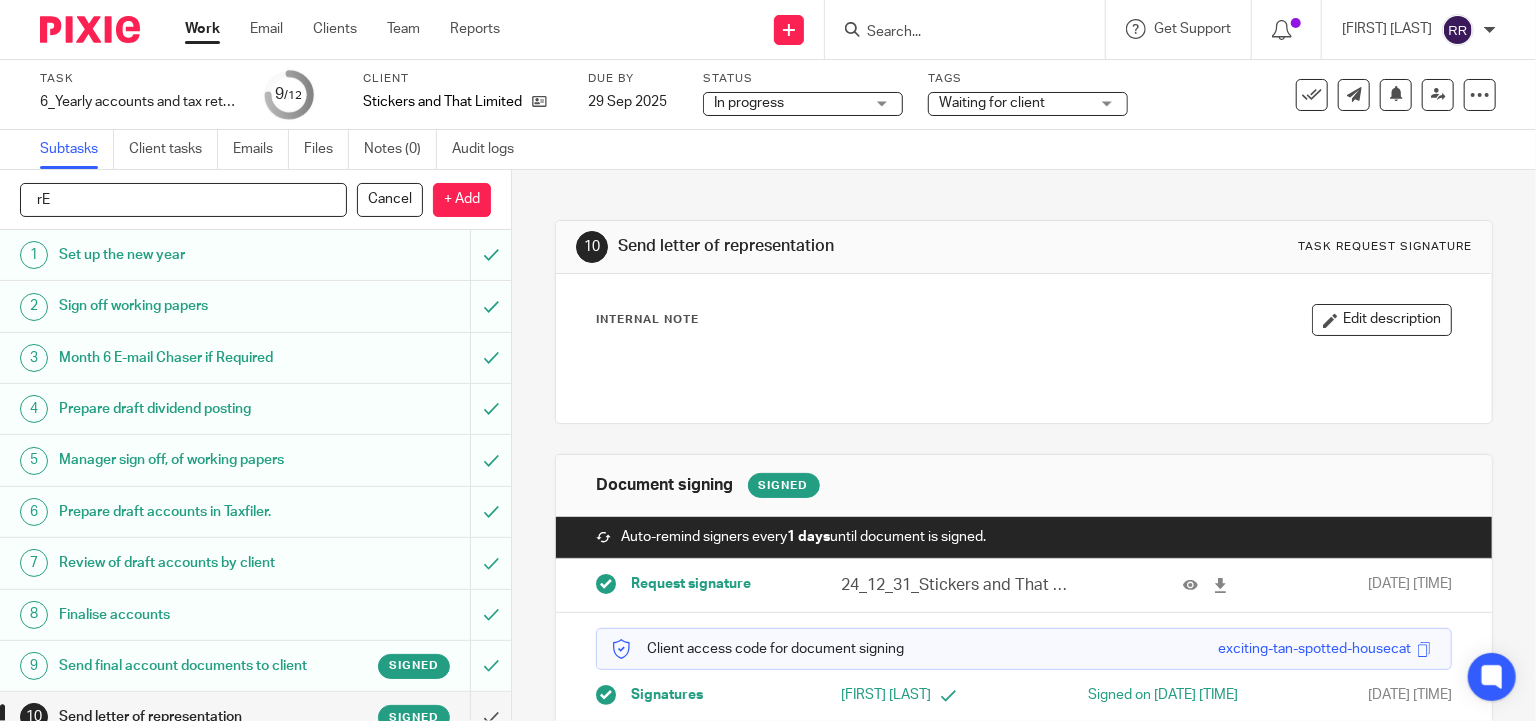 type on "r" 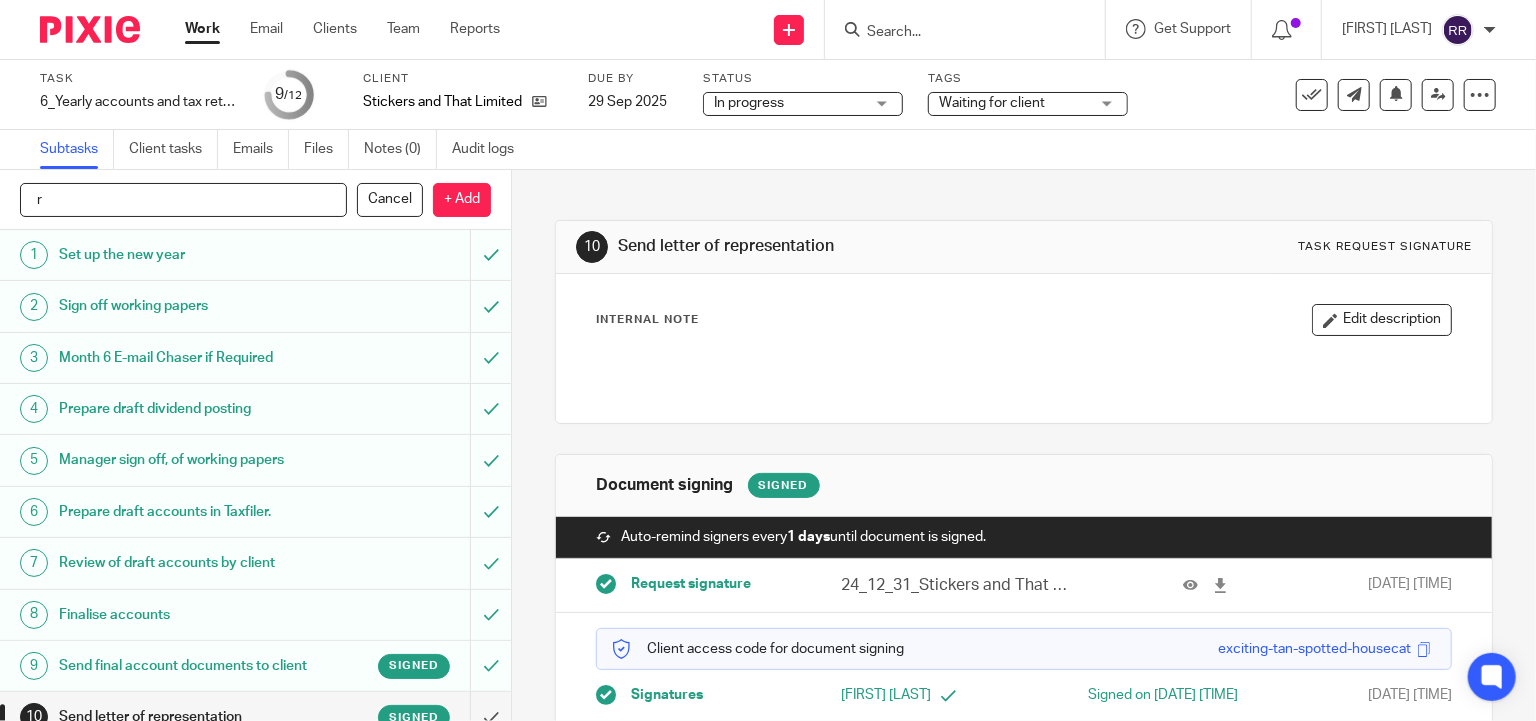 type 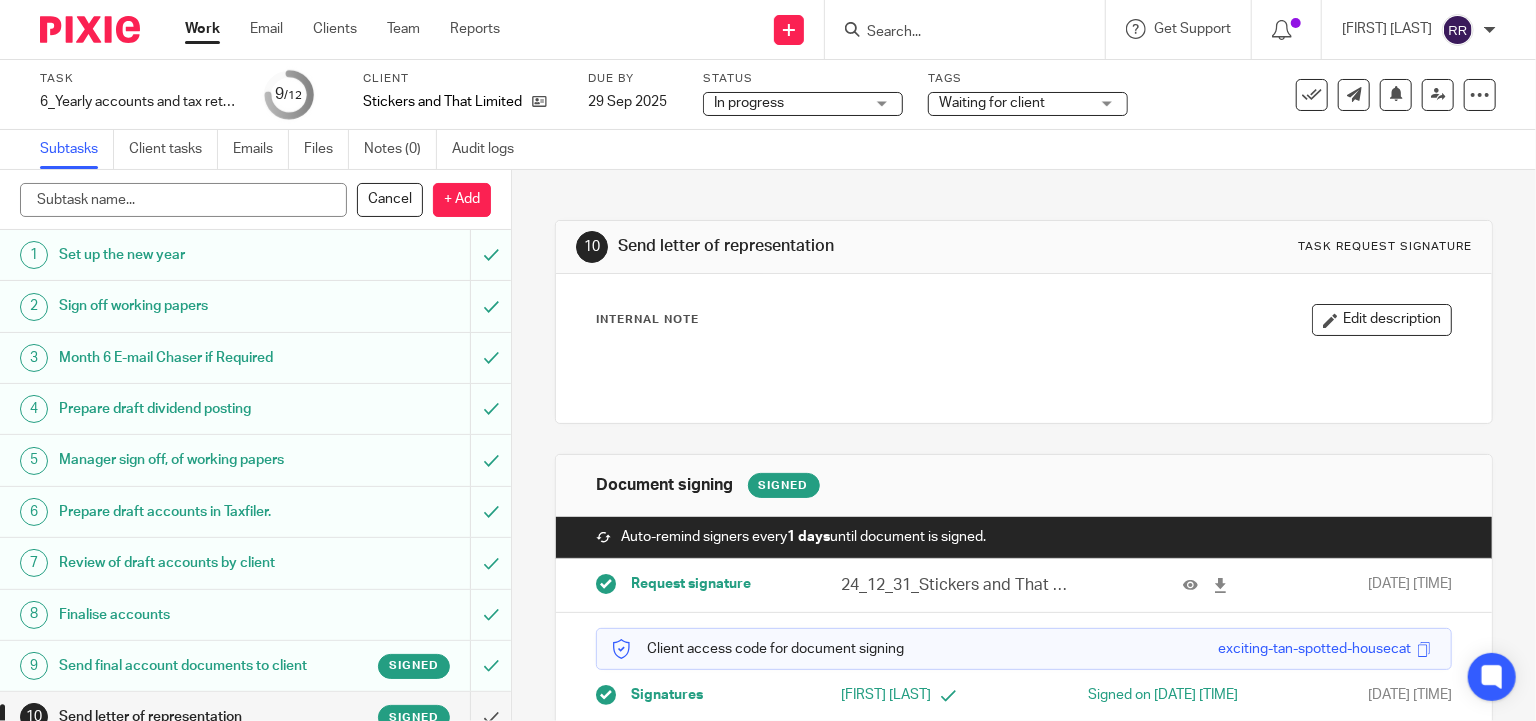 click on "Send final account documents to client
Signed" at bounding box center (254, 666) 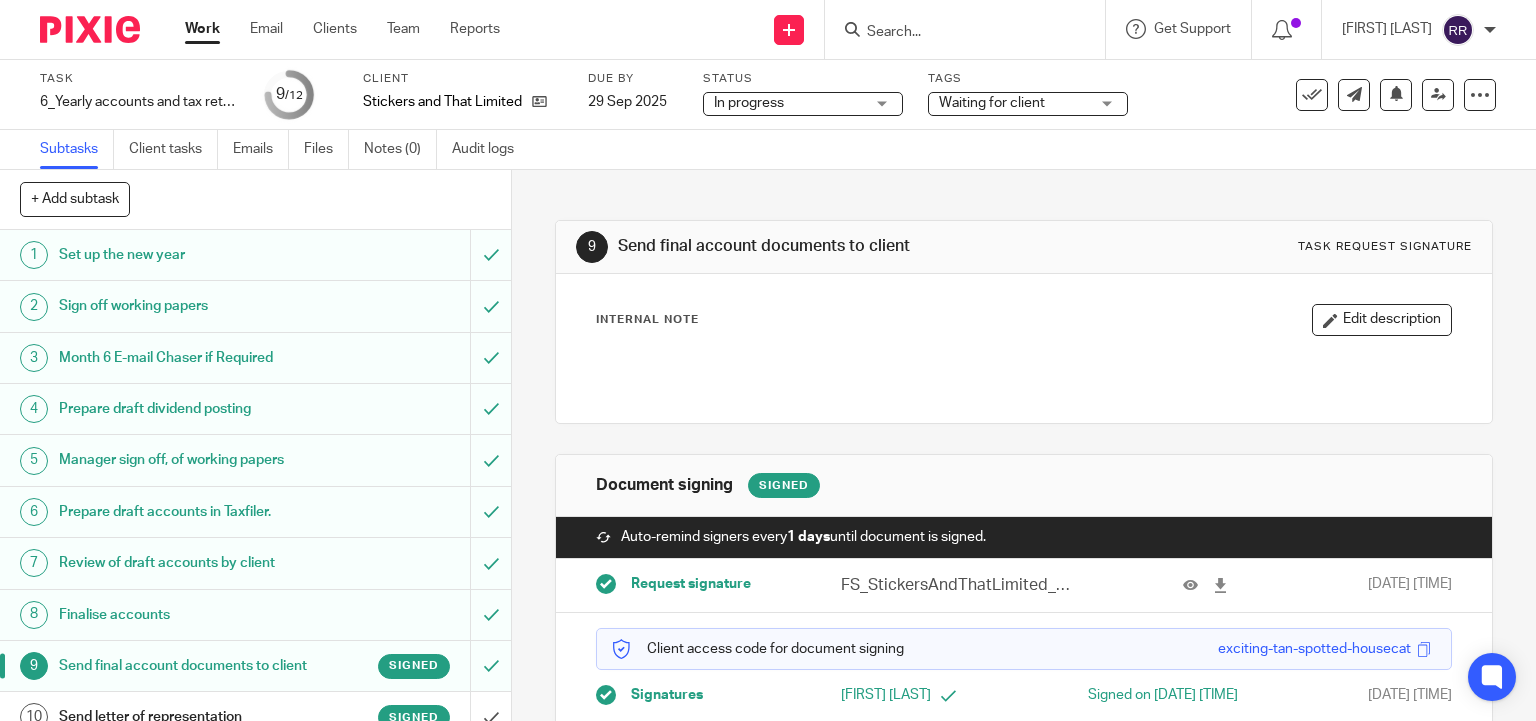 scroll, scrollTop: 0, scrollLeft: 0, axis: both 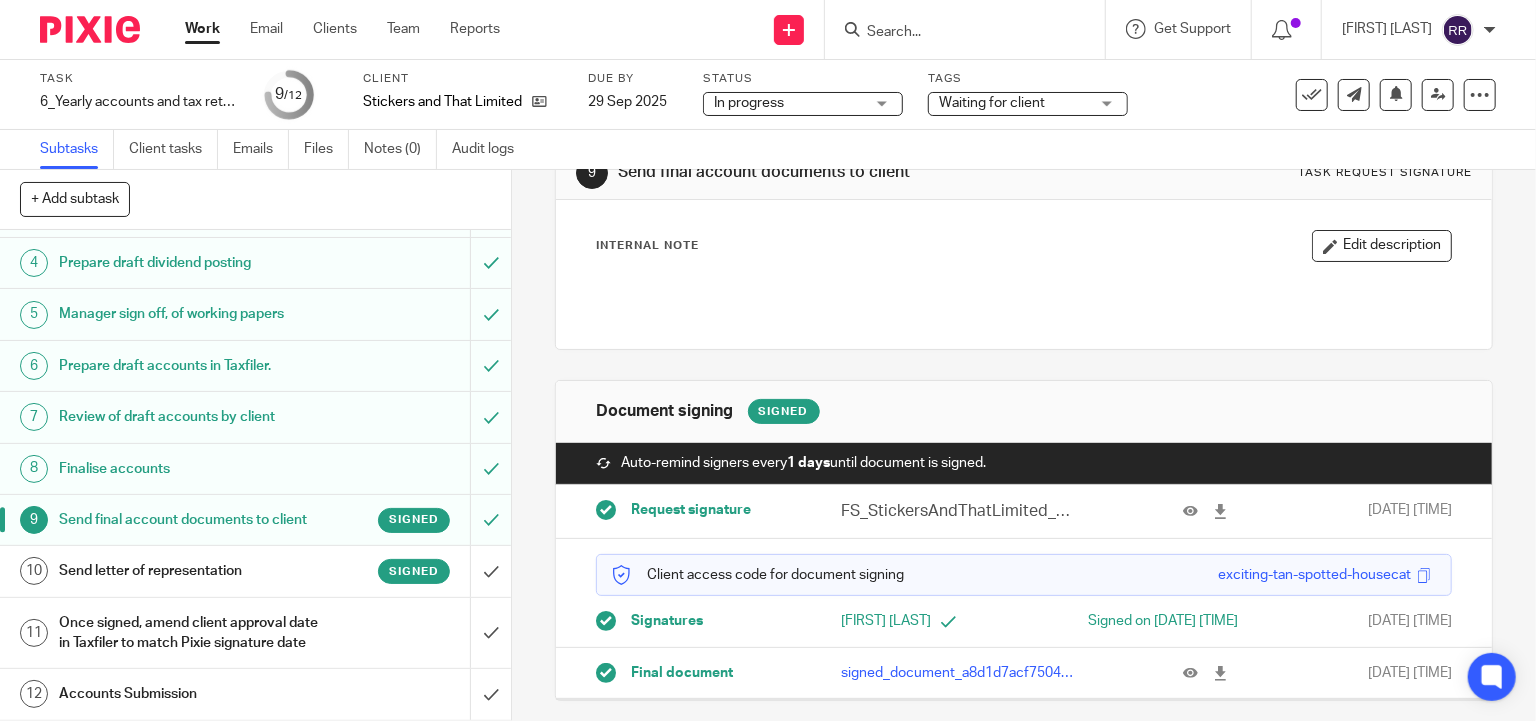 click at bounding box center [1423, 575] 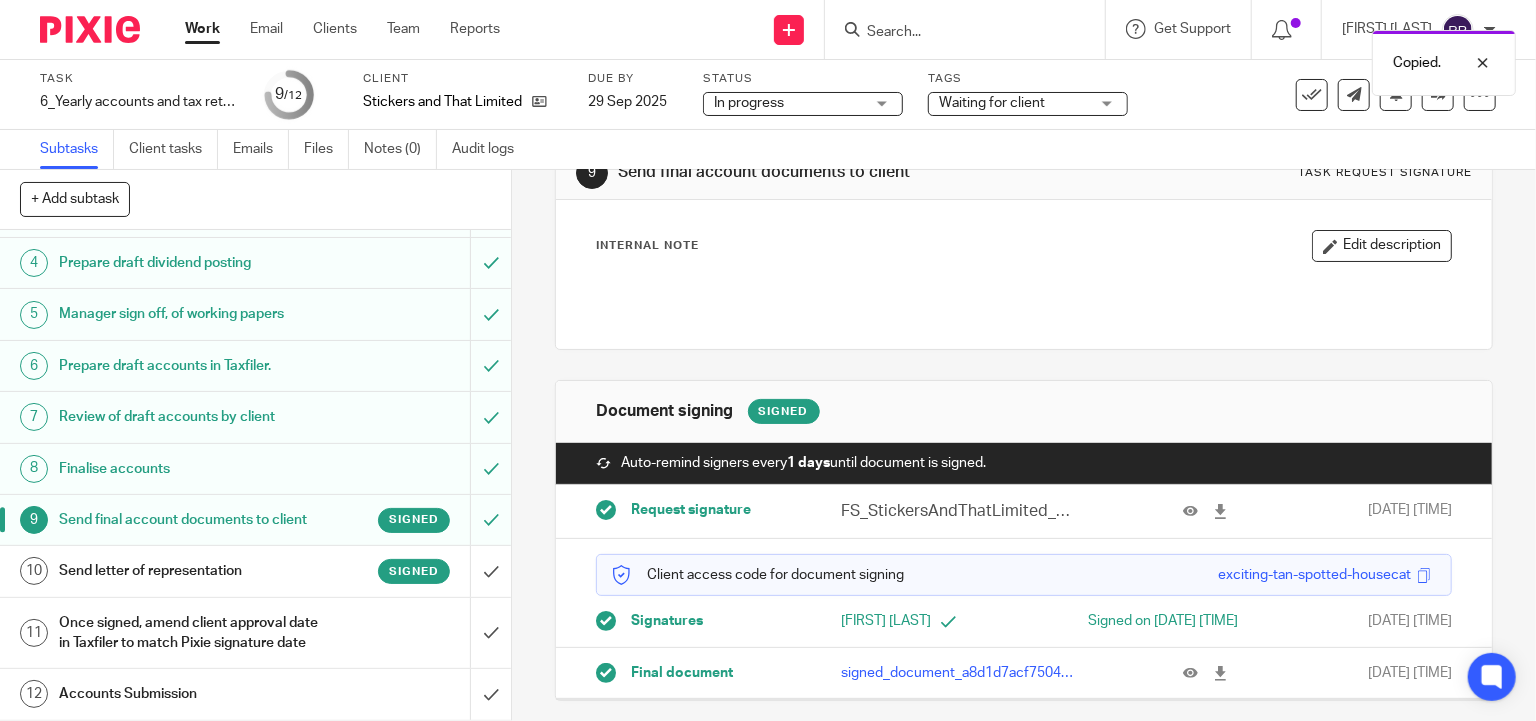 scroll, scrollTop: 0, scrollLeft: 0, axis: both 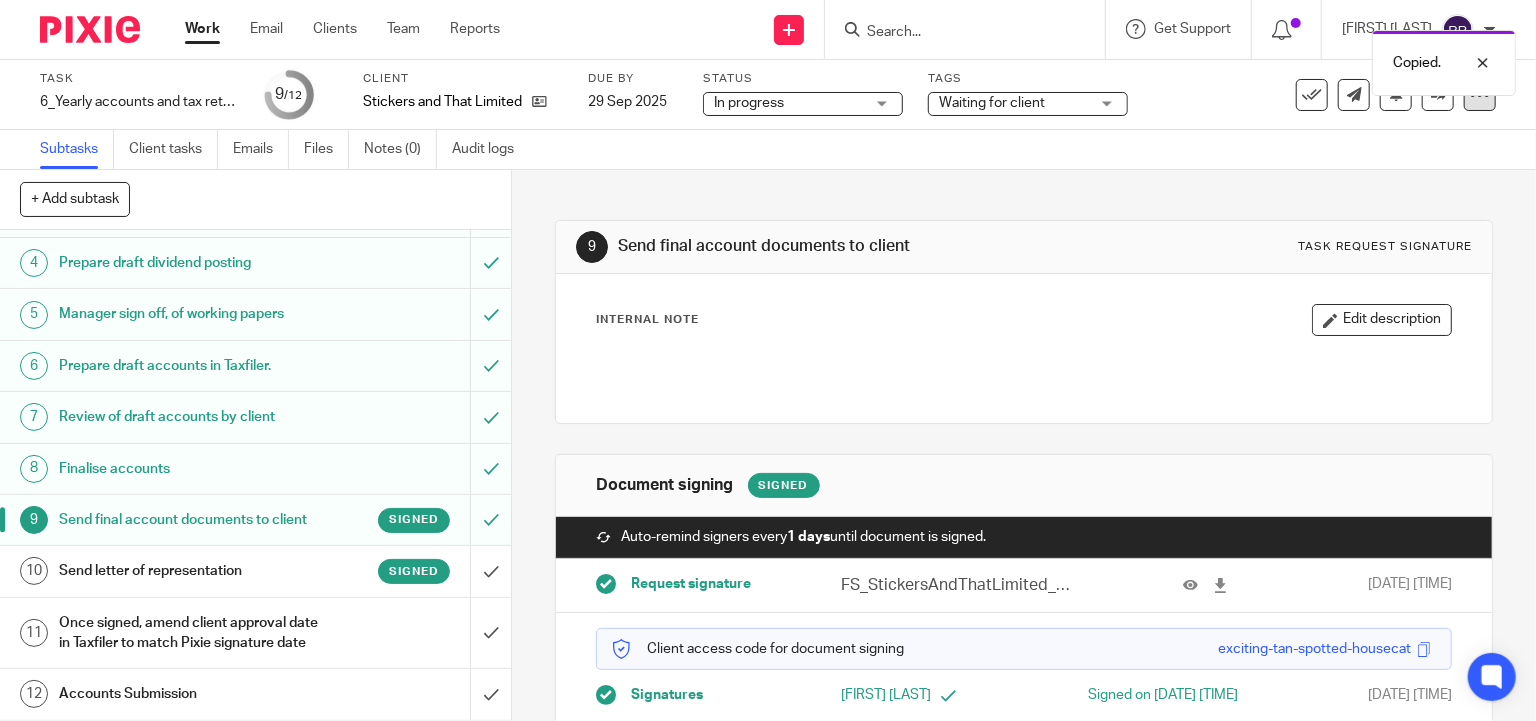 click at bounding box center [1480, 95] 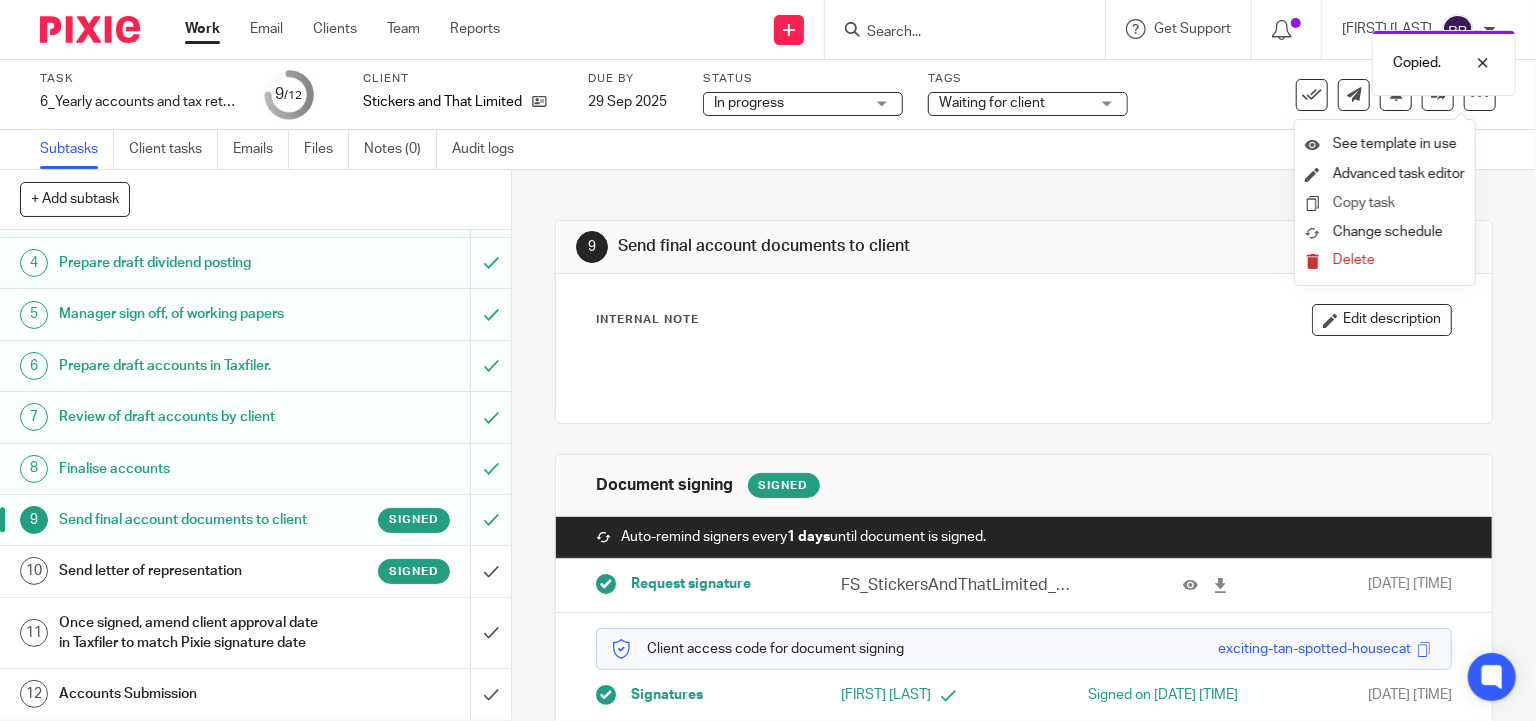 click on "Copy task" at bounding box center [1364, 203] 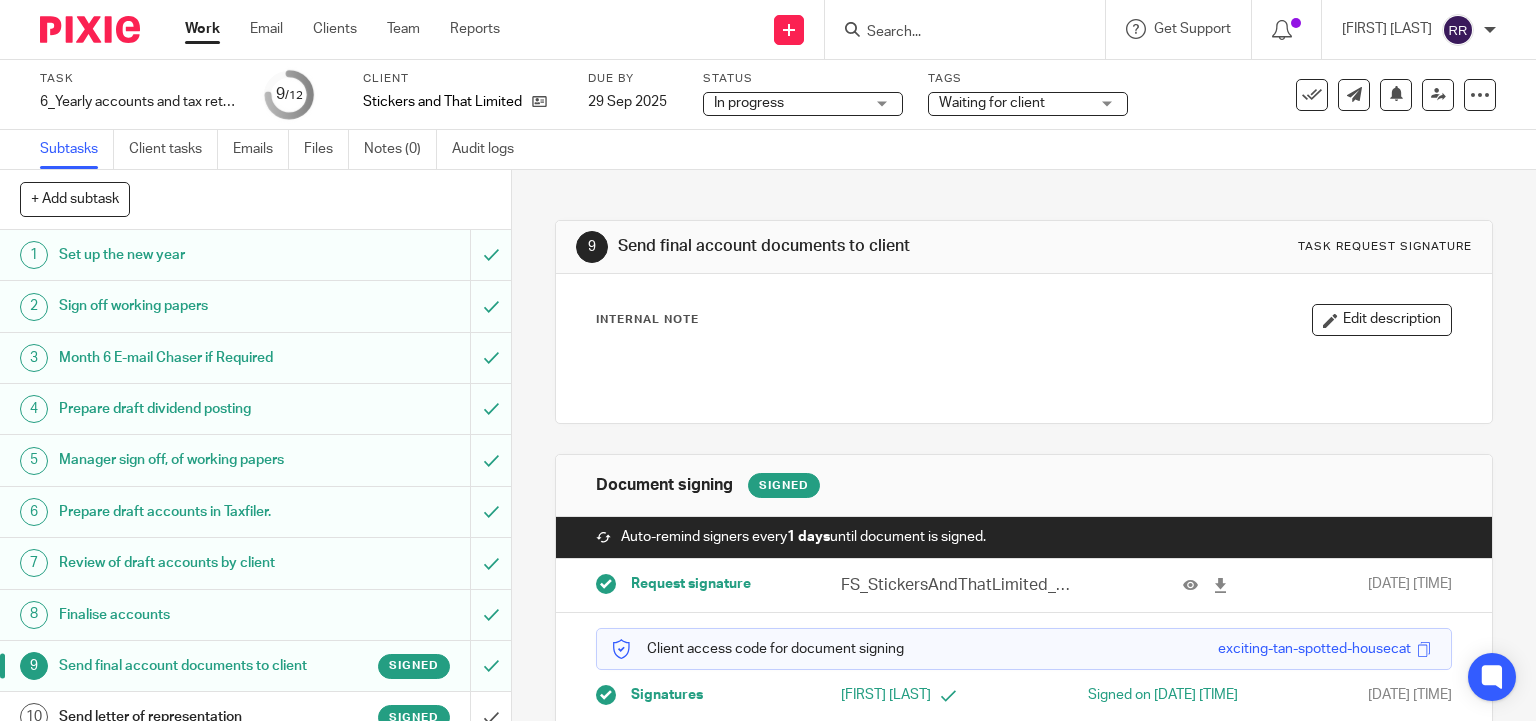 scroll, scrollTop: 0, scrollLeft: 0, axis: both 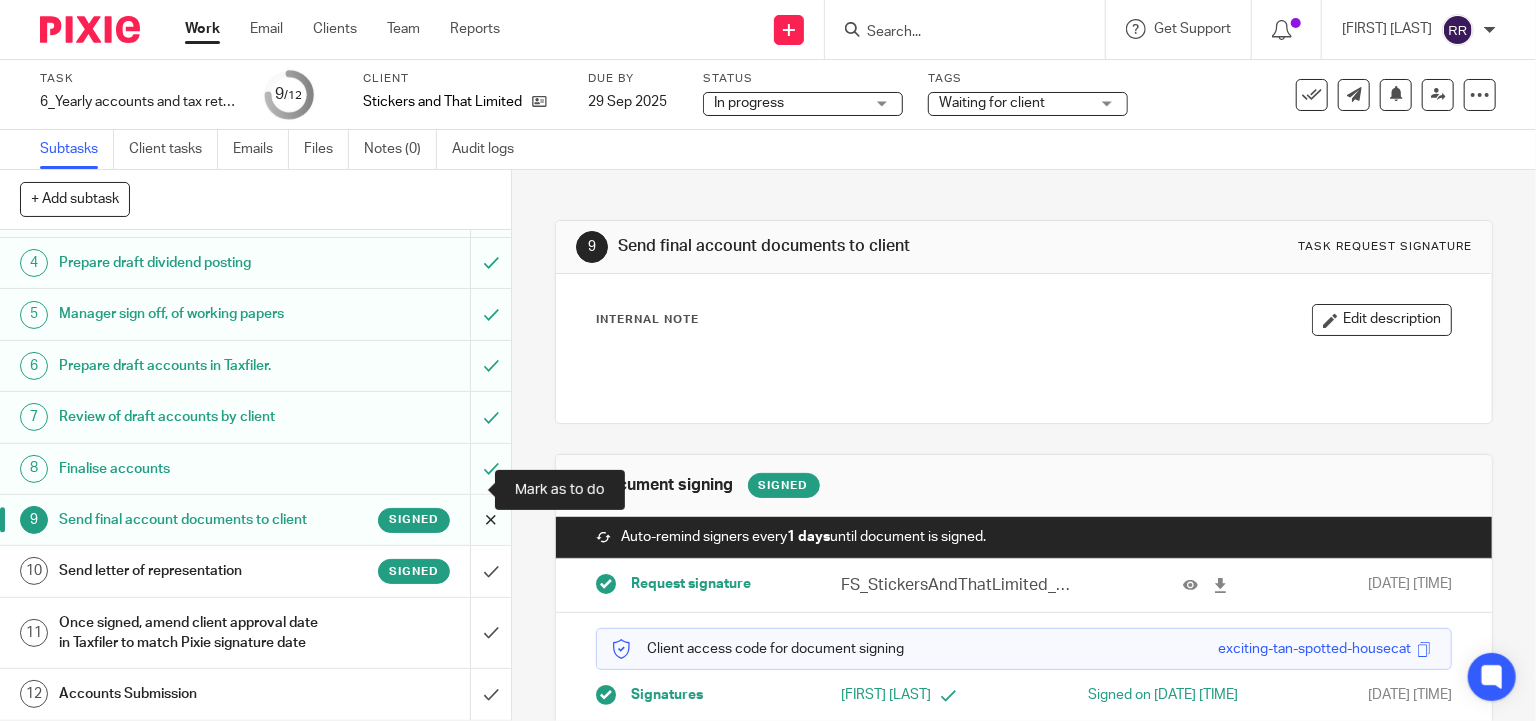 click at bounding box center (255, 520) 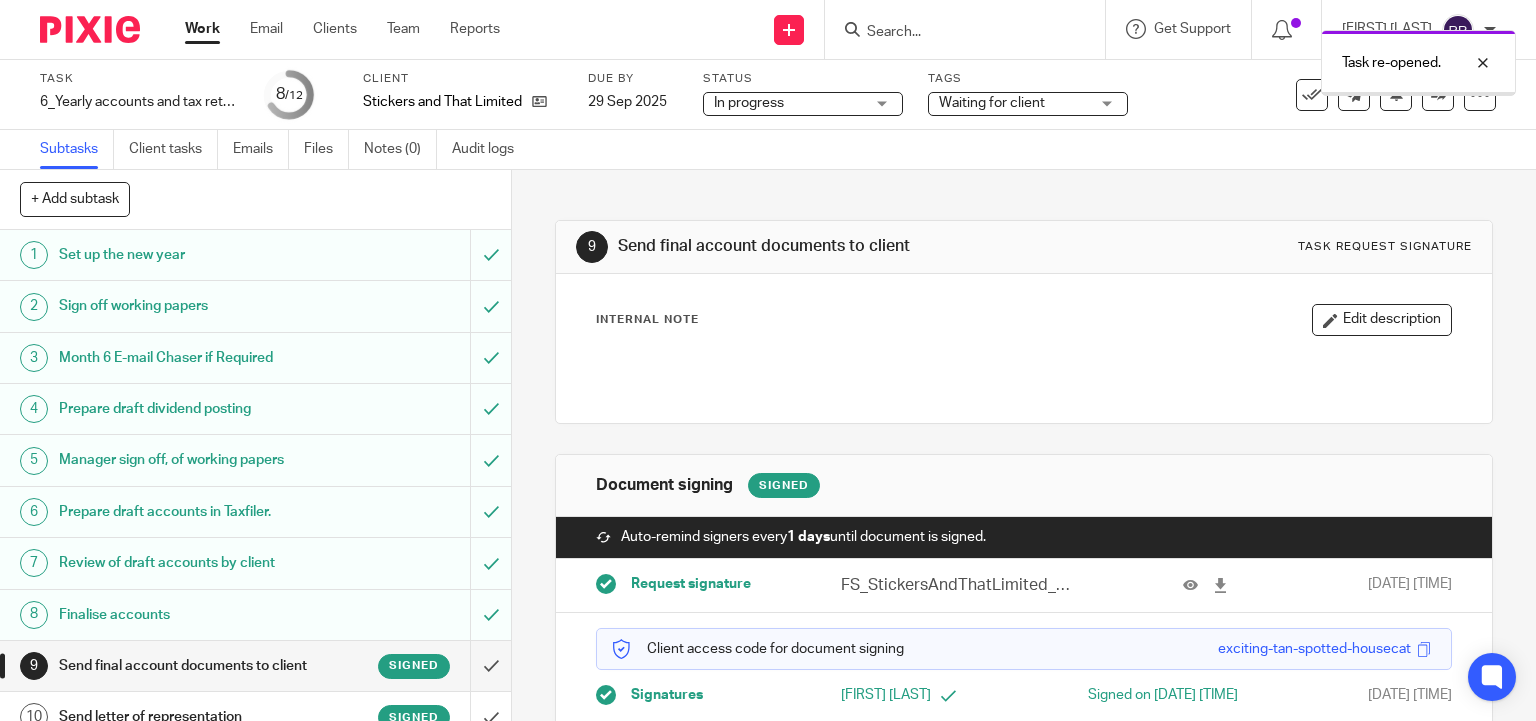 scroll, scrollTop: 0, scrollLeft: 0, axis: both 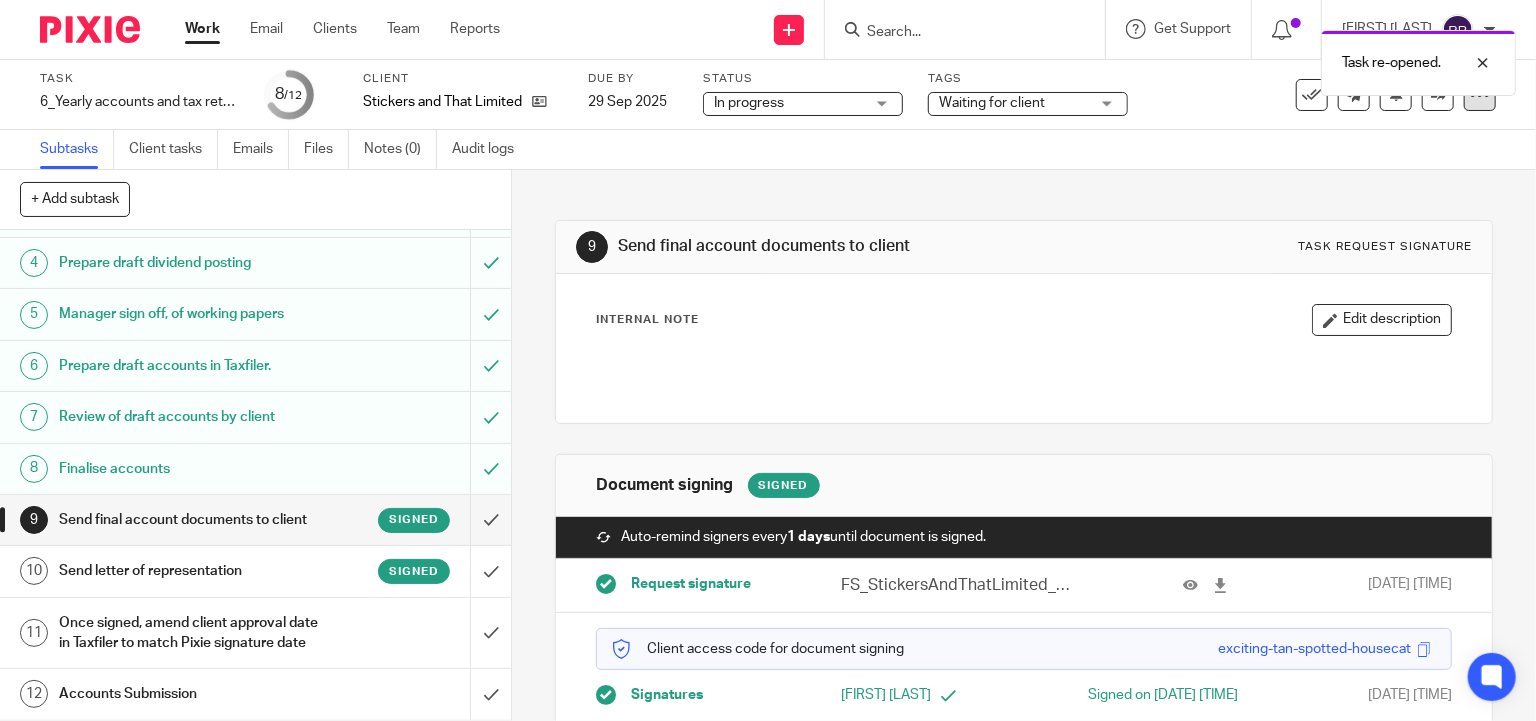 click at bounding box center (1480, 95) 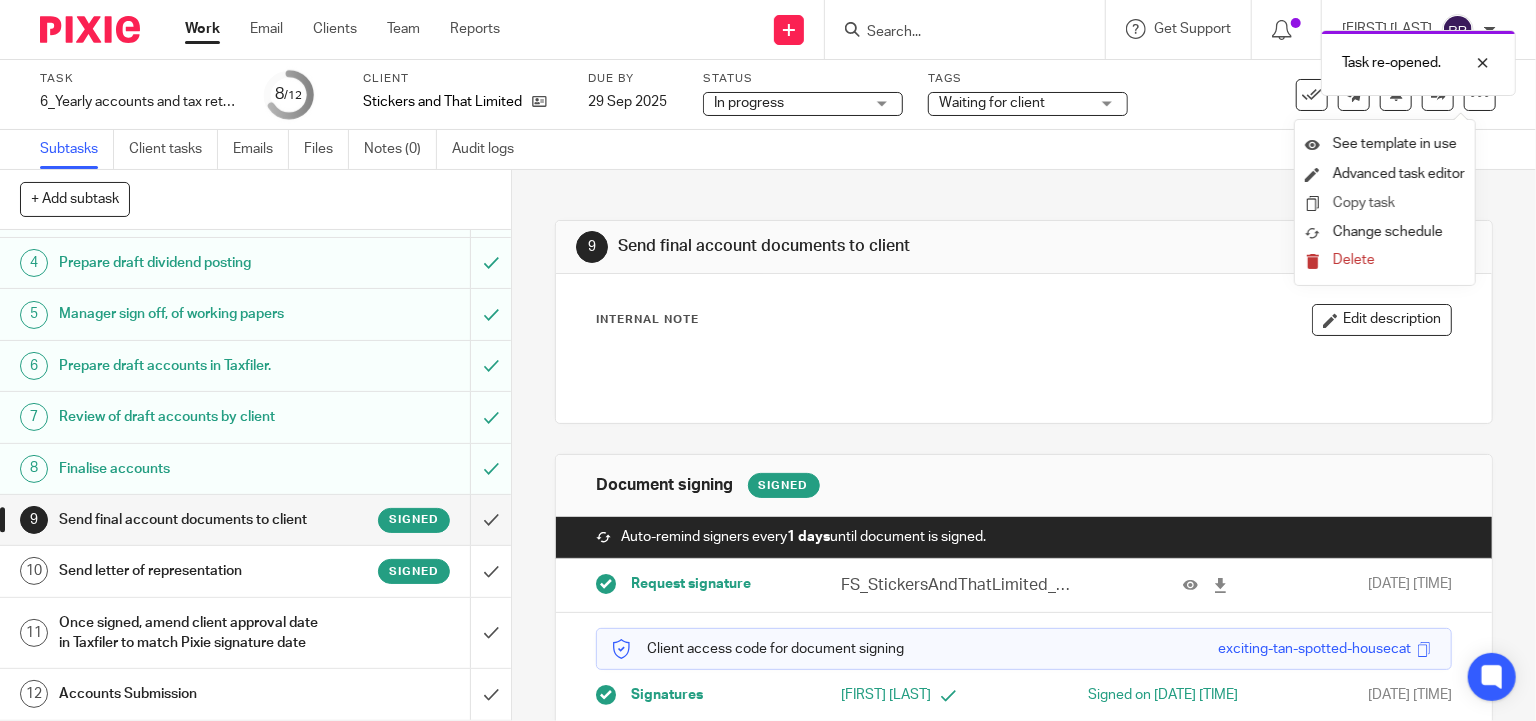 click on "Copy task" at bounding box center [1385, 203] 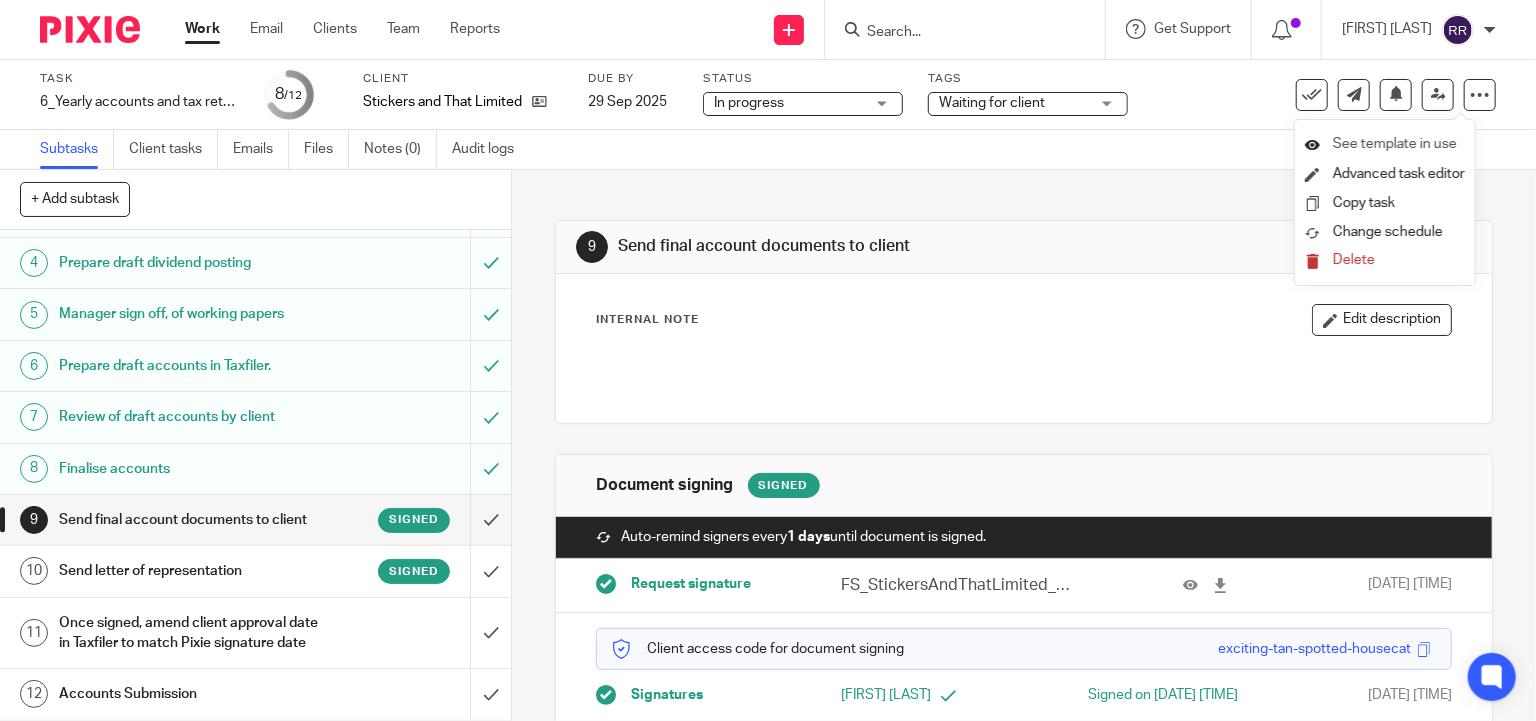 click on "See template in use" at bounding box center [1395, 144] 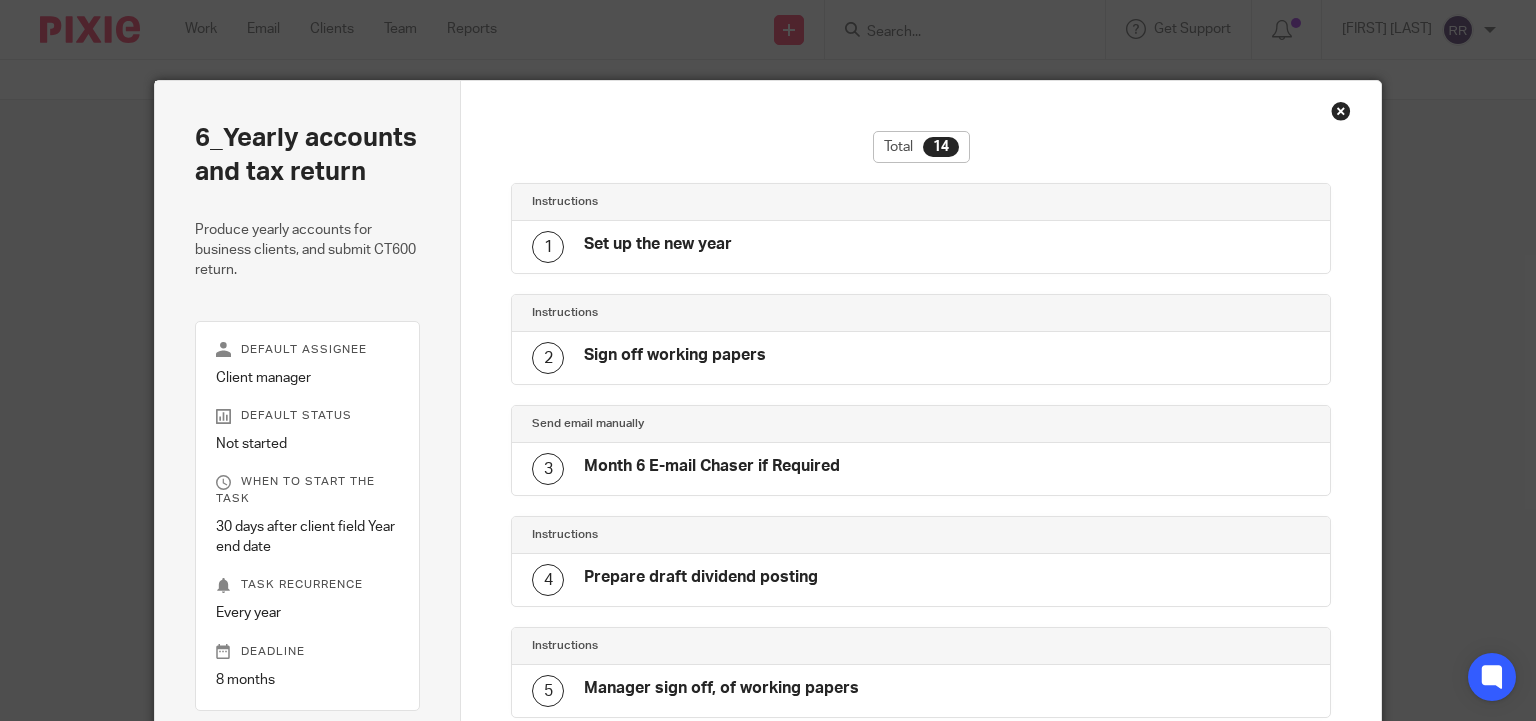 scroll, scrollTop: 0, scrollLeft: 0, axis: both 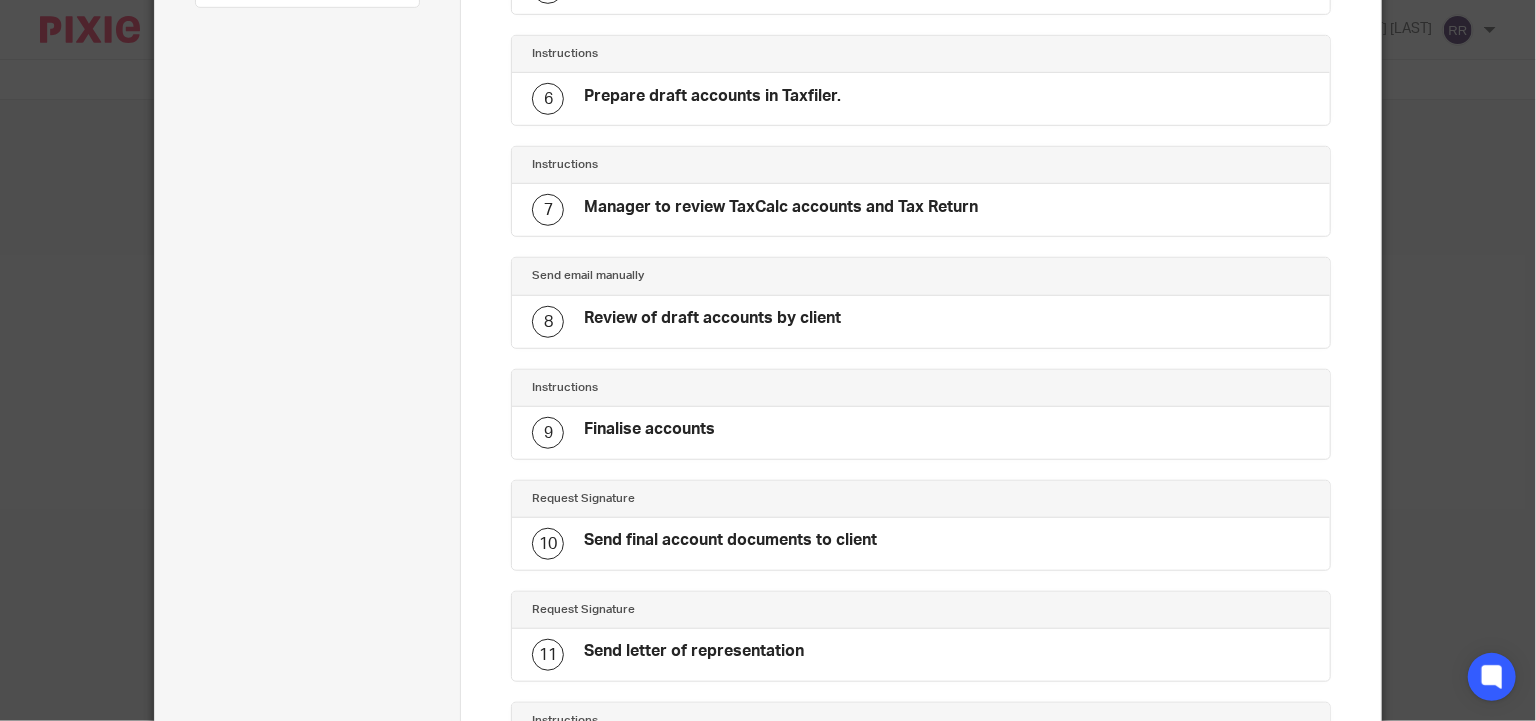 click on "10" at bounding box center (548, 544) 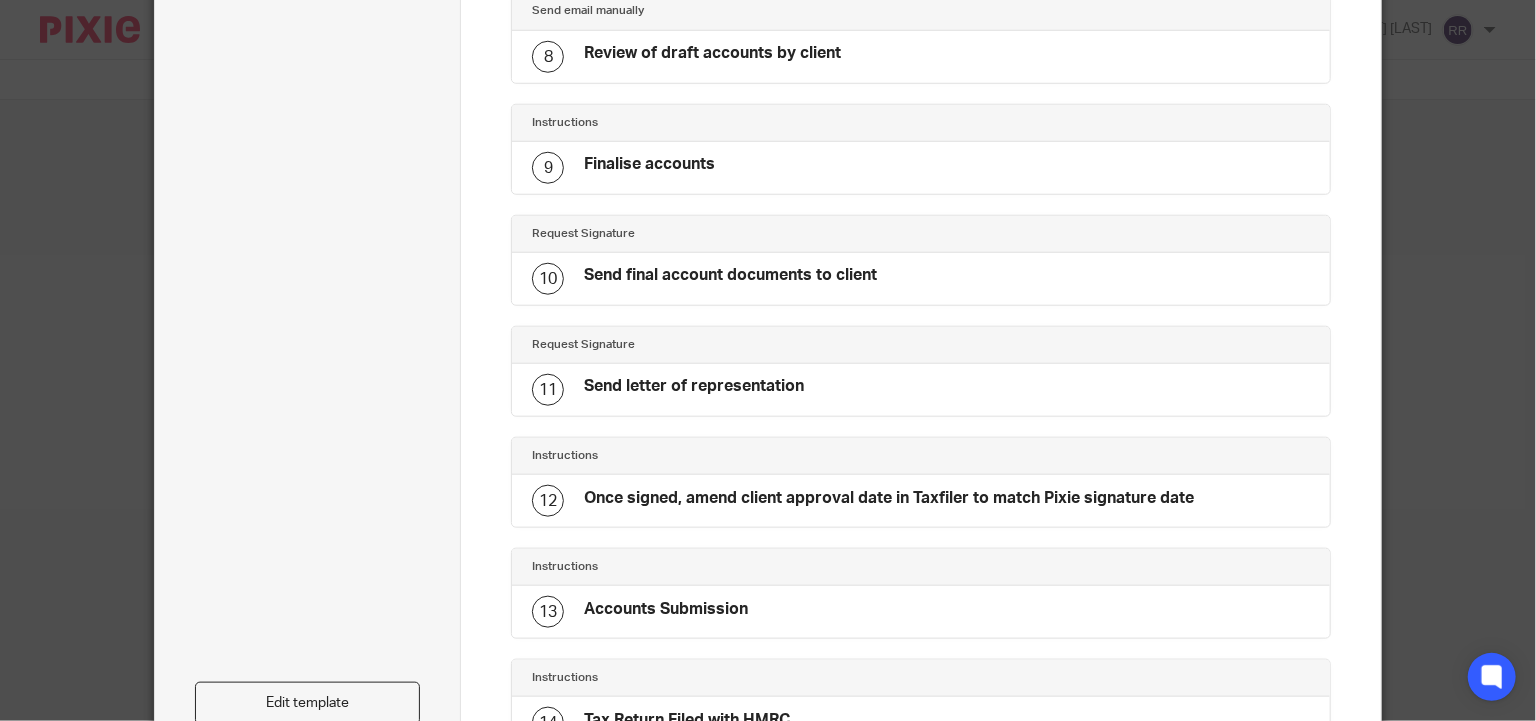 scroll, scrollTop: 1203, scrollLeft: 0, axis: vertical 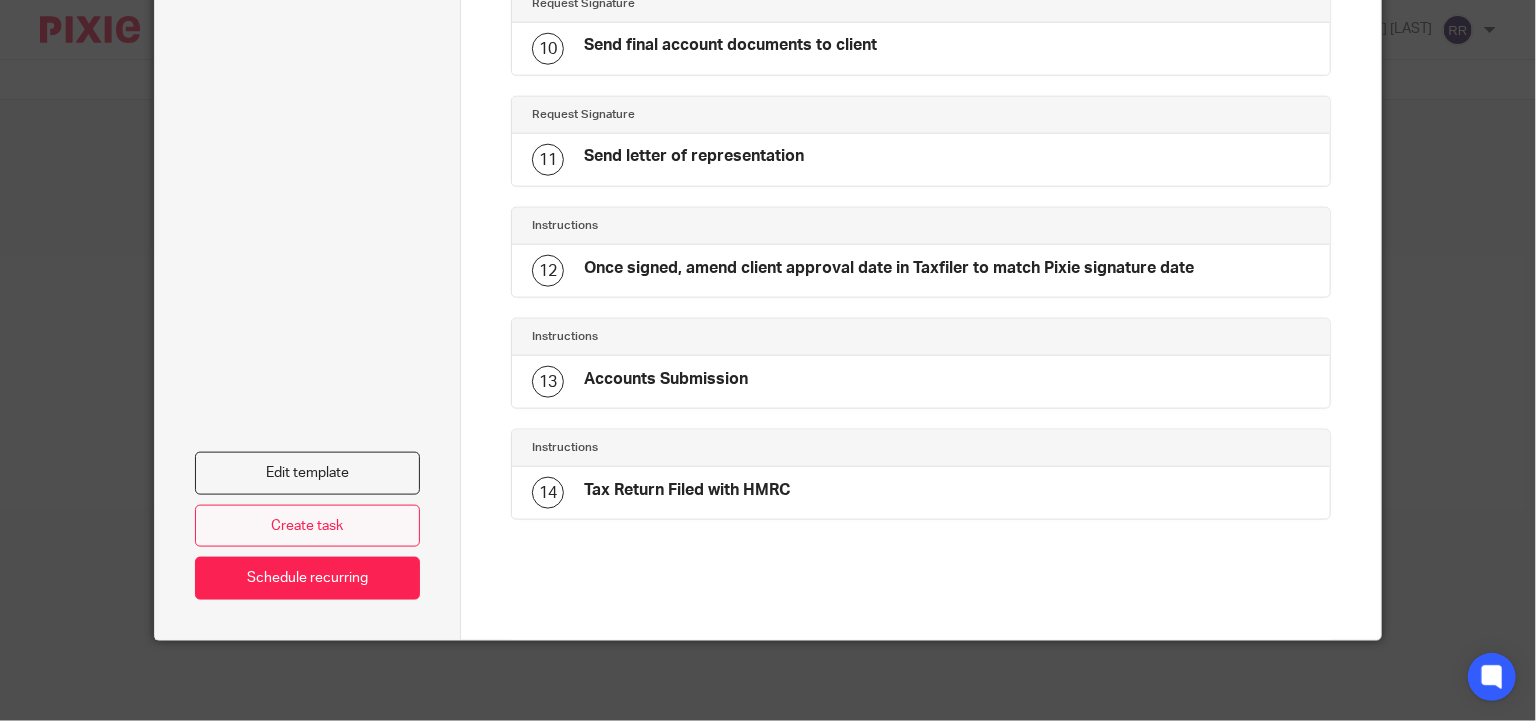click on "Create task" at bounding box center [308, 526] 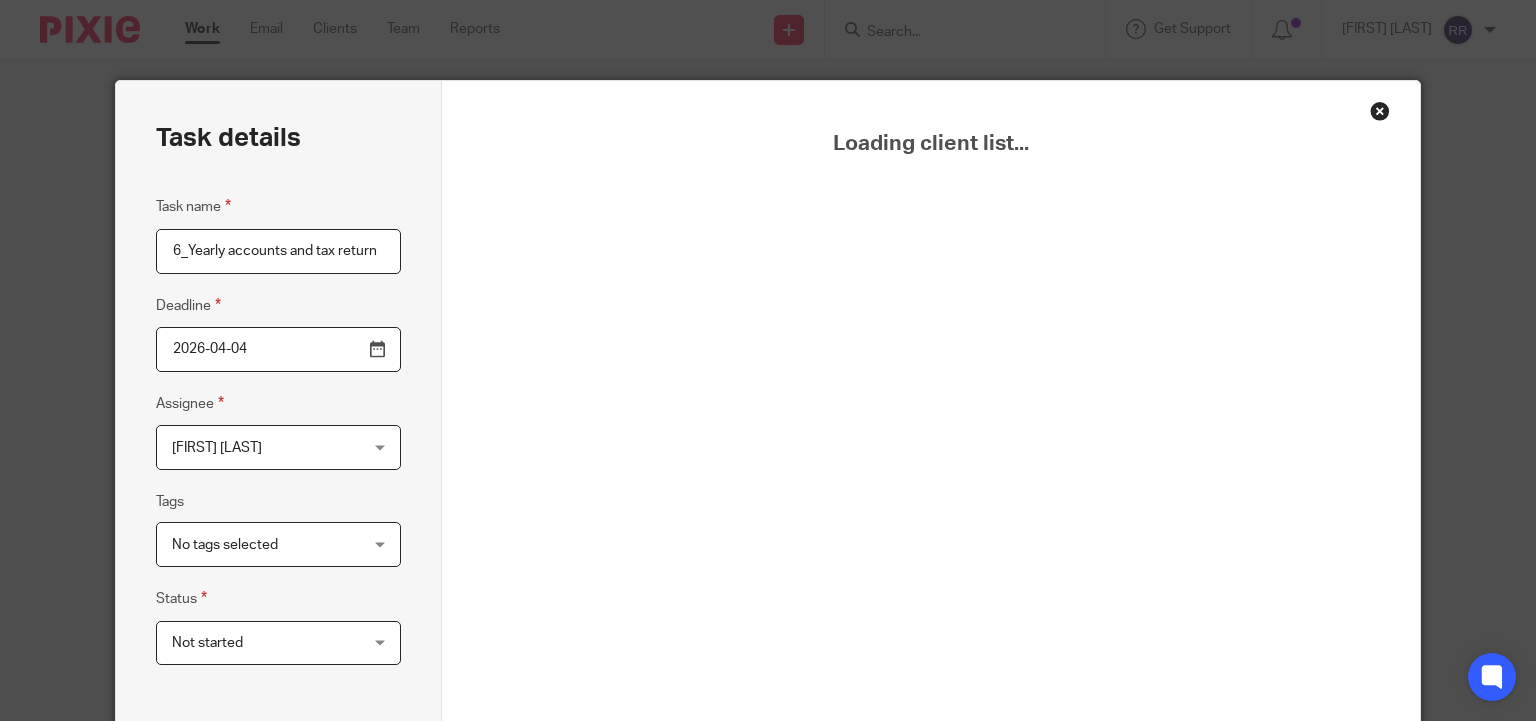 scroll, scrollTop: 0, scrollLeft: 0, axis: both 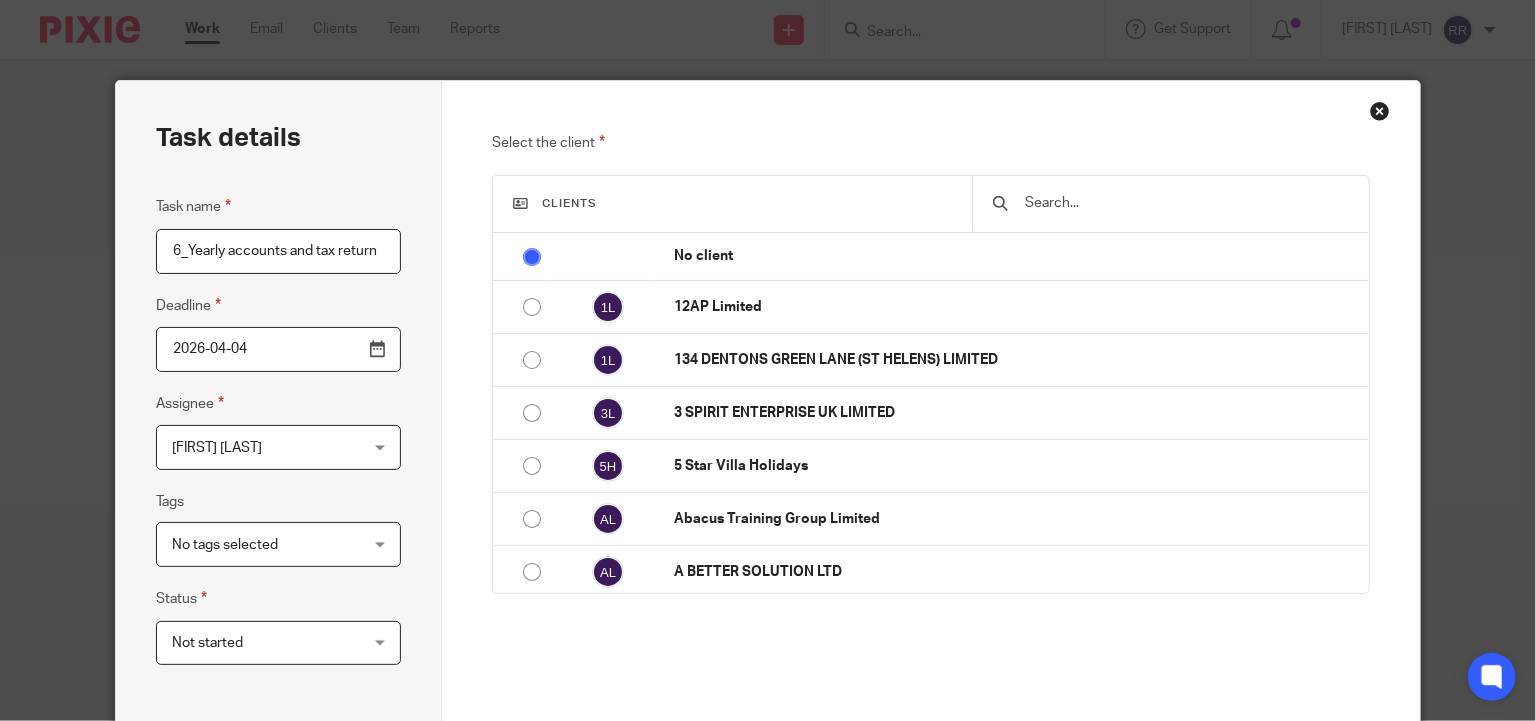 click at bounding box center [1170, 204] 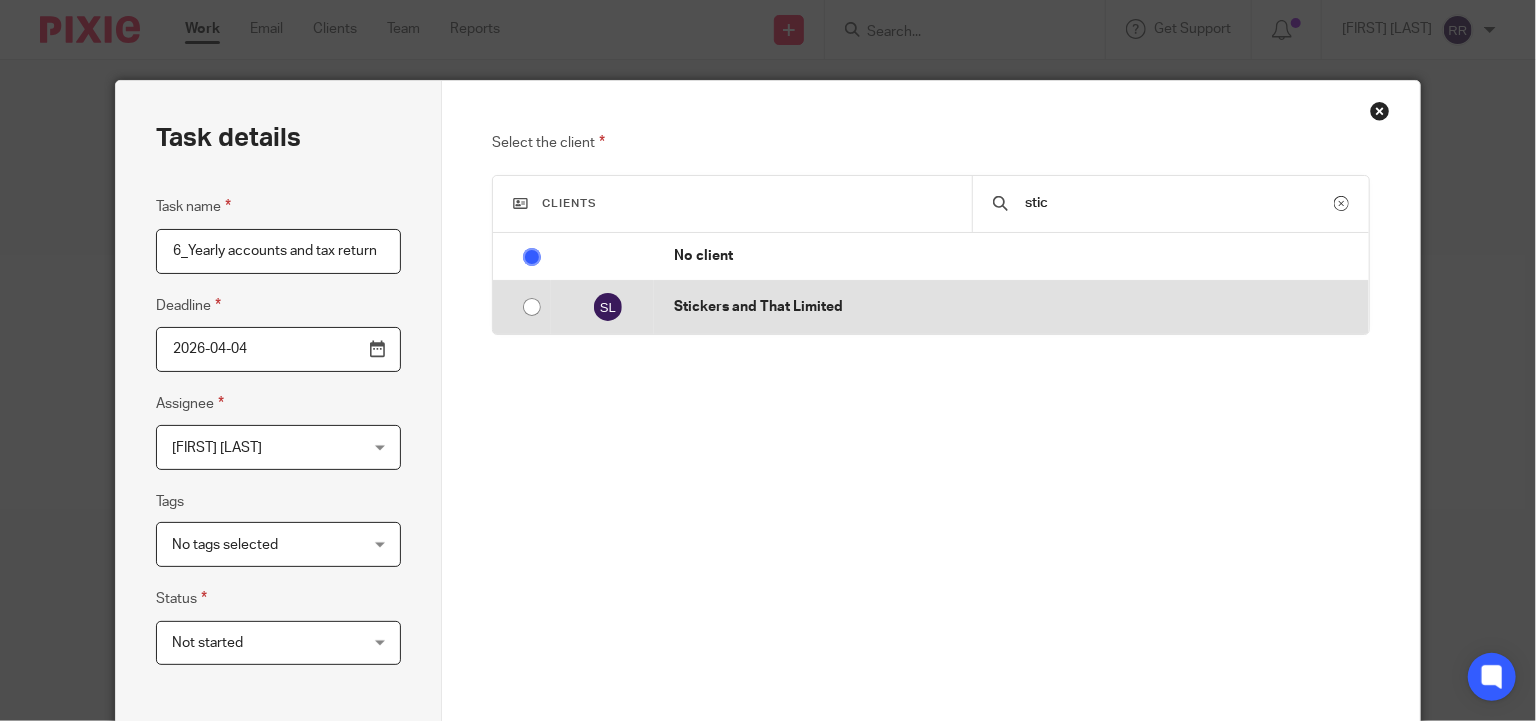 type on "stic" 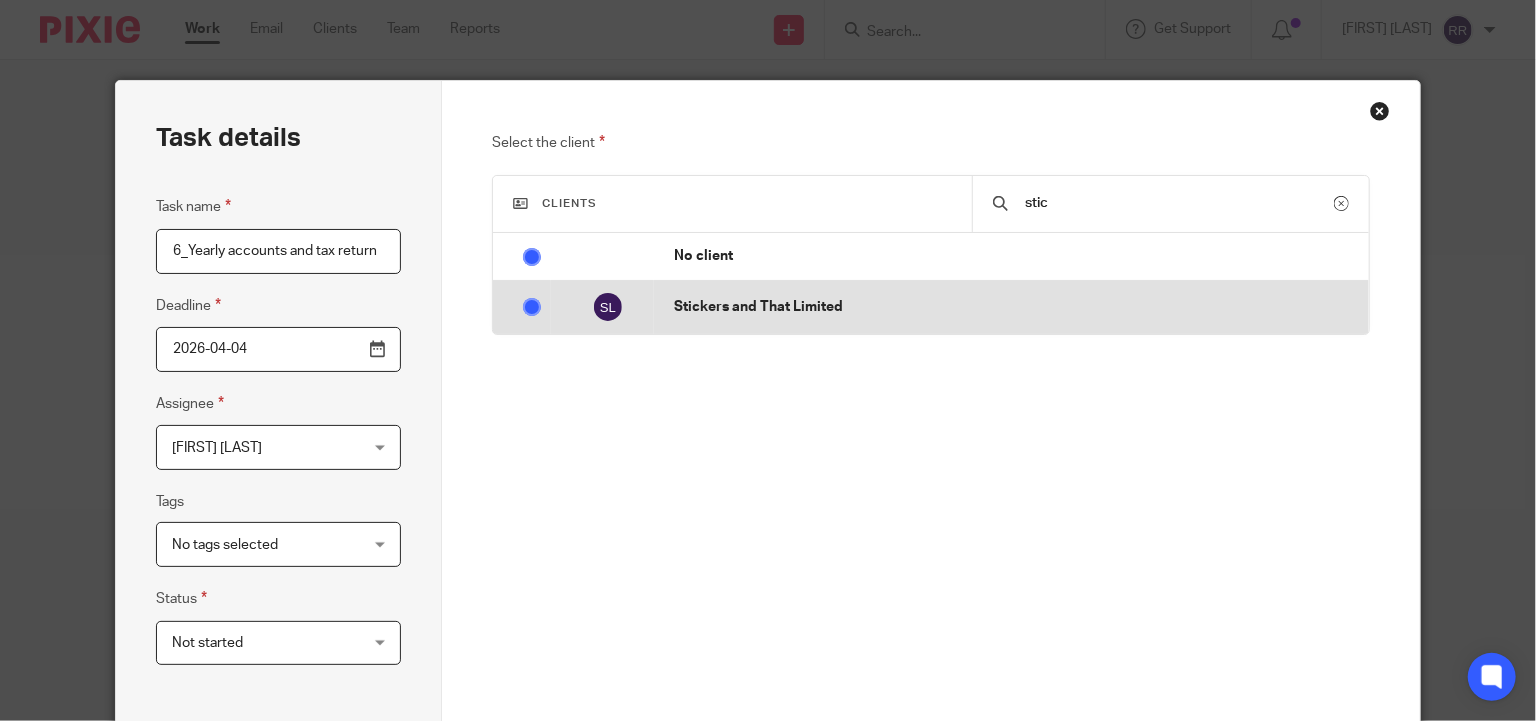 radio on "false" 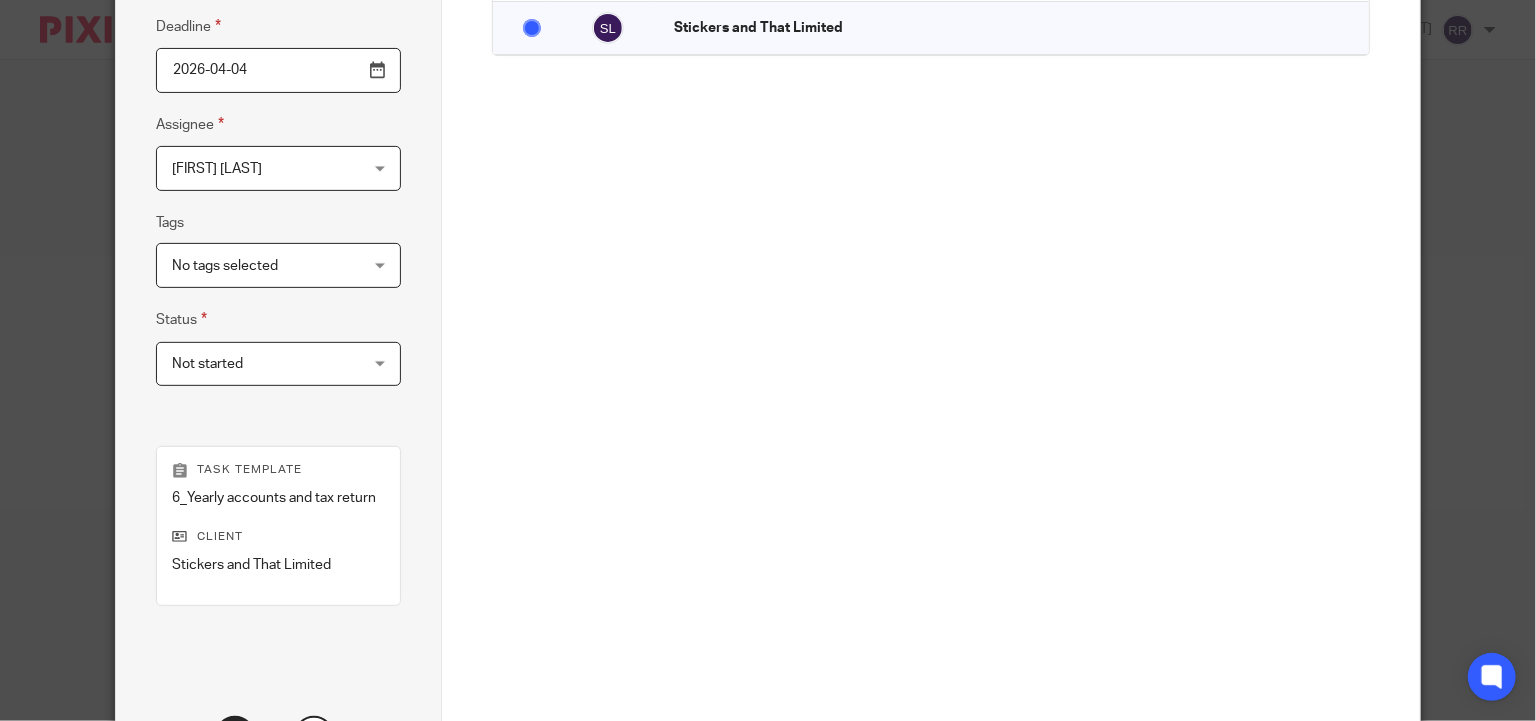scroll, scrollTop: 460, scrollLeft: 0, axis: vertical 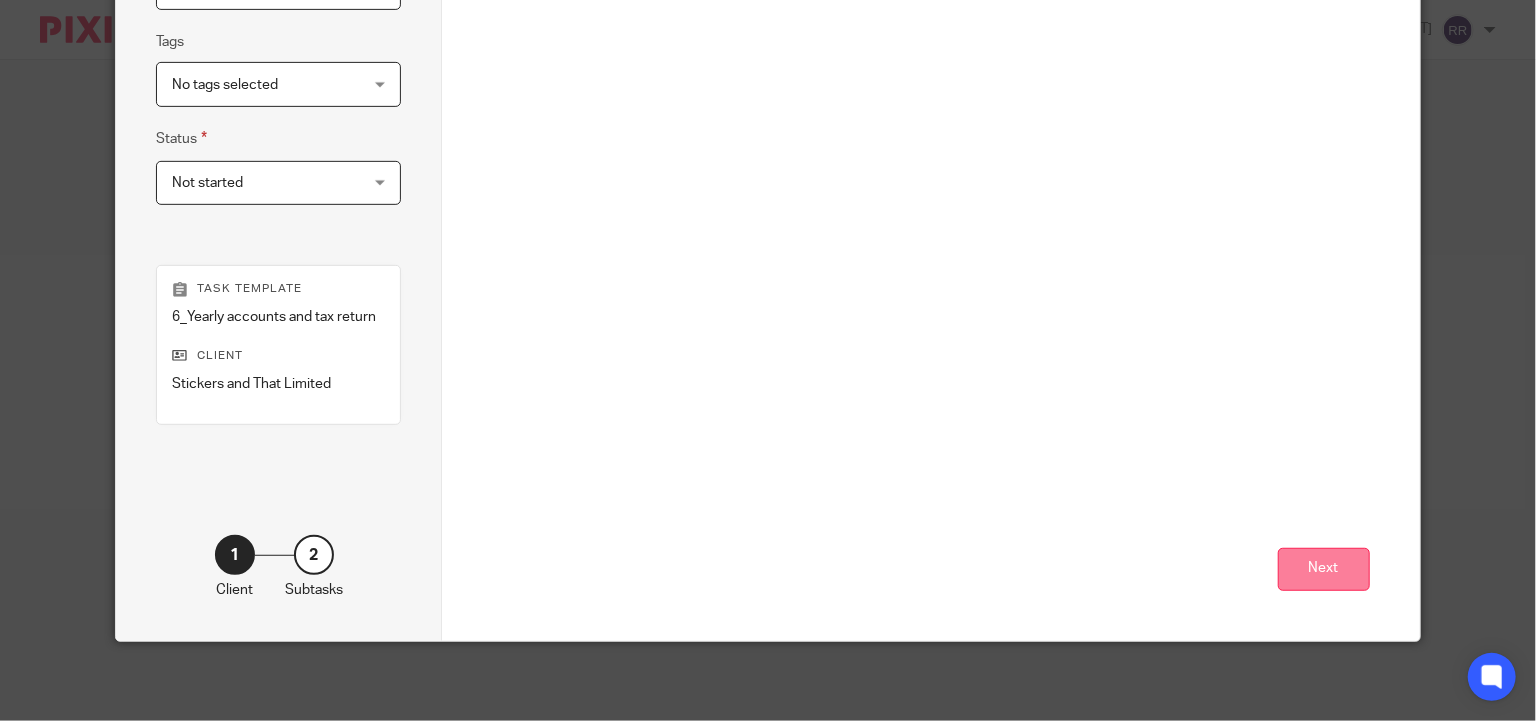 click on "Next" at bounding box center (1324, 569) 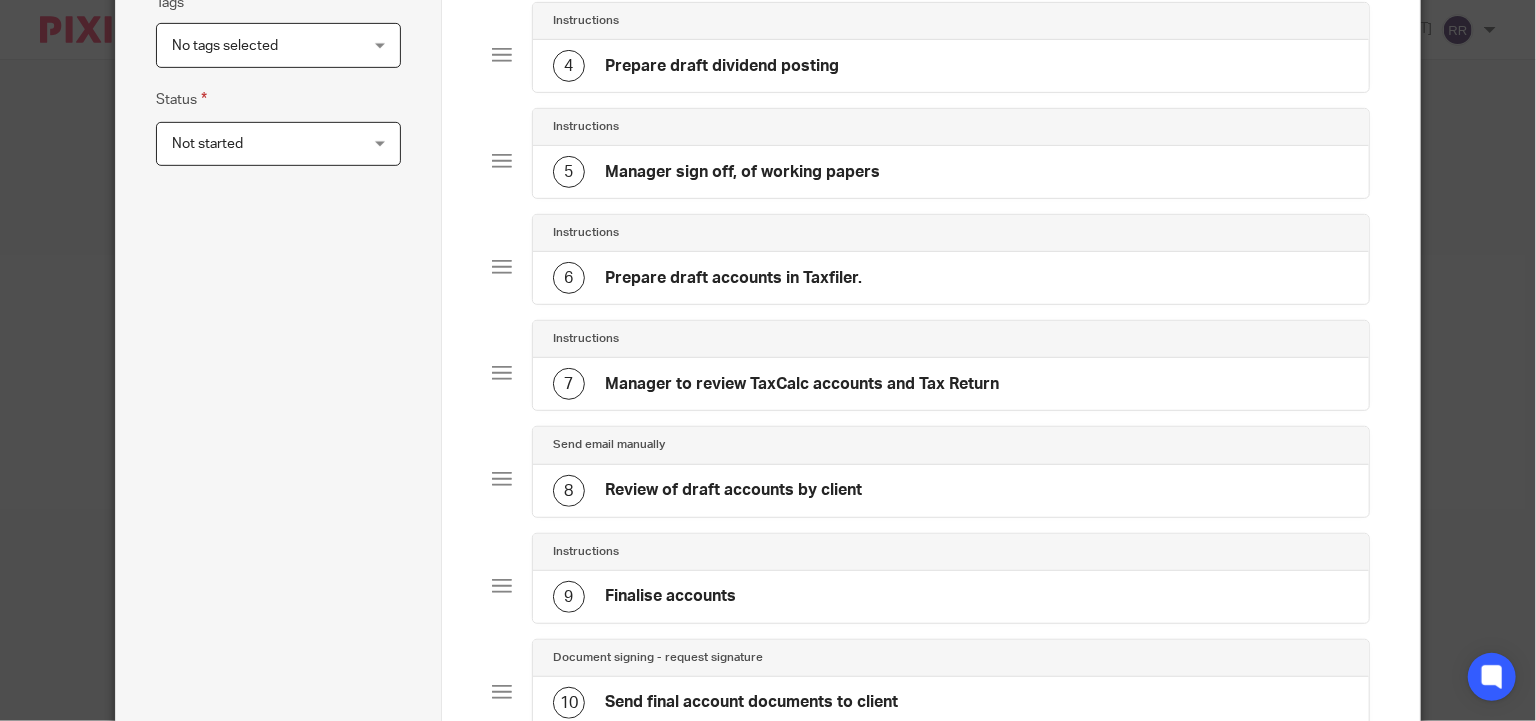 scroll, scrollTop: 0, scrollLeft: 0, axis: both 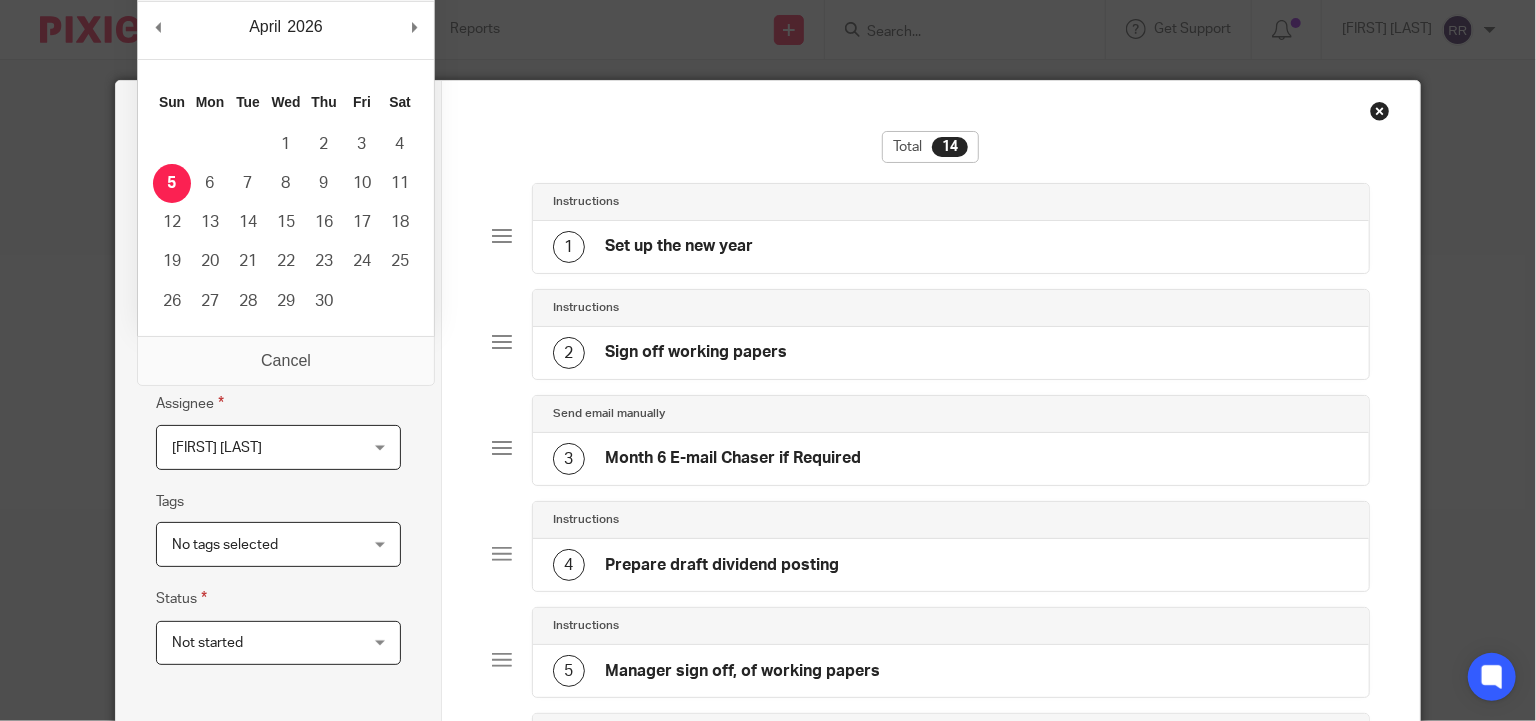 click on "2026-04-04" at bounding box center (278, 349) 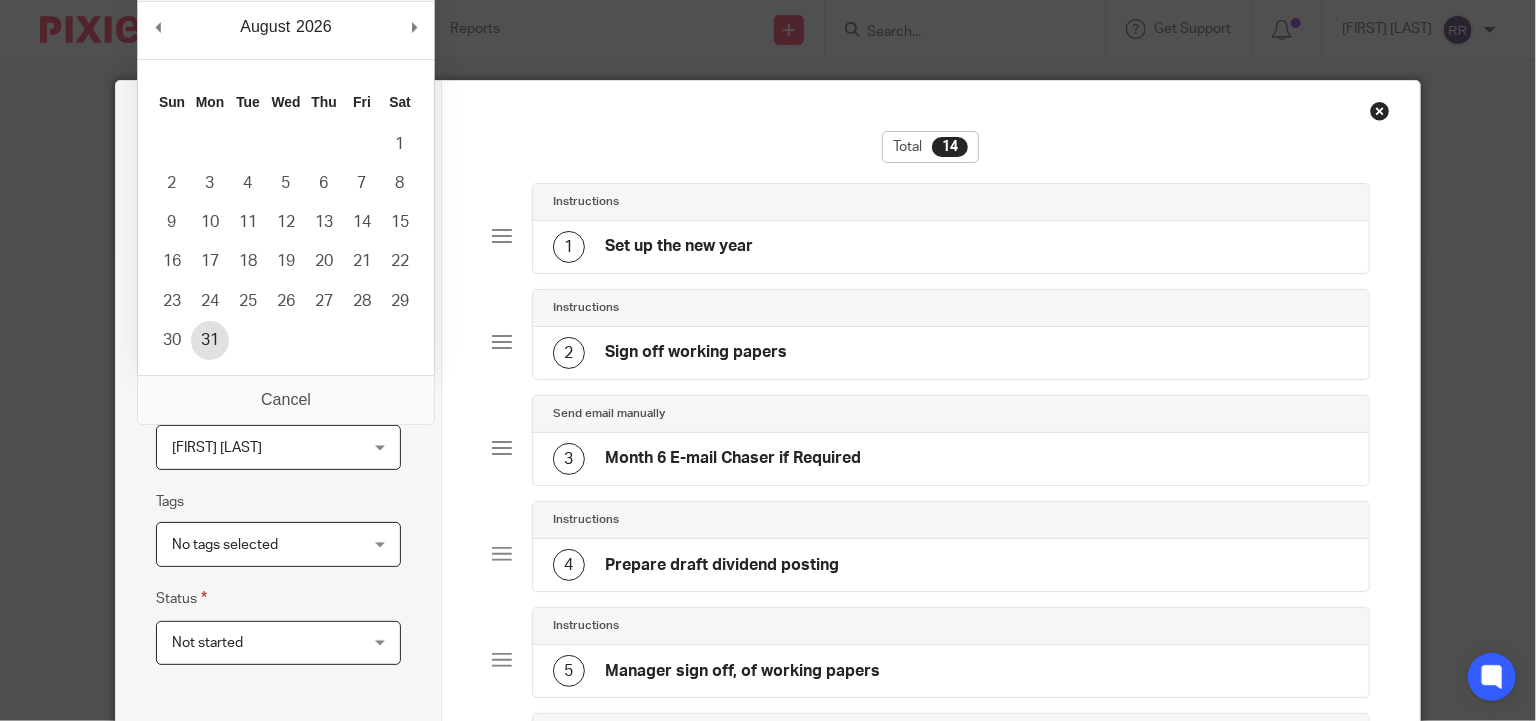 type on "2026-08-30" 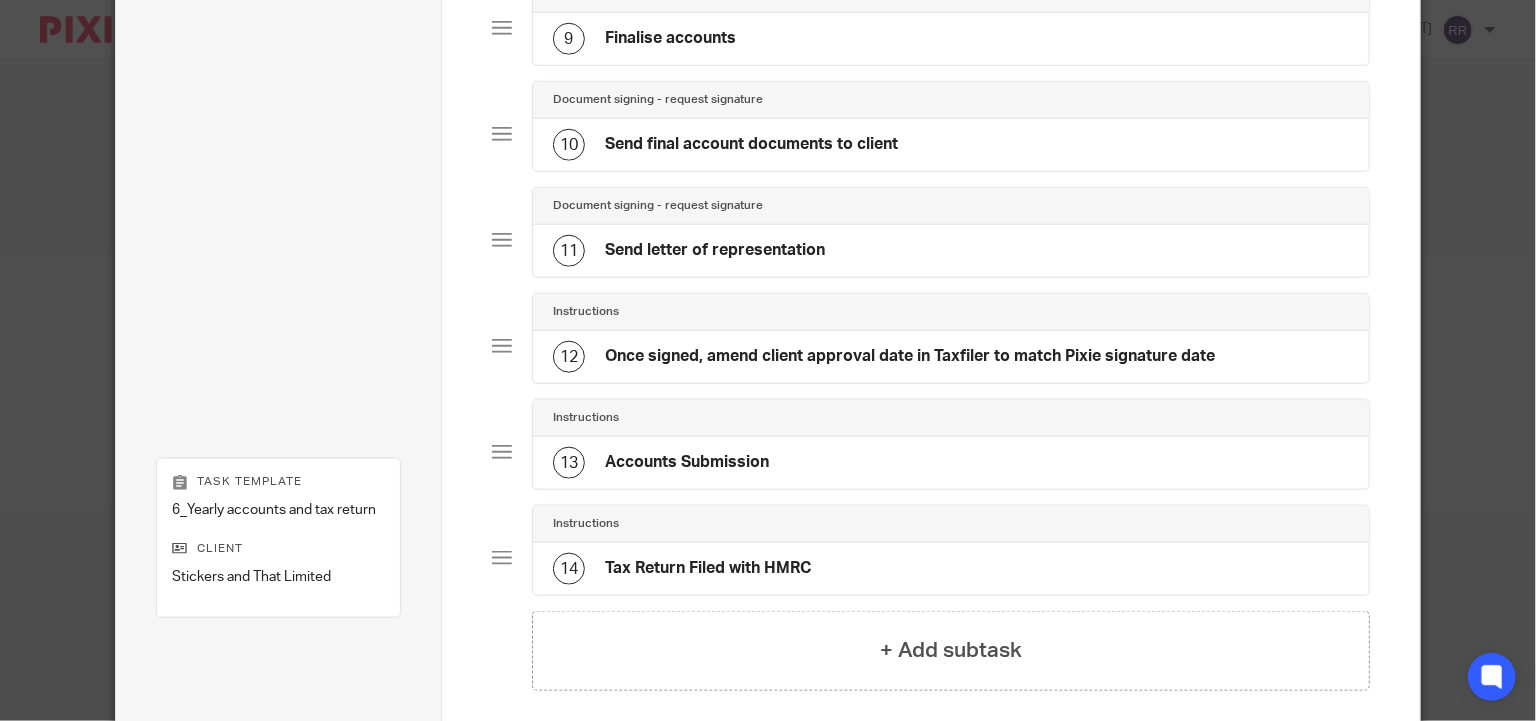scroll, scrollTop: 1249, scrollLeft: 0, axis: vertical 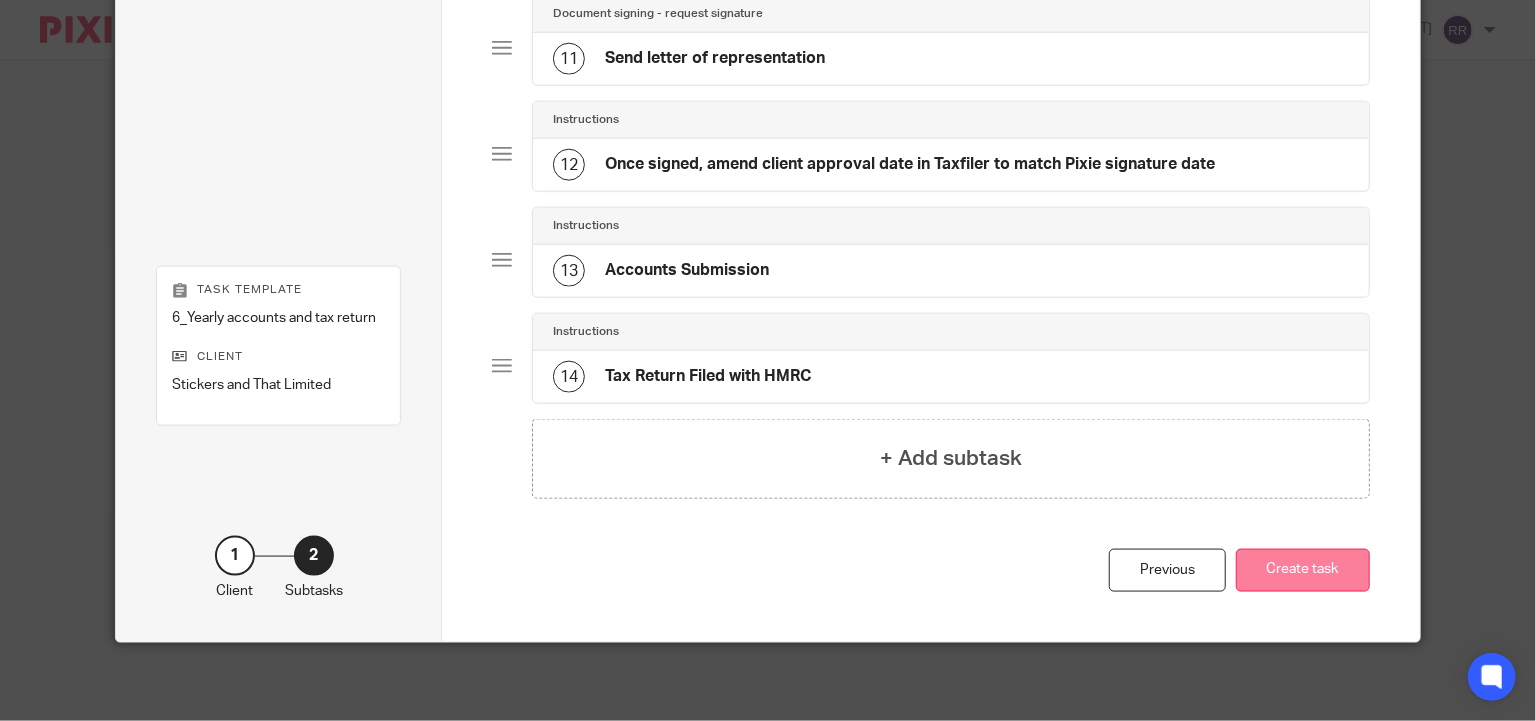click on "Create task" at bounding box center [1303, 570] 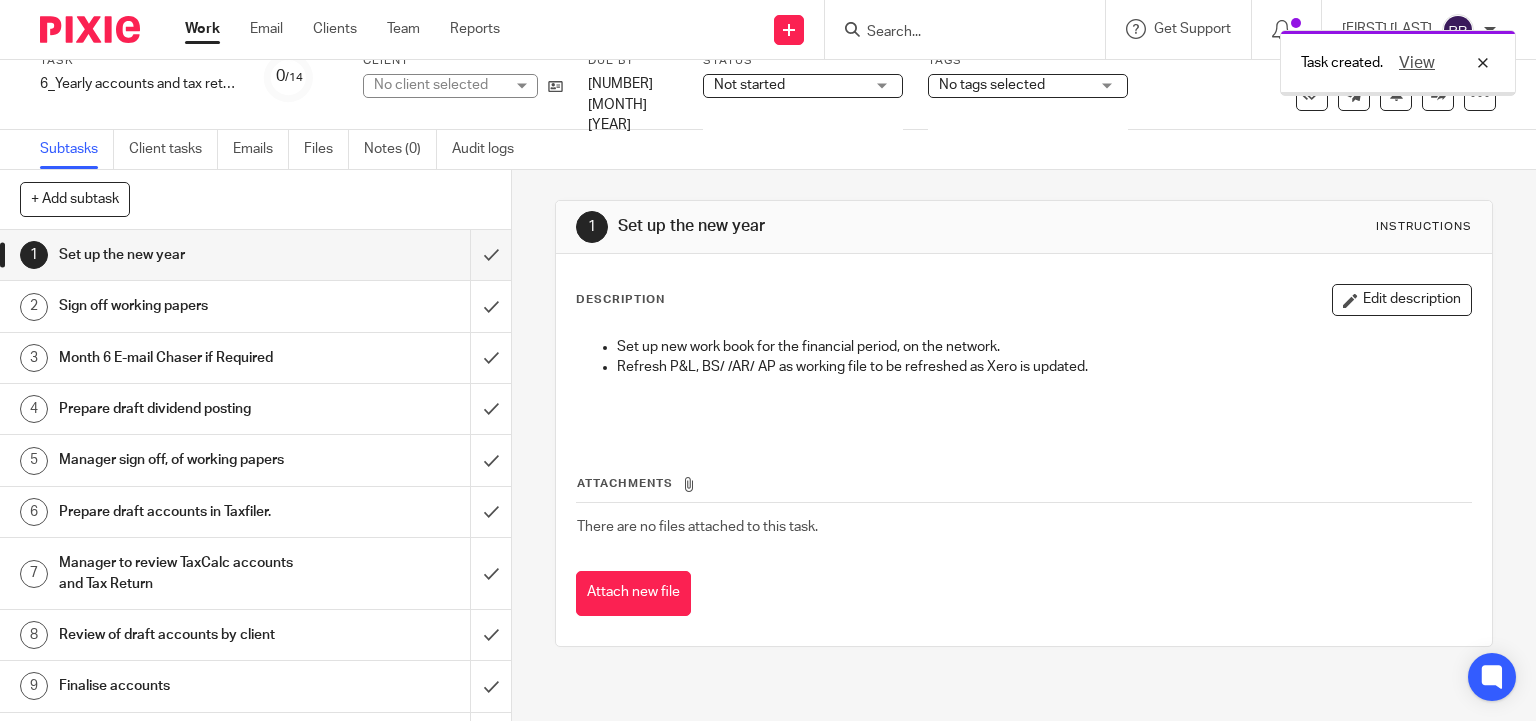 scroll, scrollTop: 0, scrollLeft: 0, axis: both 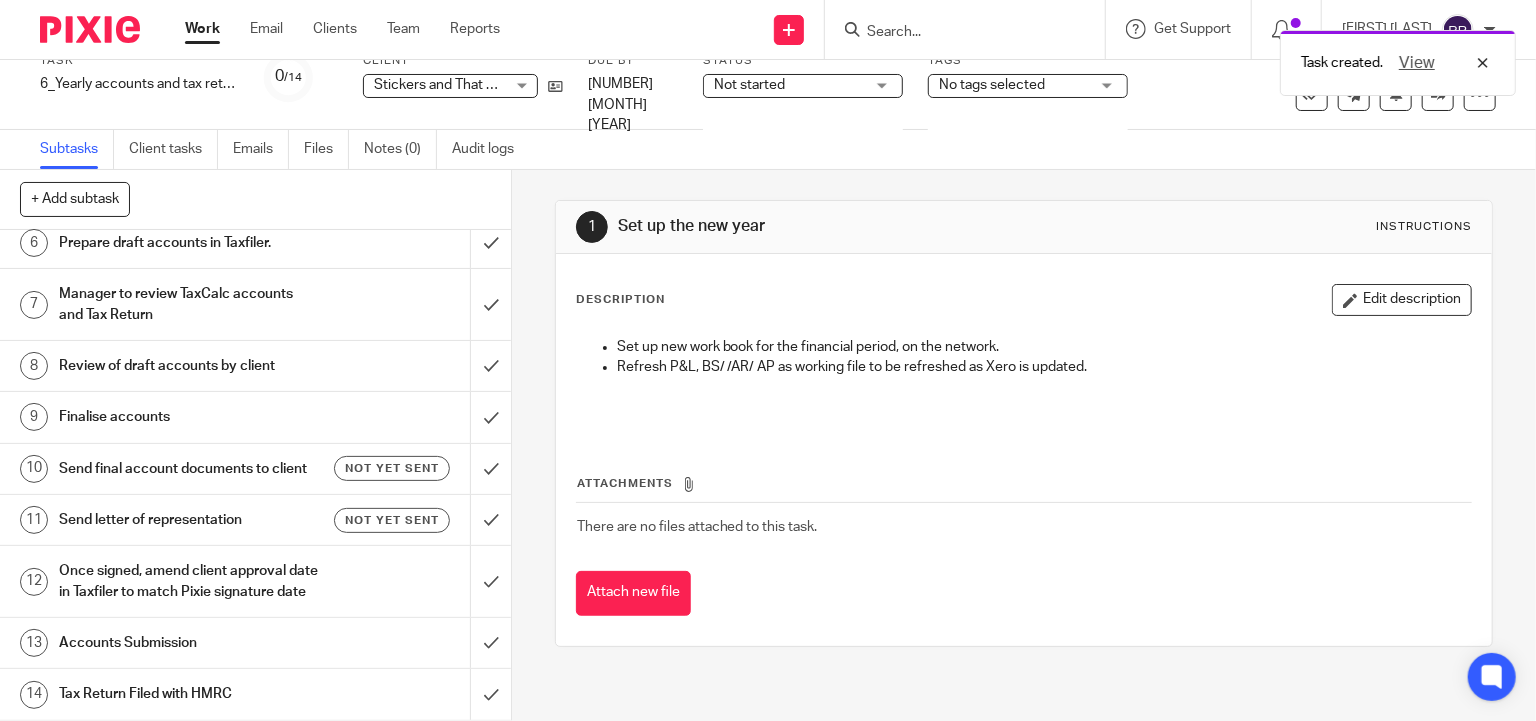 click on "Send final account documents to client" at bounding box center (189, 469) 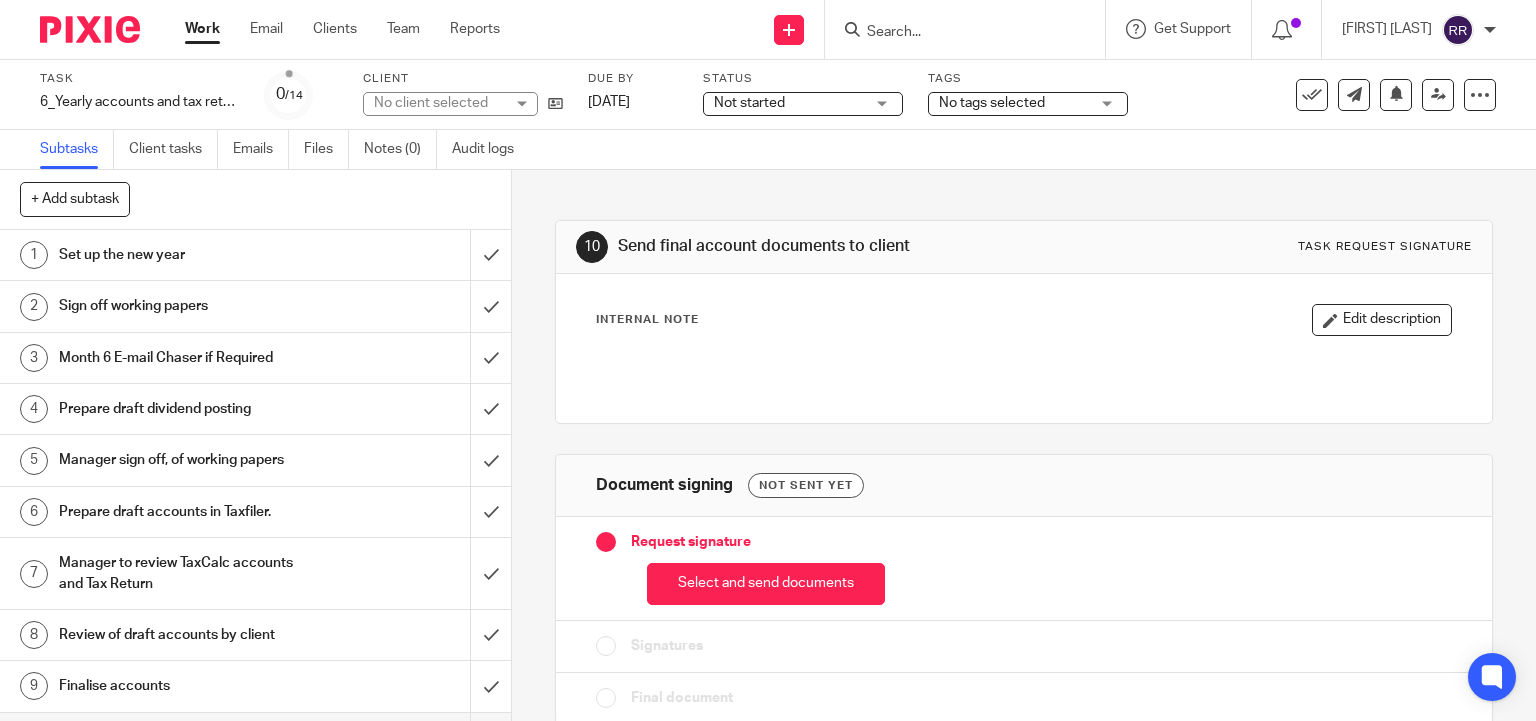 scroll, scrollTop: 0, scrollLeft: 0, axis: both 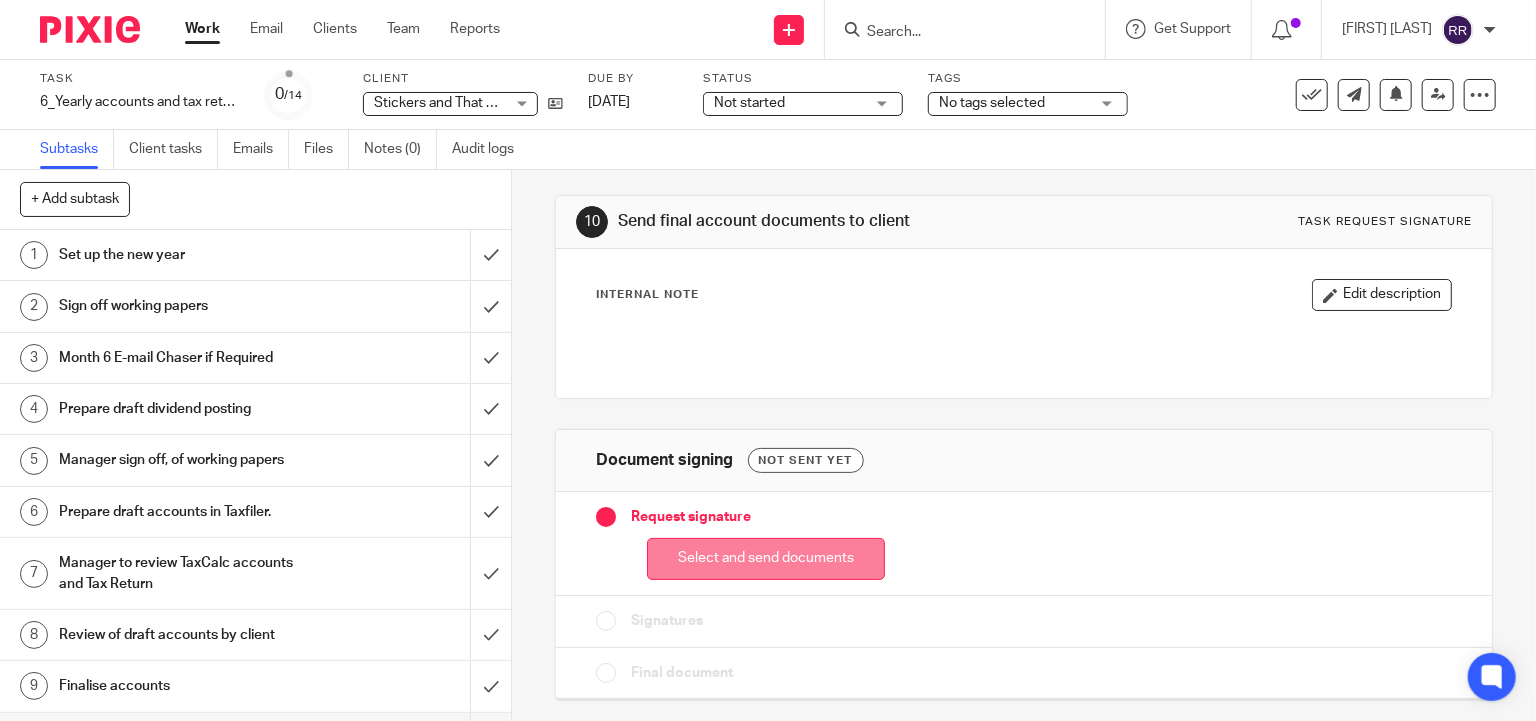 click on "Select and send documents" at bounding box center [766, 559] 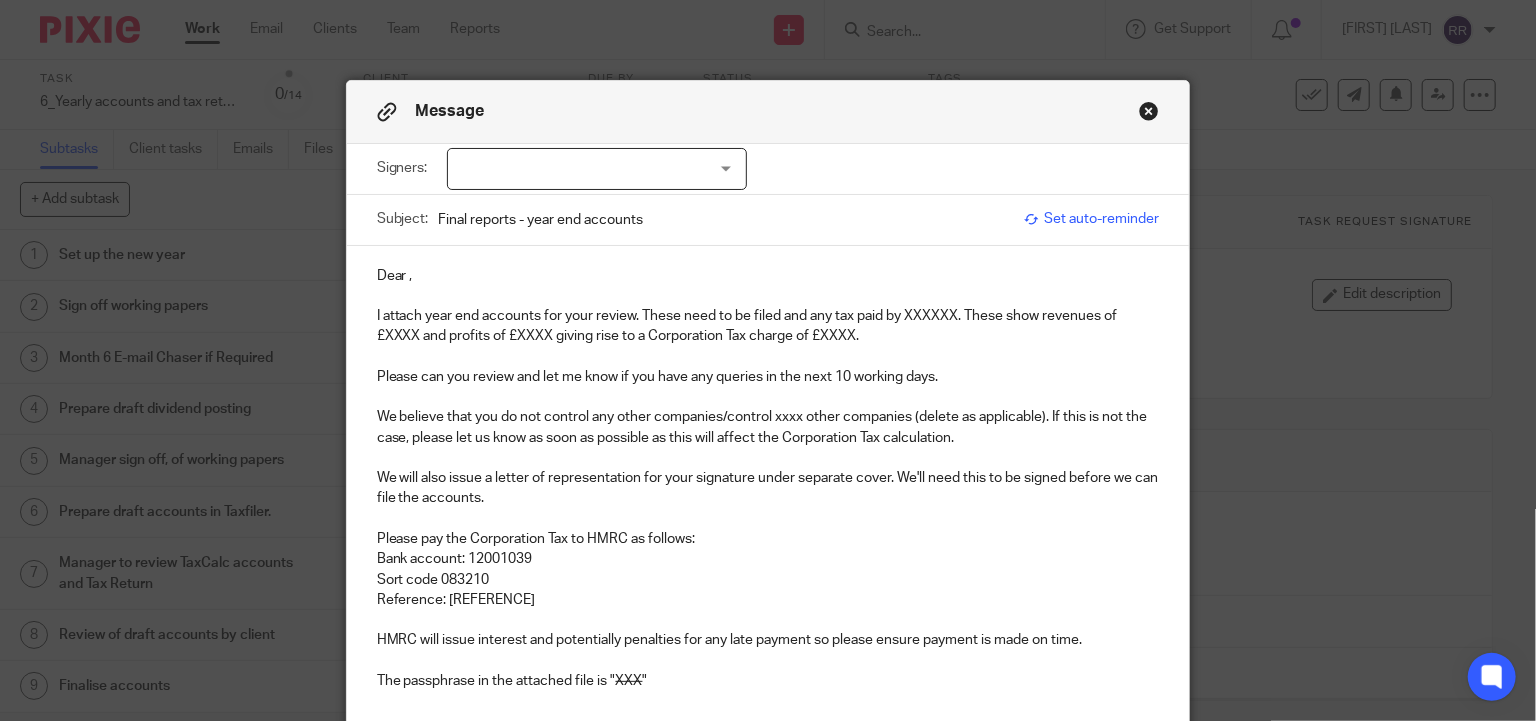 click at bounding box center (597, 169) 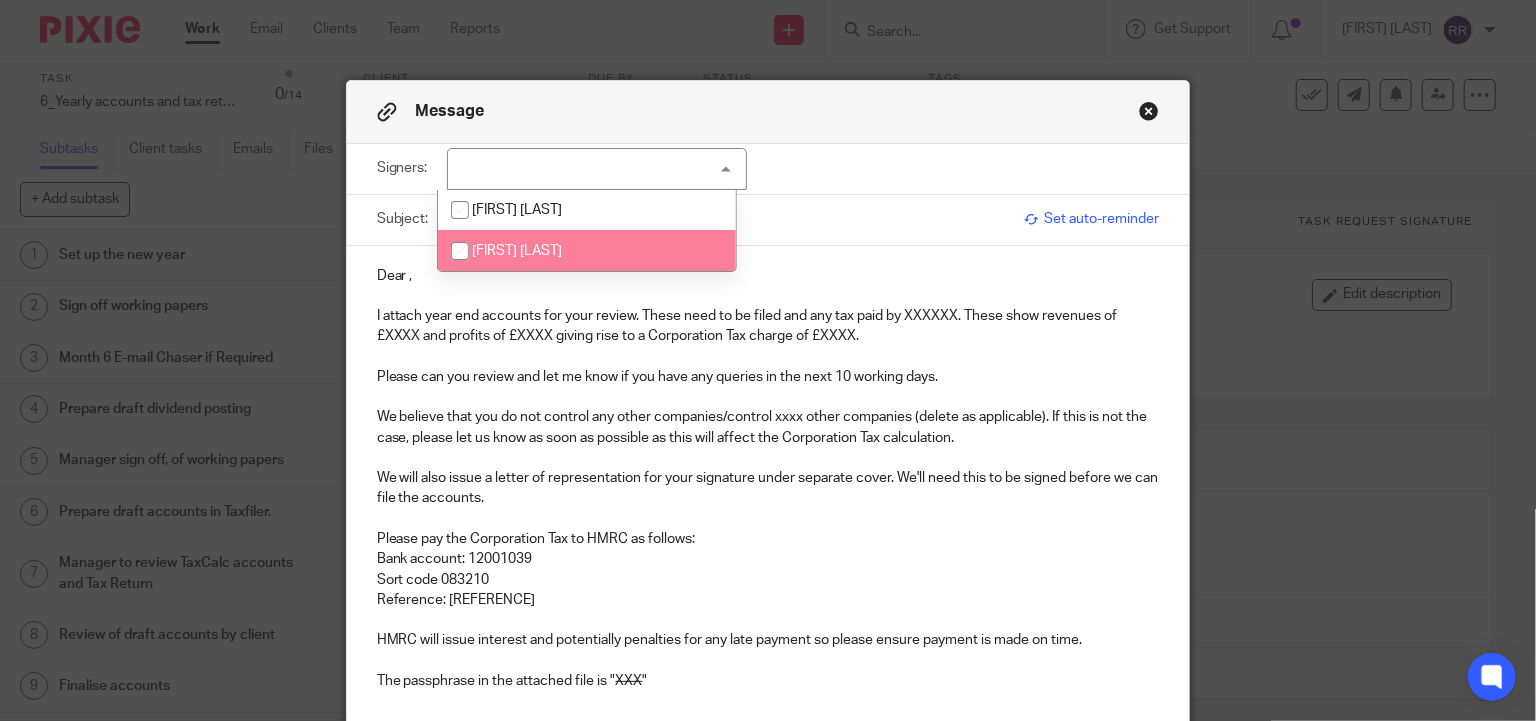 click on "Ryan Beach" at bounding box center (587, 250) 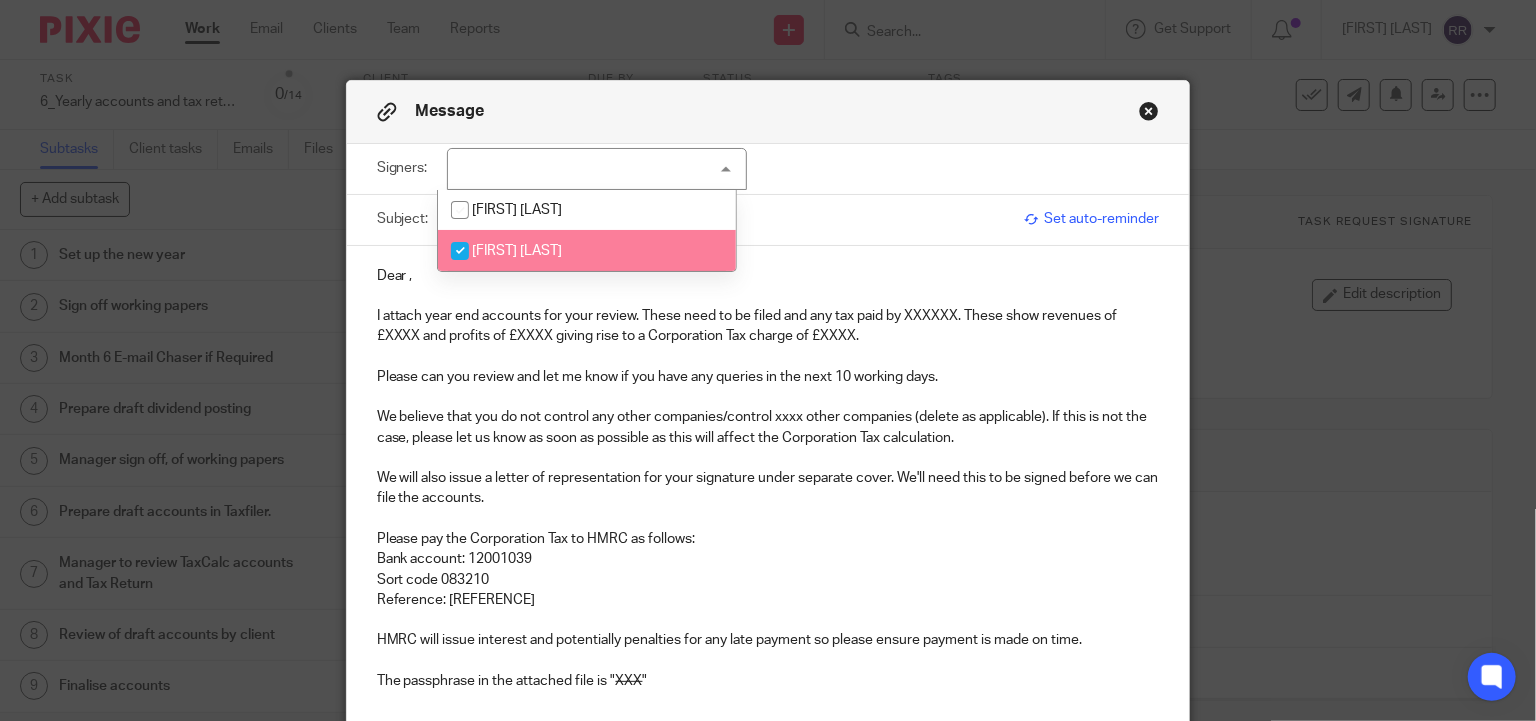 checkbox on "true" 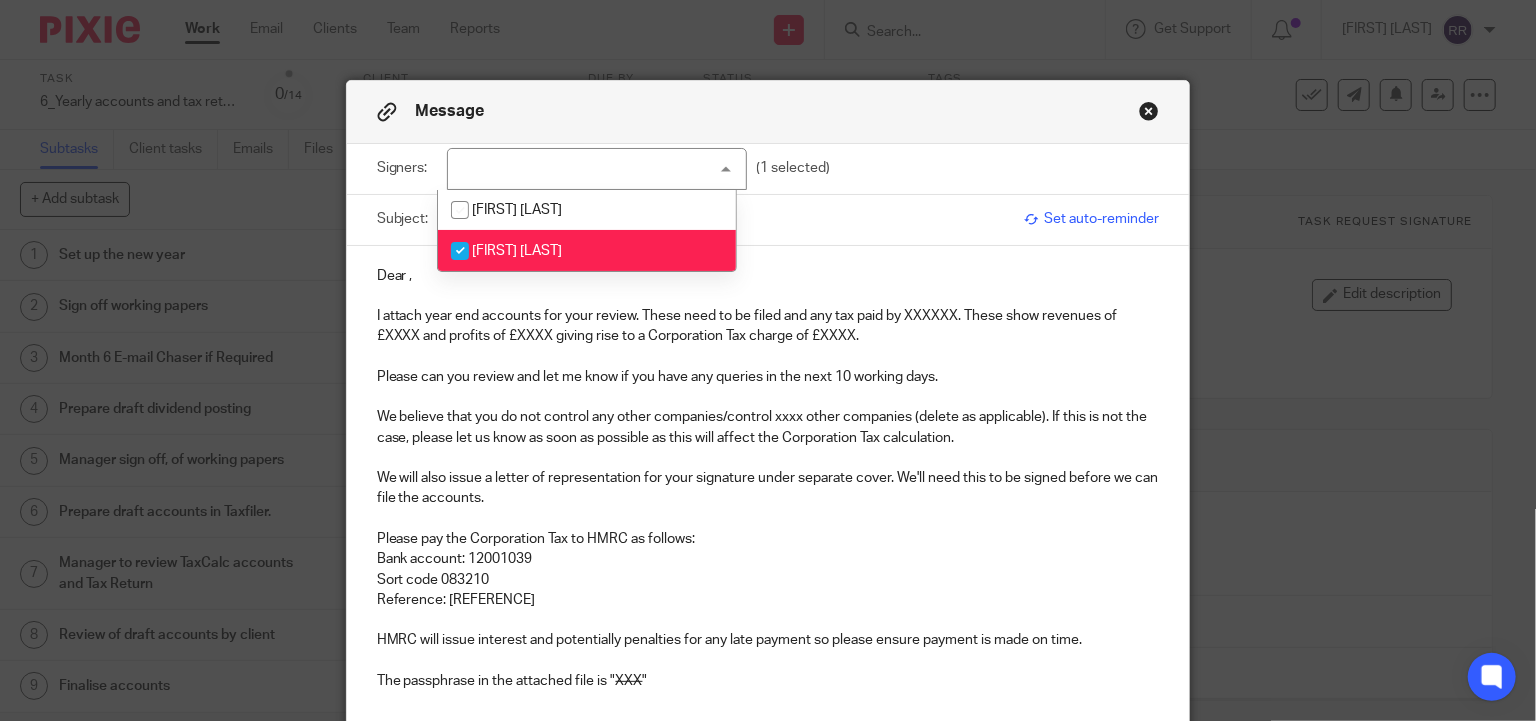 click on "Dear ," at bounding box center [768, 276] 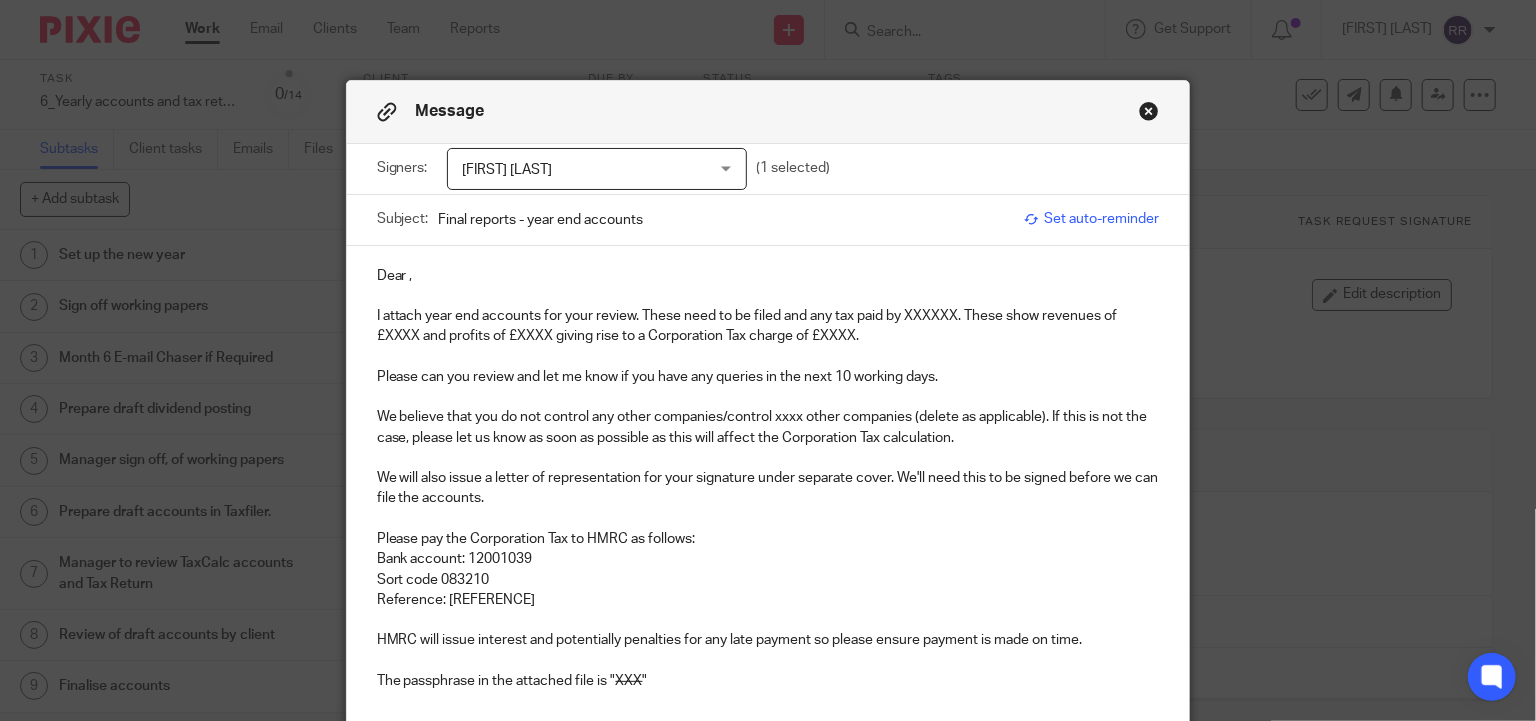 click on "Final reports - year end accounts" at bounding box center [727, 219] 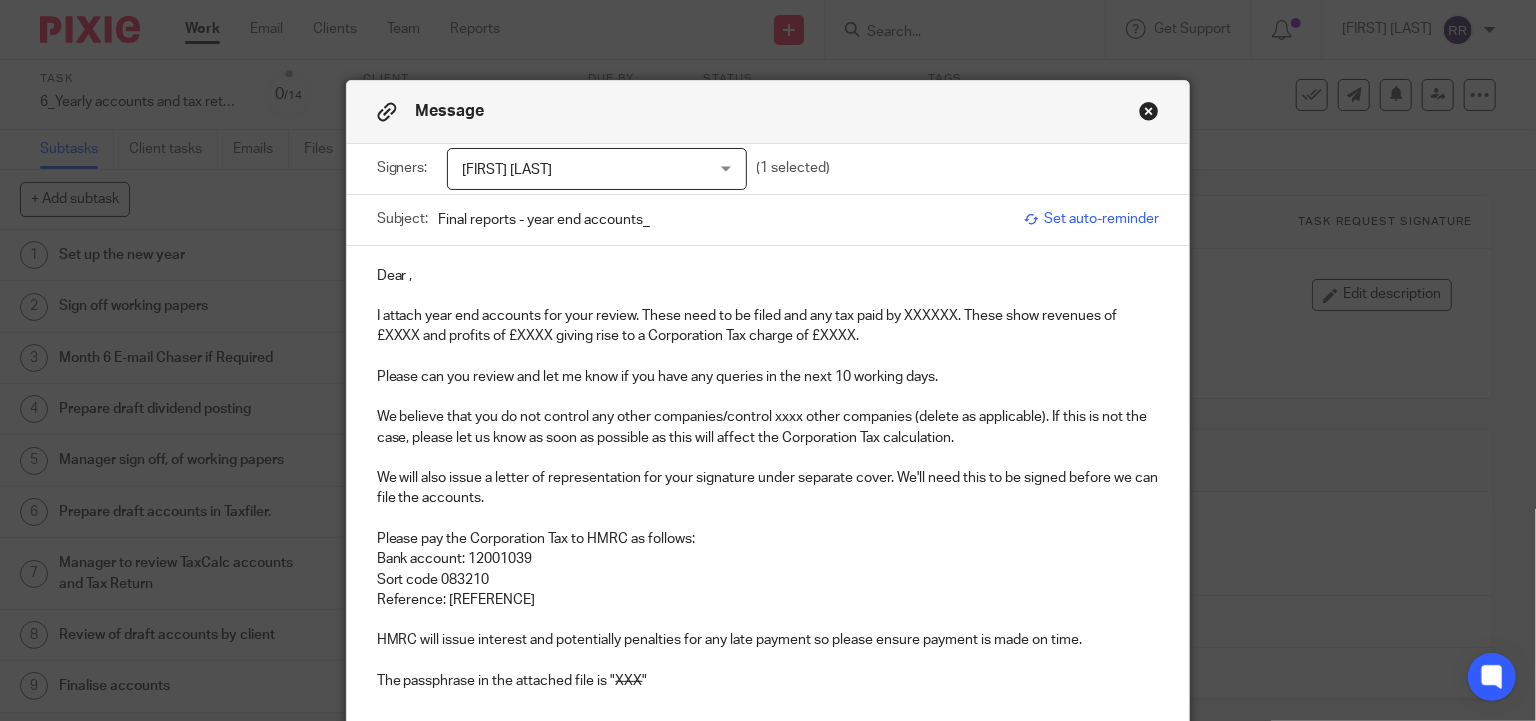 click on "Subject:     Final reports - year end accounts_" at bounding box center [696, 220] 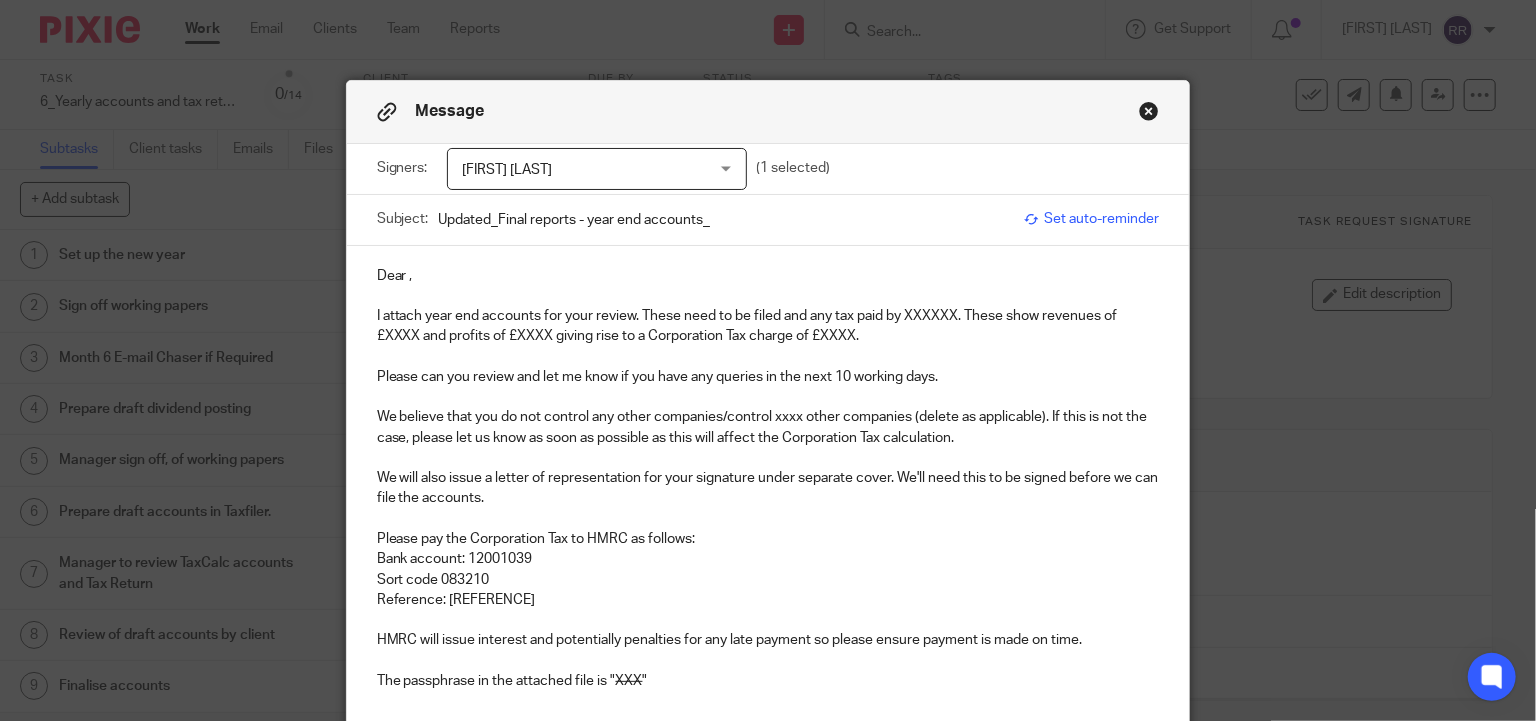 click on "Updated_Final reports - year end accounts_" at bounding box center [727, 219] 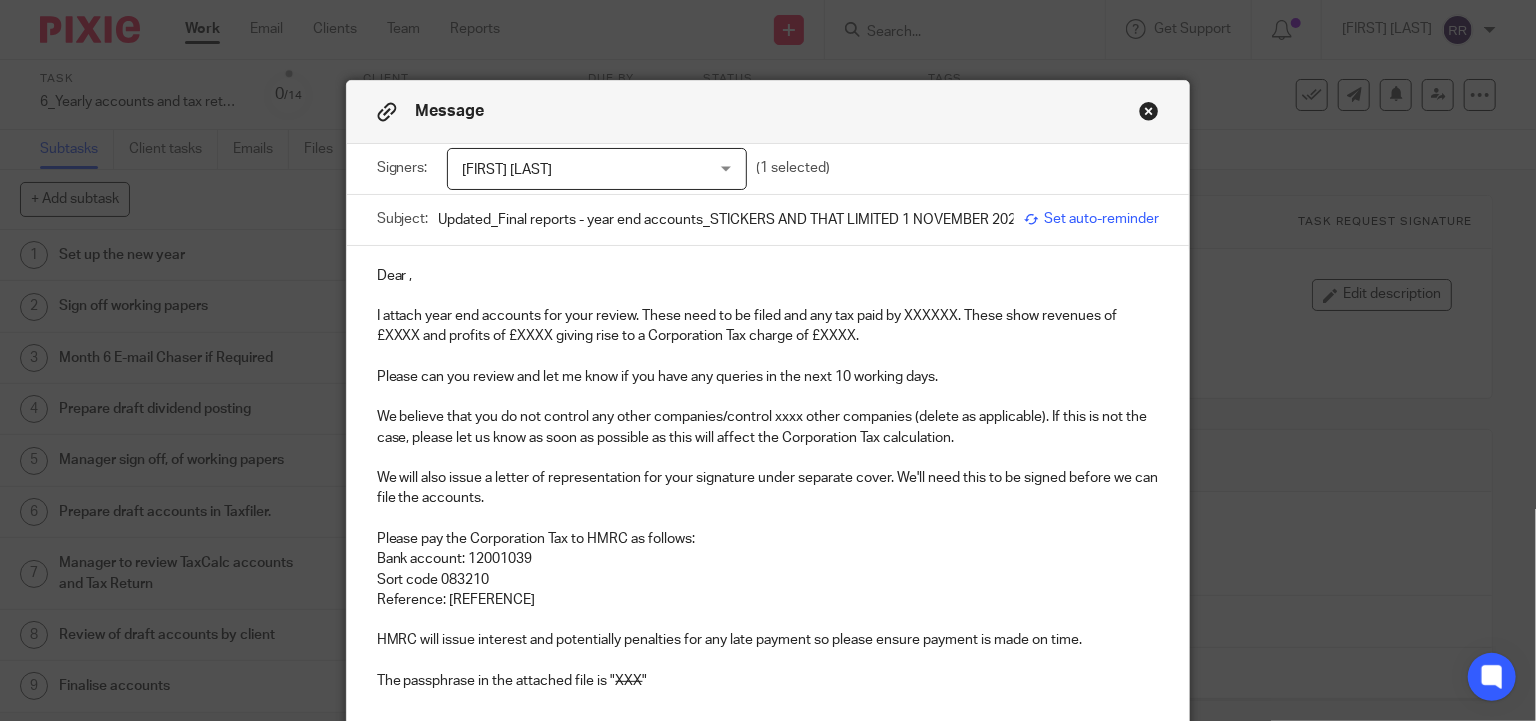 scroll, scrollTop: 0, scrollLeft: 171, axis: horizontal 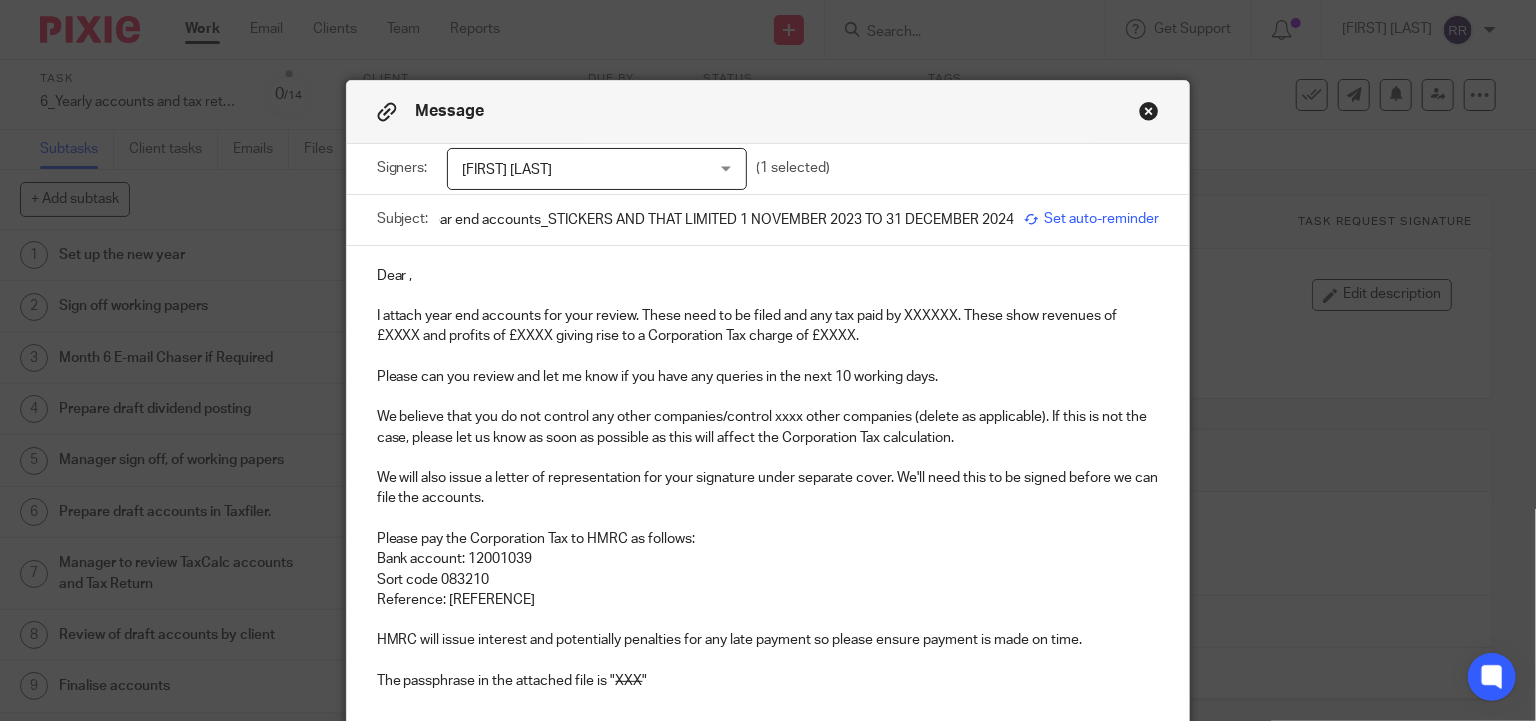 type on "Updated_Final reports - year end accounts_STICKERS AND THAT LIMITED 1 NOVEMBER 2023 TO 31 DECEMBER 2024" 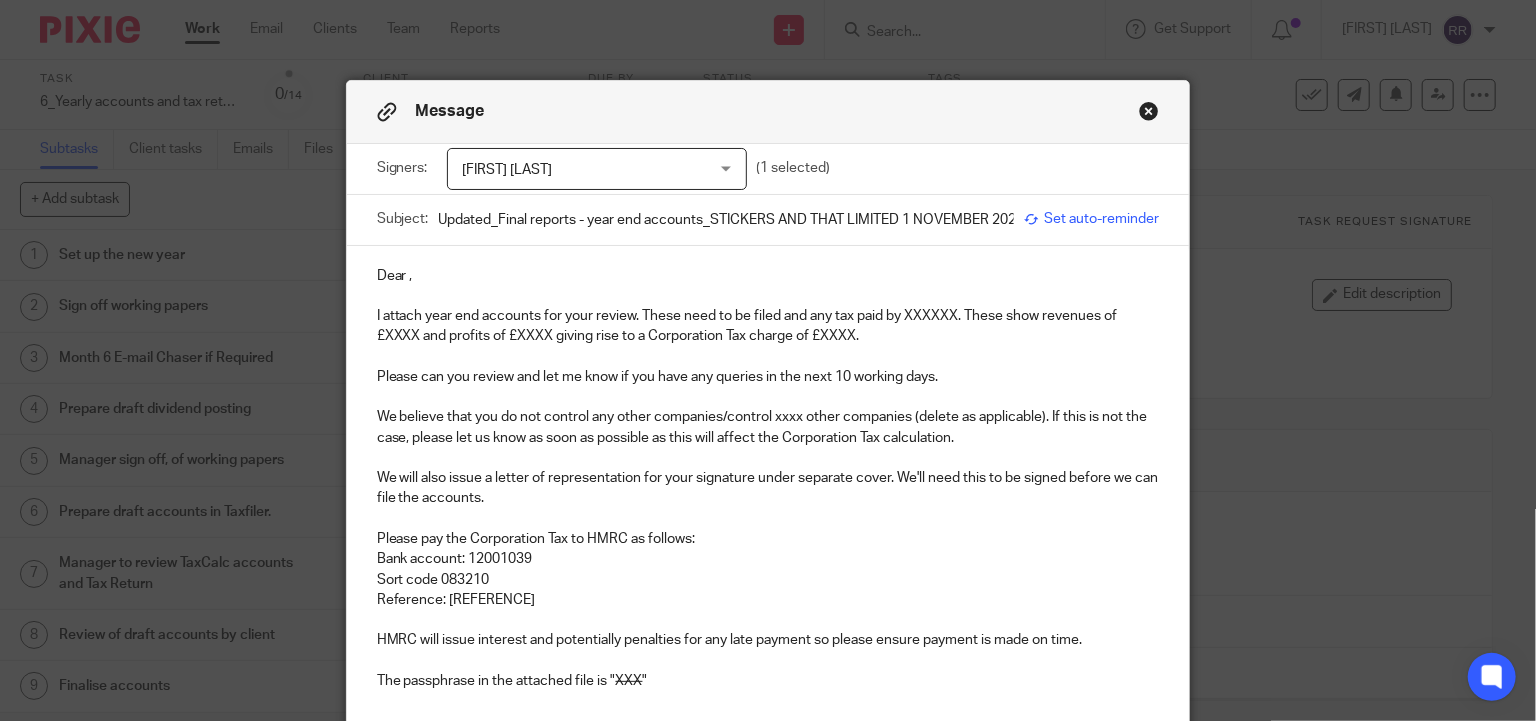 click on "I attach year end accounts for your review. These need to be filed and any tax paid by XXXXXX. These show revenues of £XXXX and profits of £XXXX giving rise to a Corporation Tax charge of £XXXX." at bounding box center (768, 326) 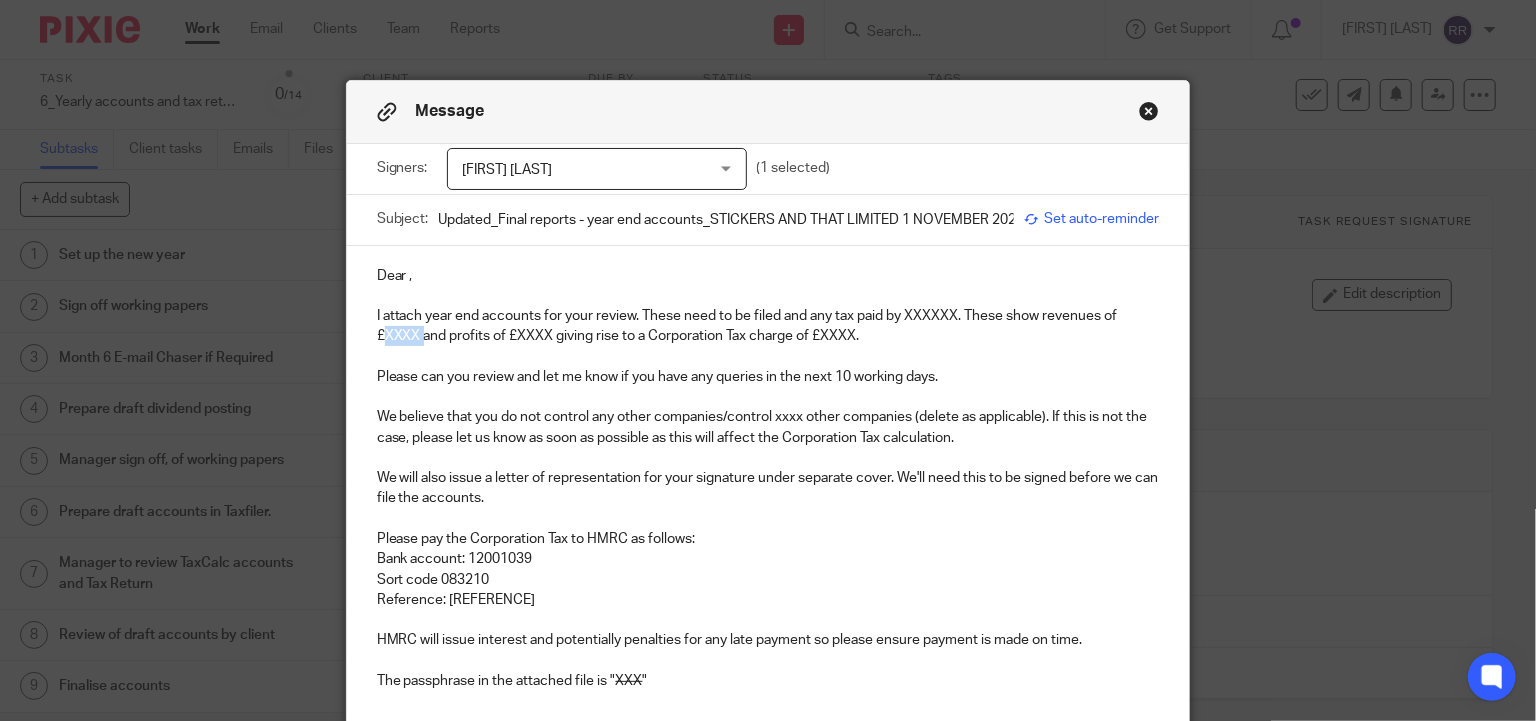 click on "I attach year end accounts for your review. These need to be filed and any tax paid by XXXXXX. These show revenues of £XXXX and profits of £XXXX giving rise to a Corporation Tax charge of £XXXX." at bounding box center [768, 326] 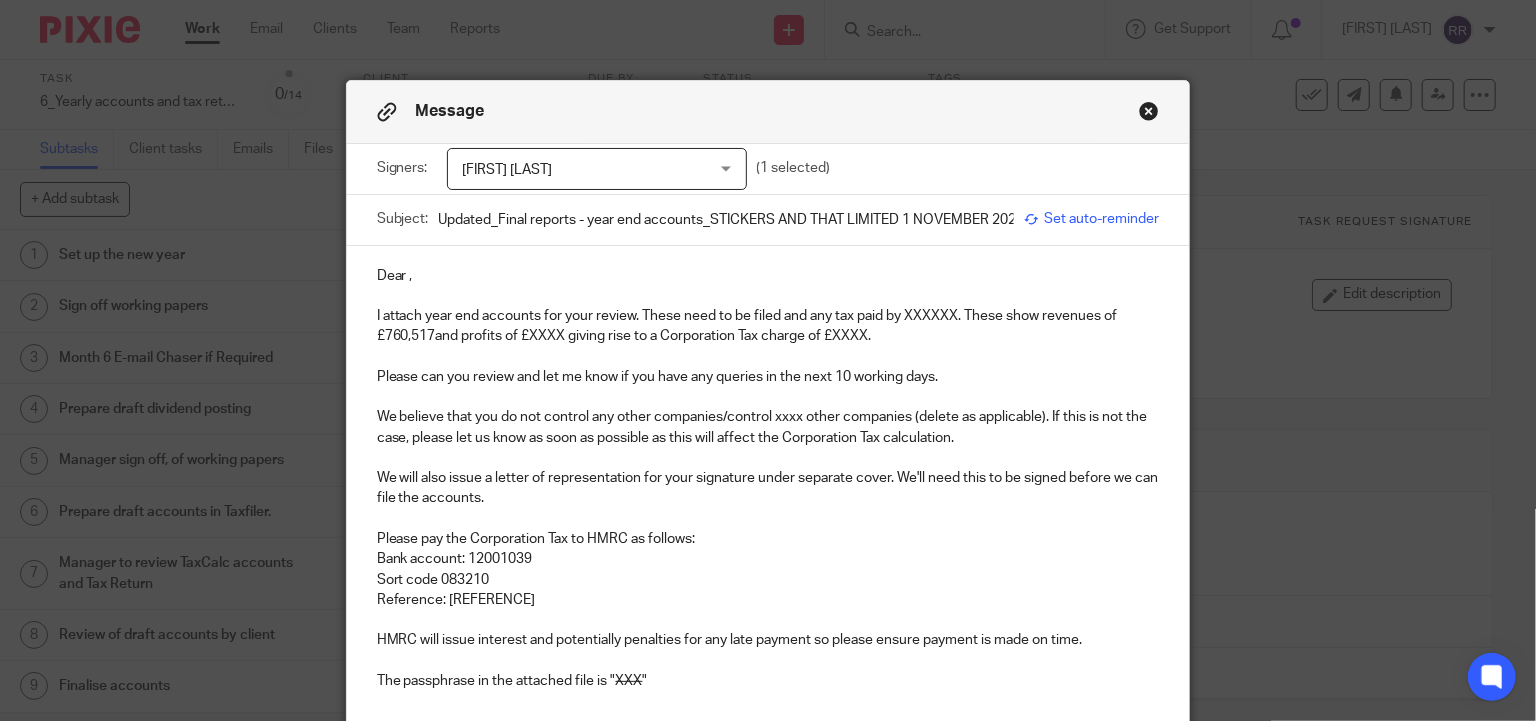 type 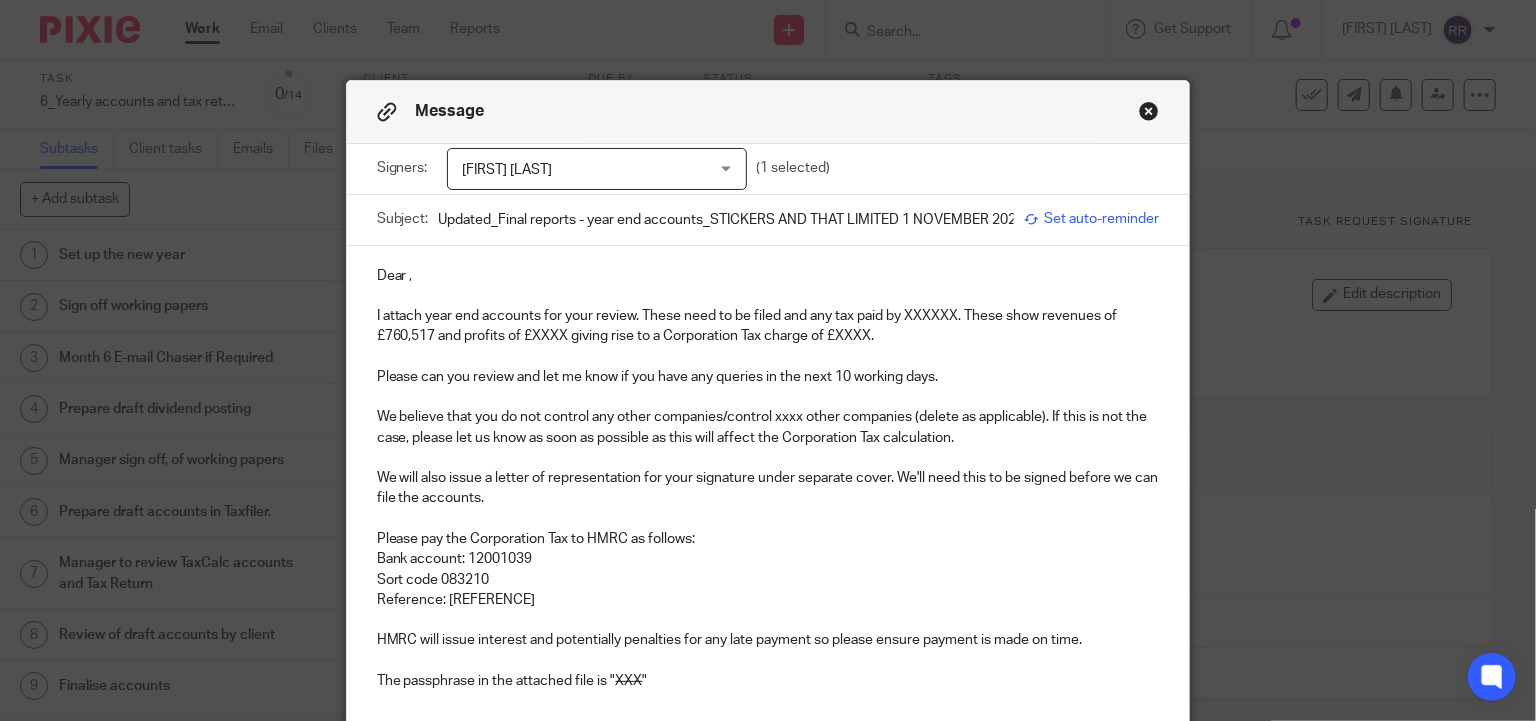 click on "I attach year end accounts for your review. These need to be filed and any tax paid by XXXXXX. These show revenues of £760,517 and profits of £XXXX giving rise to a Corporation Tax charge of £XXXX." at bounding box center (768, 326) 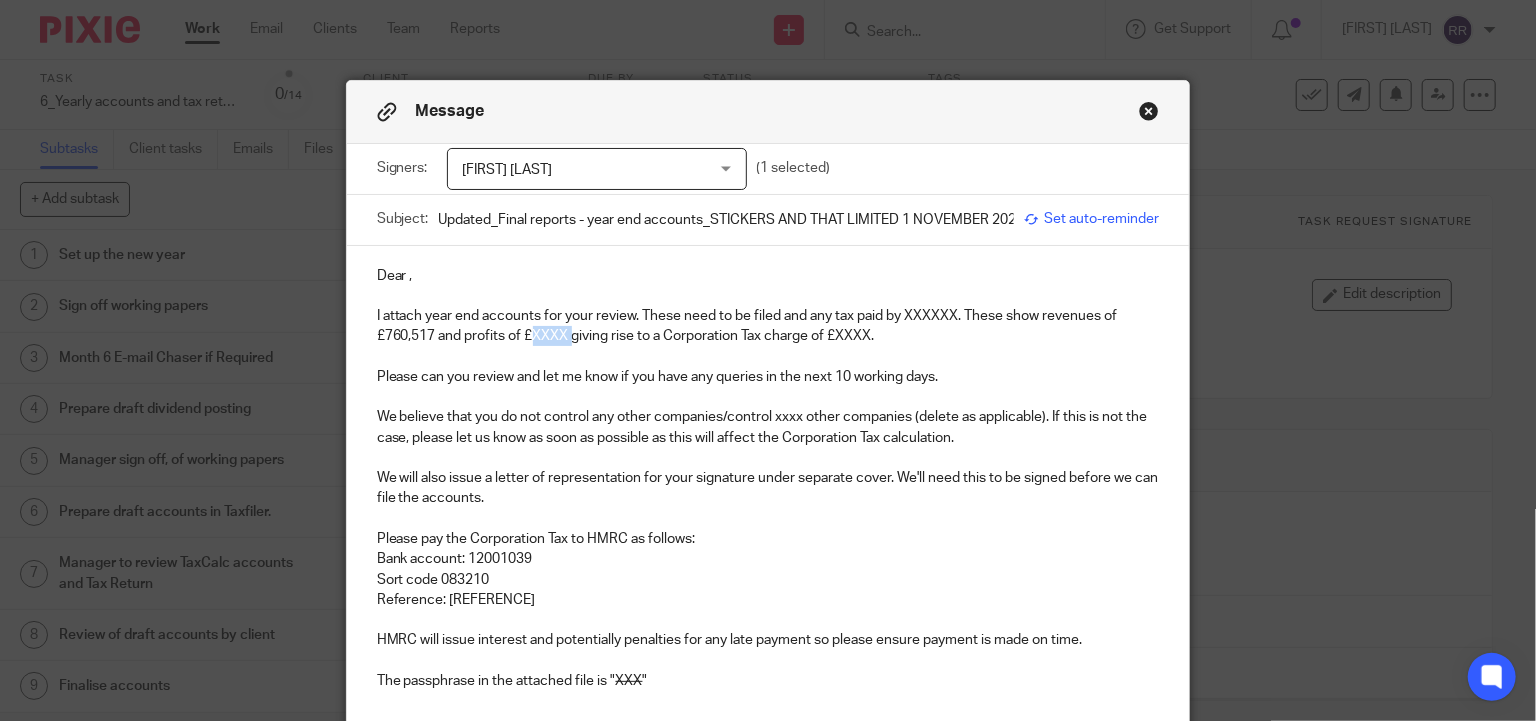 click on "I attach year end accounts for your review. These need to be filed and any tax paid by XXXXXX. These show revenues of £760,517 and profits of £XXXX giving rise to a Corporation Tax charge of £XXXX." at bounding box center (768, 326) 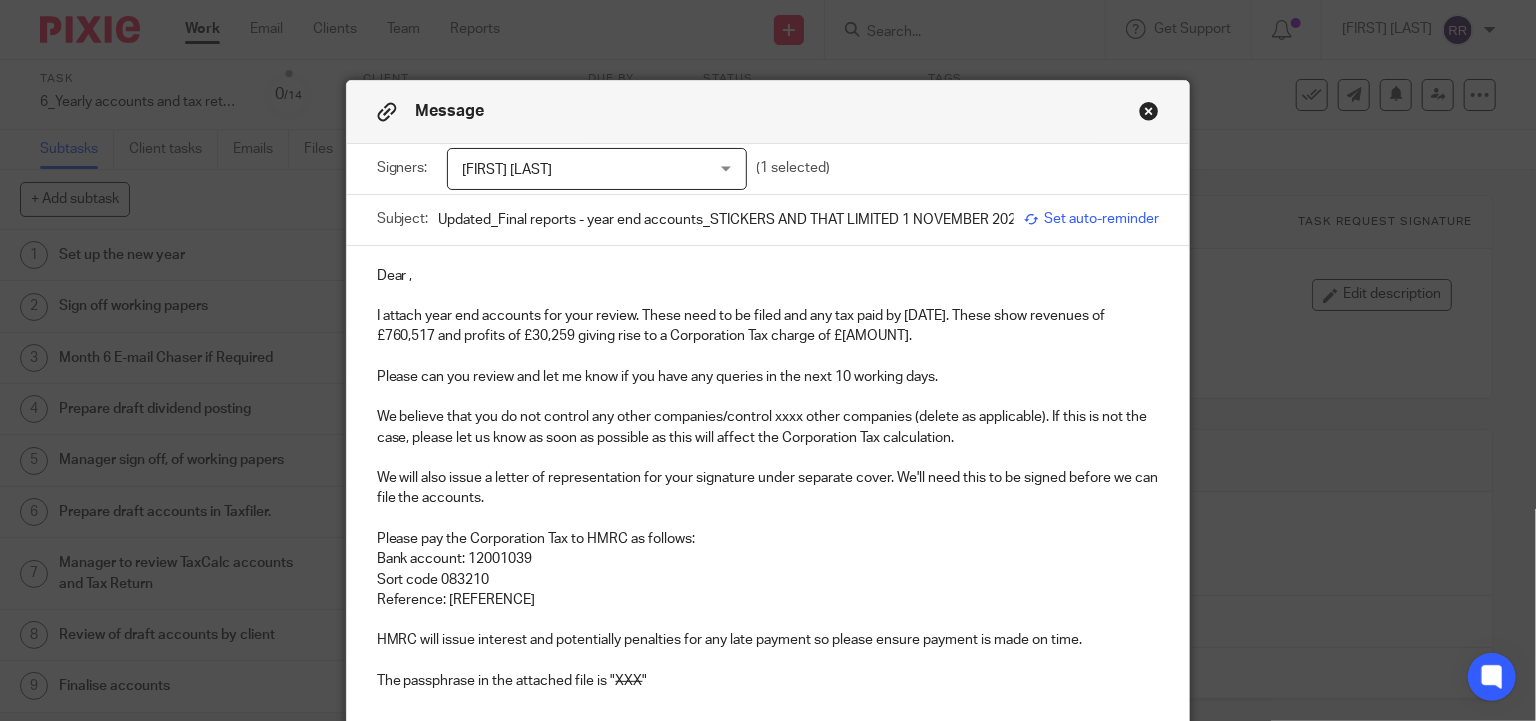 click on "I attach year end accounts for your review. These need to be filed and any tax paid by XXXXXX. These show revenues of £760,517 and profits of £30,259 giving rise to a Corporation Tax charge of £XXXX." at bounding box center [768, 326] 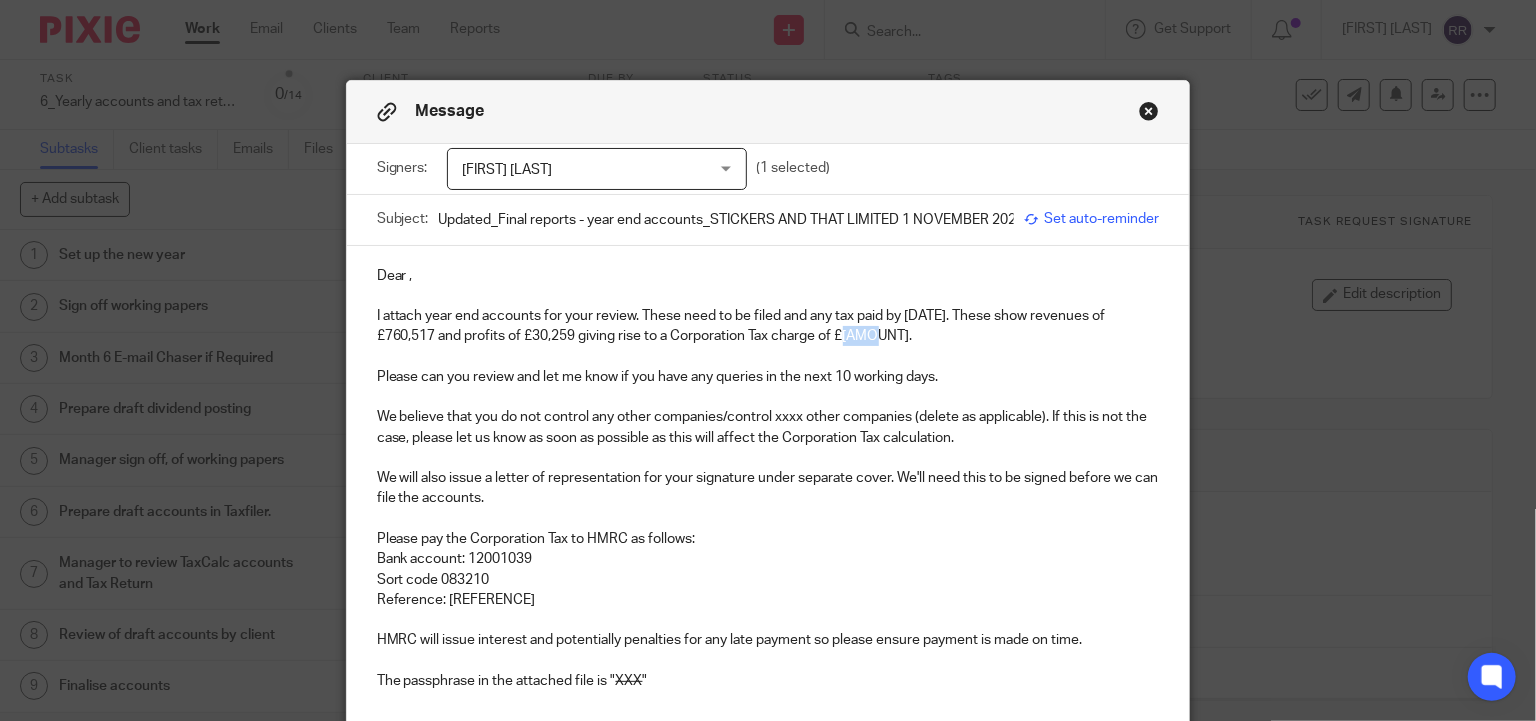 click on "I attach year end accounts for your review. These need to be filed and any tax paid by XXXXXX. These show revenues of £760,517 and profits of £30,259 giving rise to a Corporation Tax charge of £XXXX." at bounding box center (768, 326) 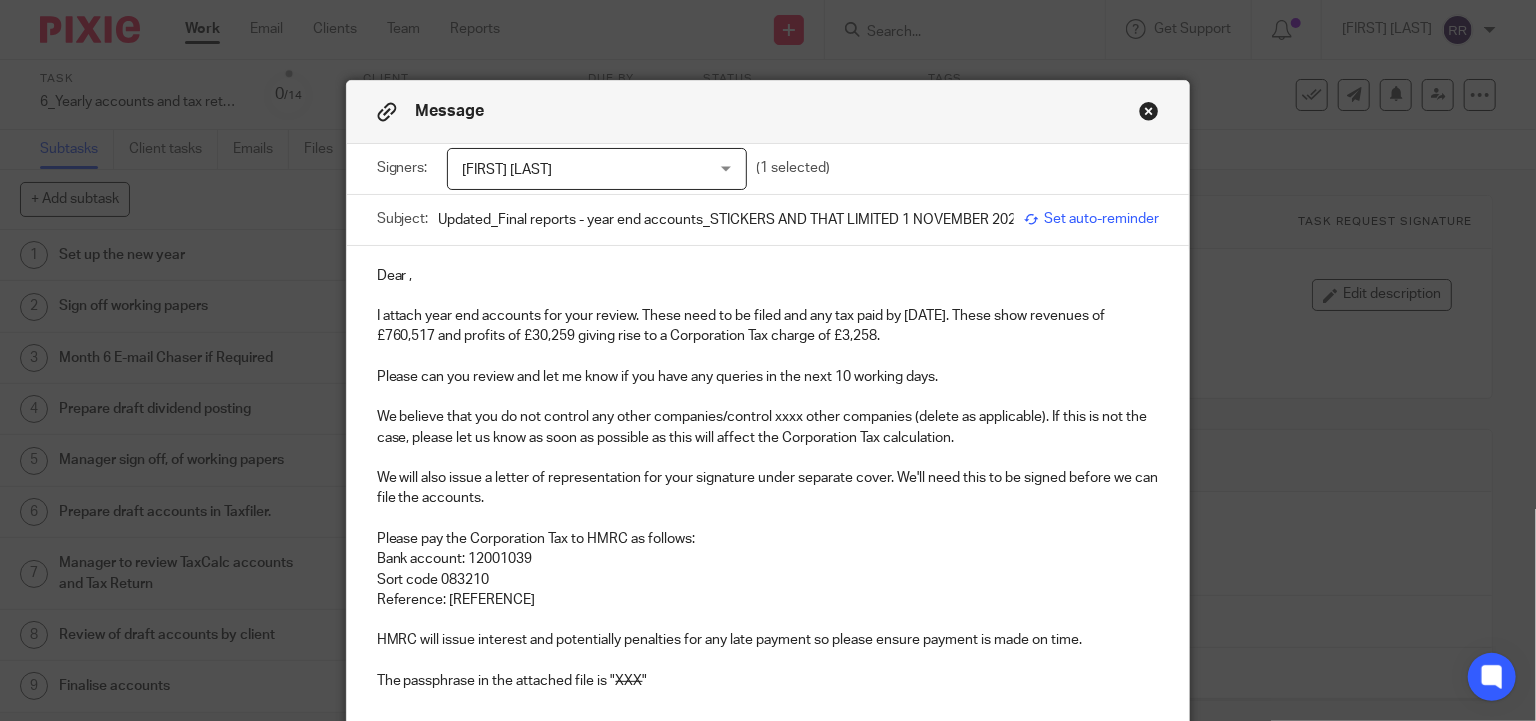 click on "HMRC will issue interest and potentially penalties for any late payment so please ensure payment is made on time." at bounding box center (768, 640) 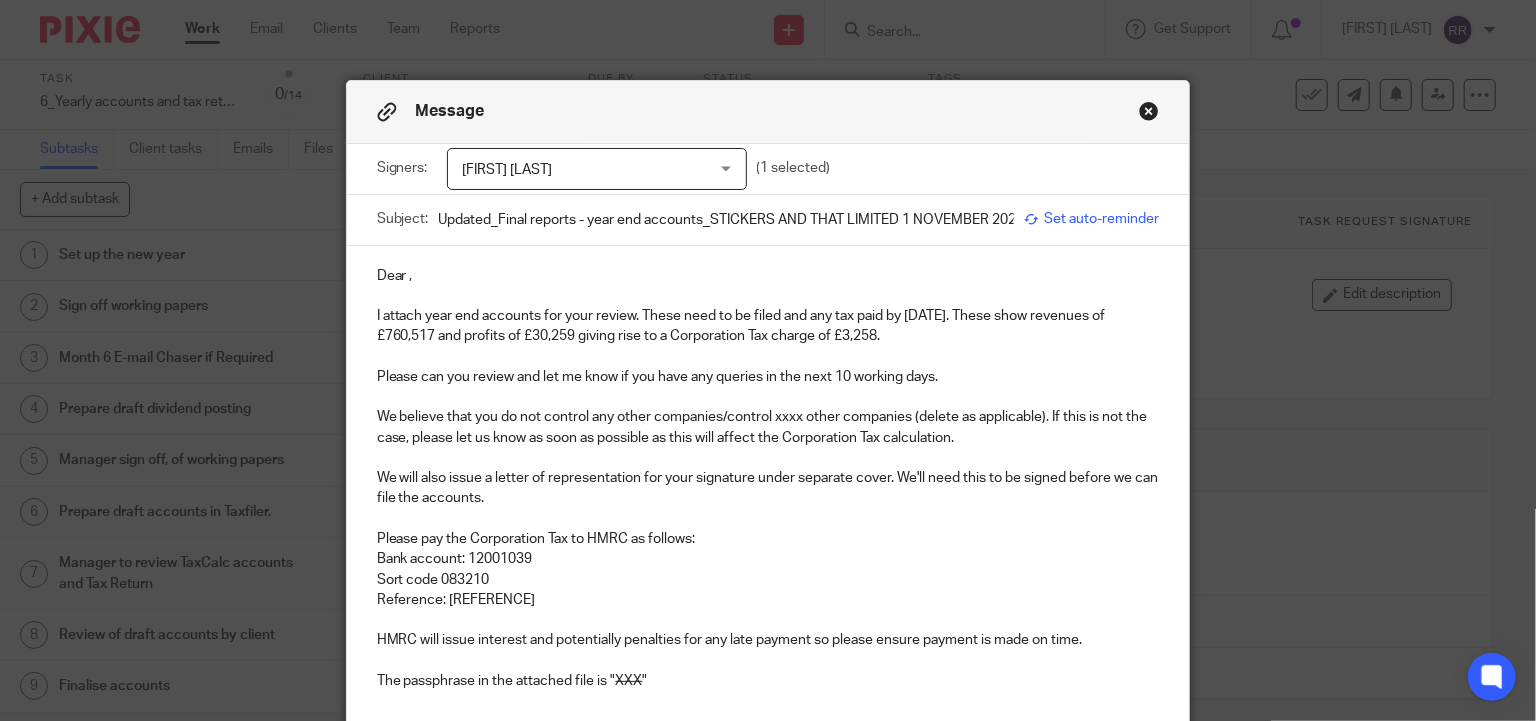 click on "Reference: xxxxxxxxxxxxxxxxxxx" at bounding box center [768, 600] 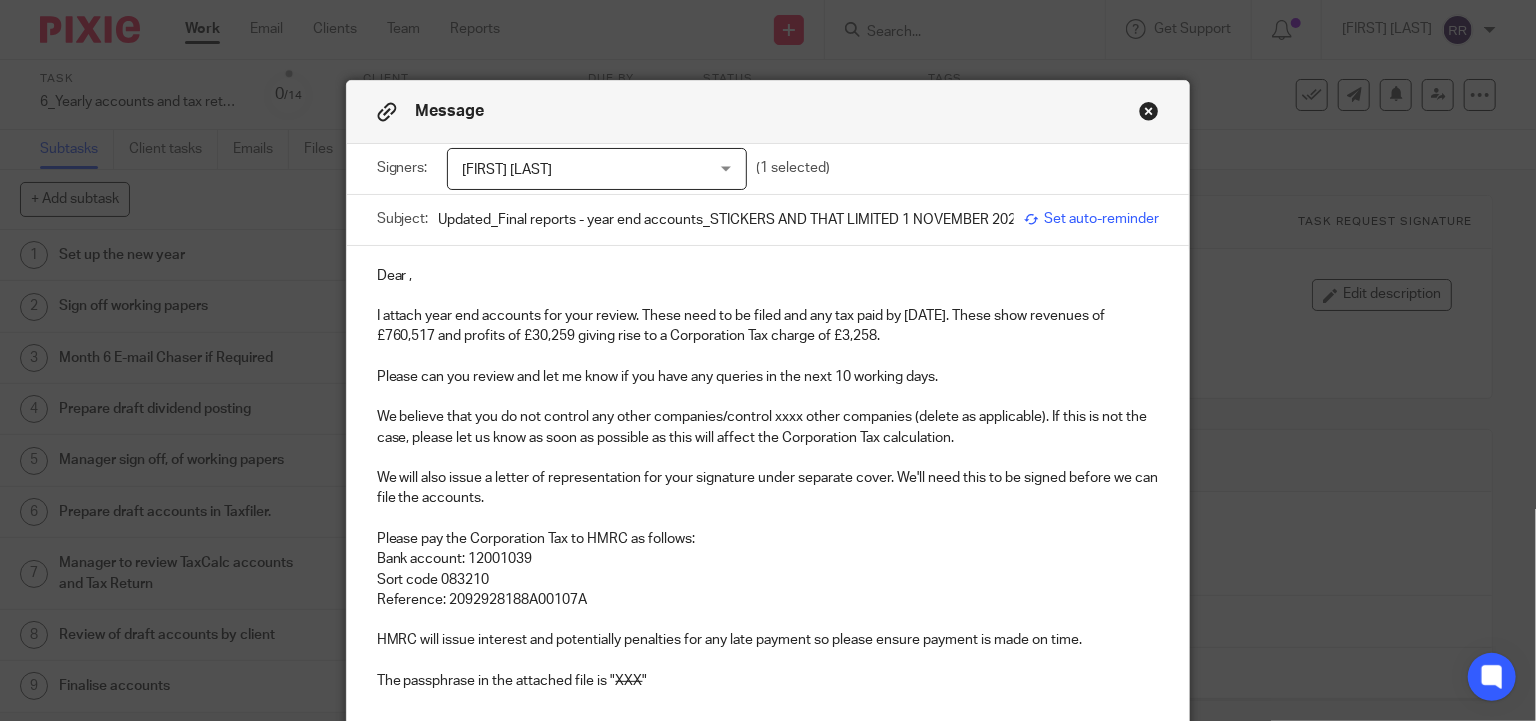 click on "XXX" at bounding box center (629, 681) 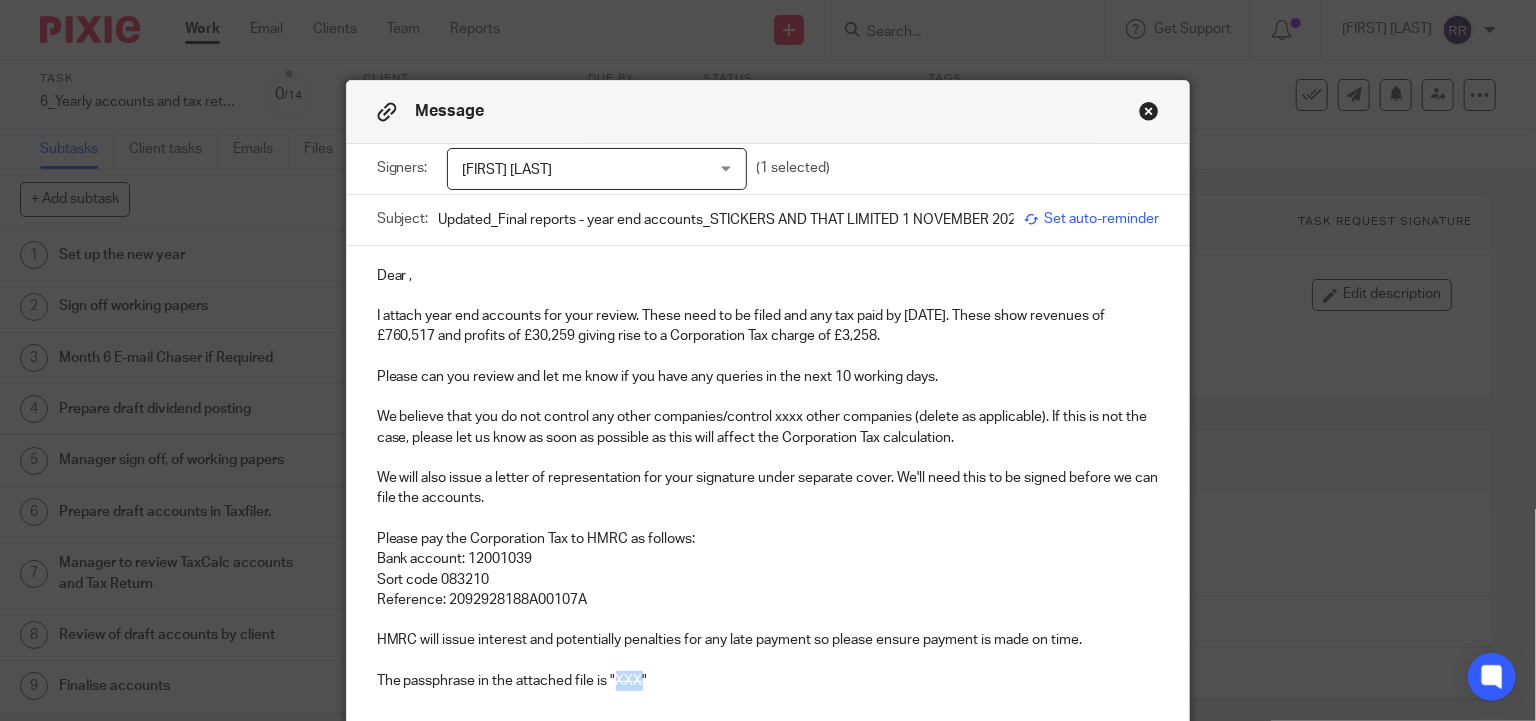 click on "XXX" at bounding box center [629, 681] 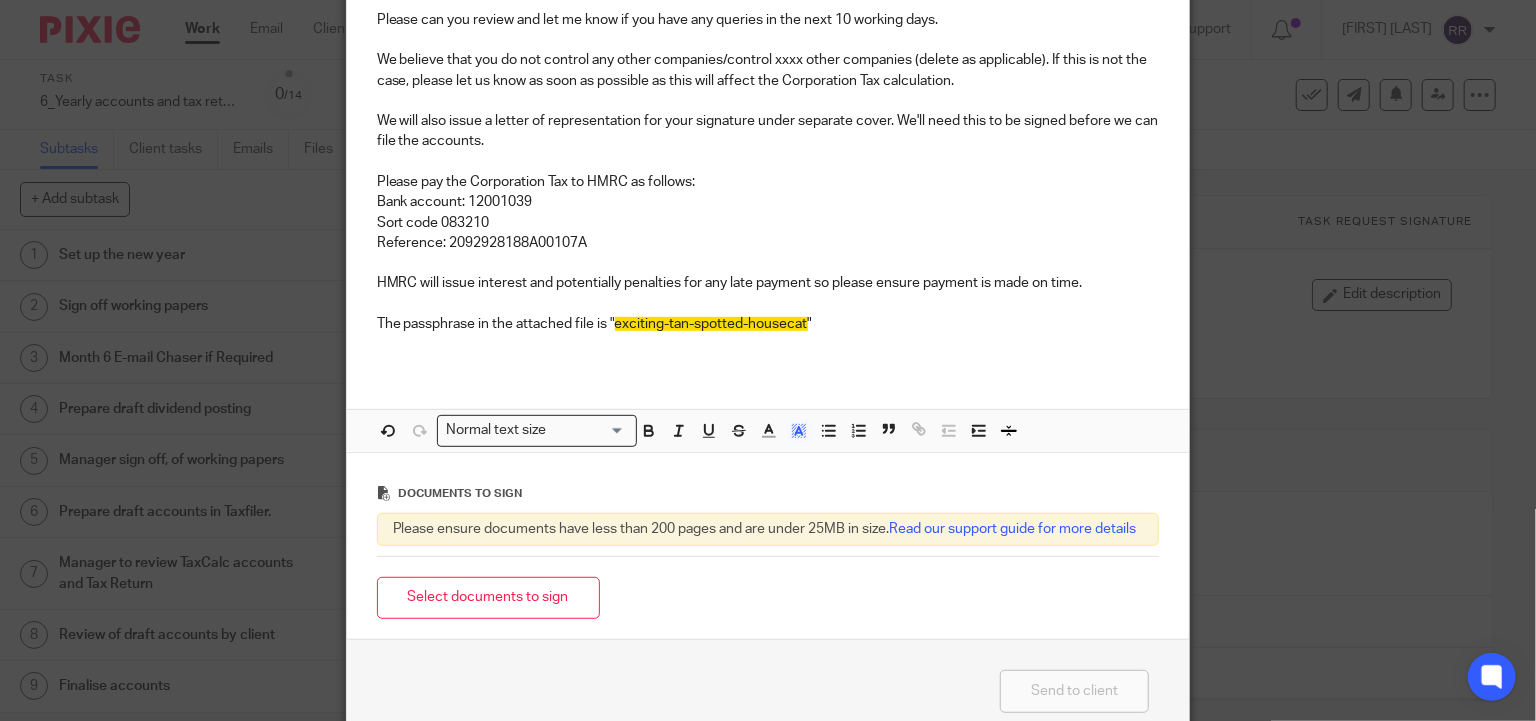 scroll, scrollTop: 481, scrollLeft: 0, axis: vertical 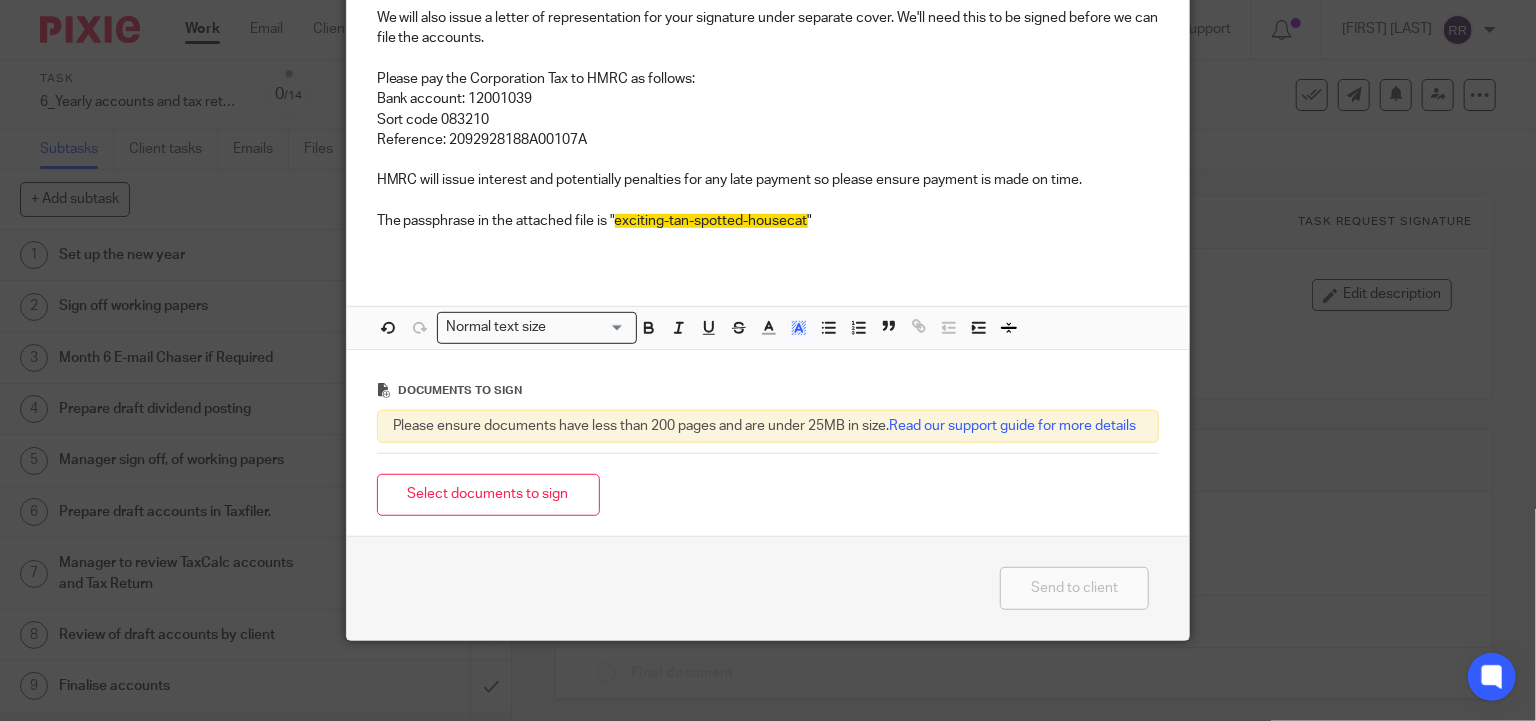 click on "Dear , I attach year end accounts for your review. These need to be filed and any tax paid by XXXXXX. These show revenues of £760,517 and profits of £30,259 giving rise to a Corporation Tax charge of £3,258.   Please can you review and let me know if you have any queries in the next 10 working days. We believe that you do not control any other companies/control xxxx other companies (delete as applicable). If this is not the case, please let us know as soon as possible as this will affect the Corporation Tax calculation.   We will also issue a letter of representation for your signature under separate cover. We'll need this to be signed before we can file the accounts. Please pay the Corporation Tax to HMRC as follows: Bank account: 12001039 Sort code 083210 Reference: 2092928188A00107A   HMRC will issue interest and potentially penalties for any late payment so please ensure payment is made on time. The passphrase in the attached file is " exciting-tan-spotted-housecat "" at bounding box center (768, 26) 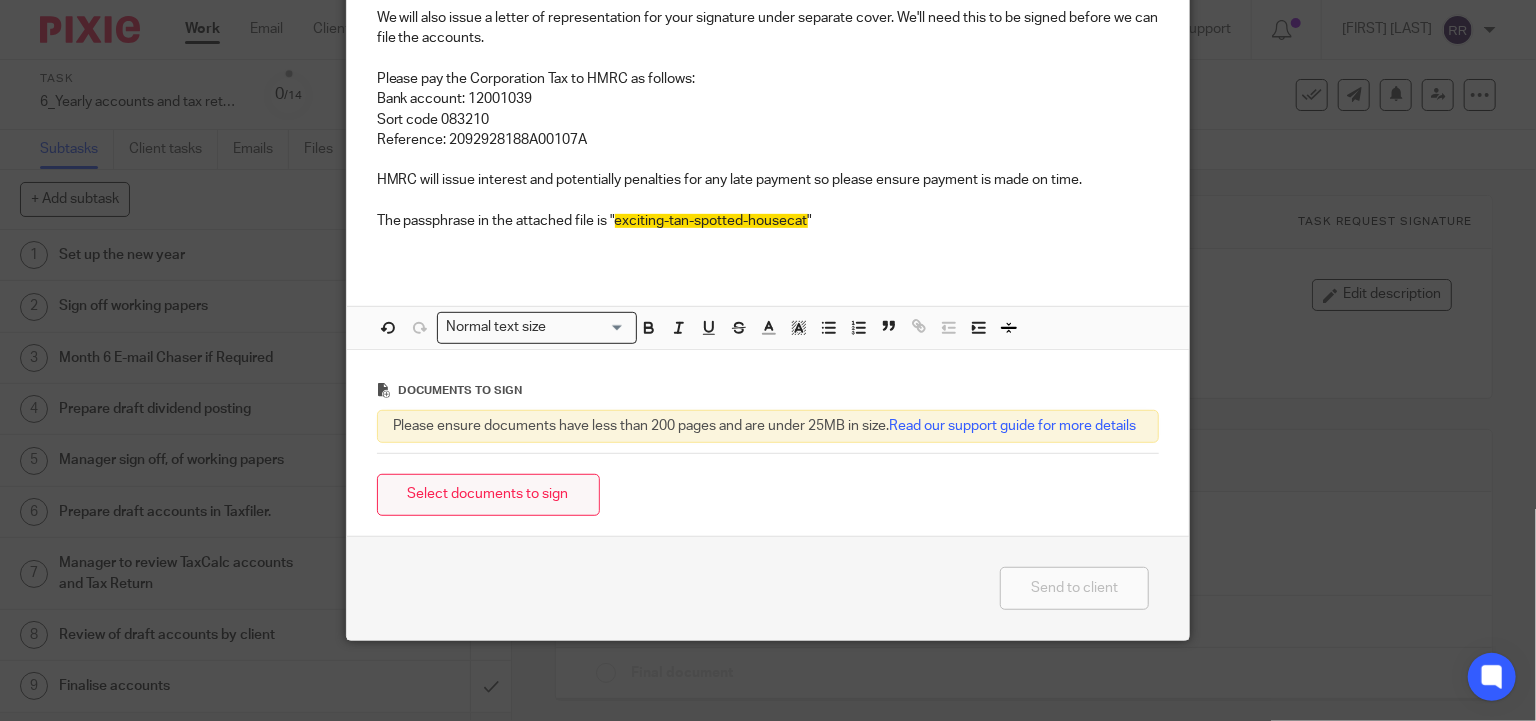 click on "Select documents to sign" at bounding box center (488, 495) 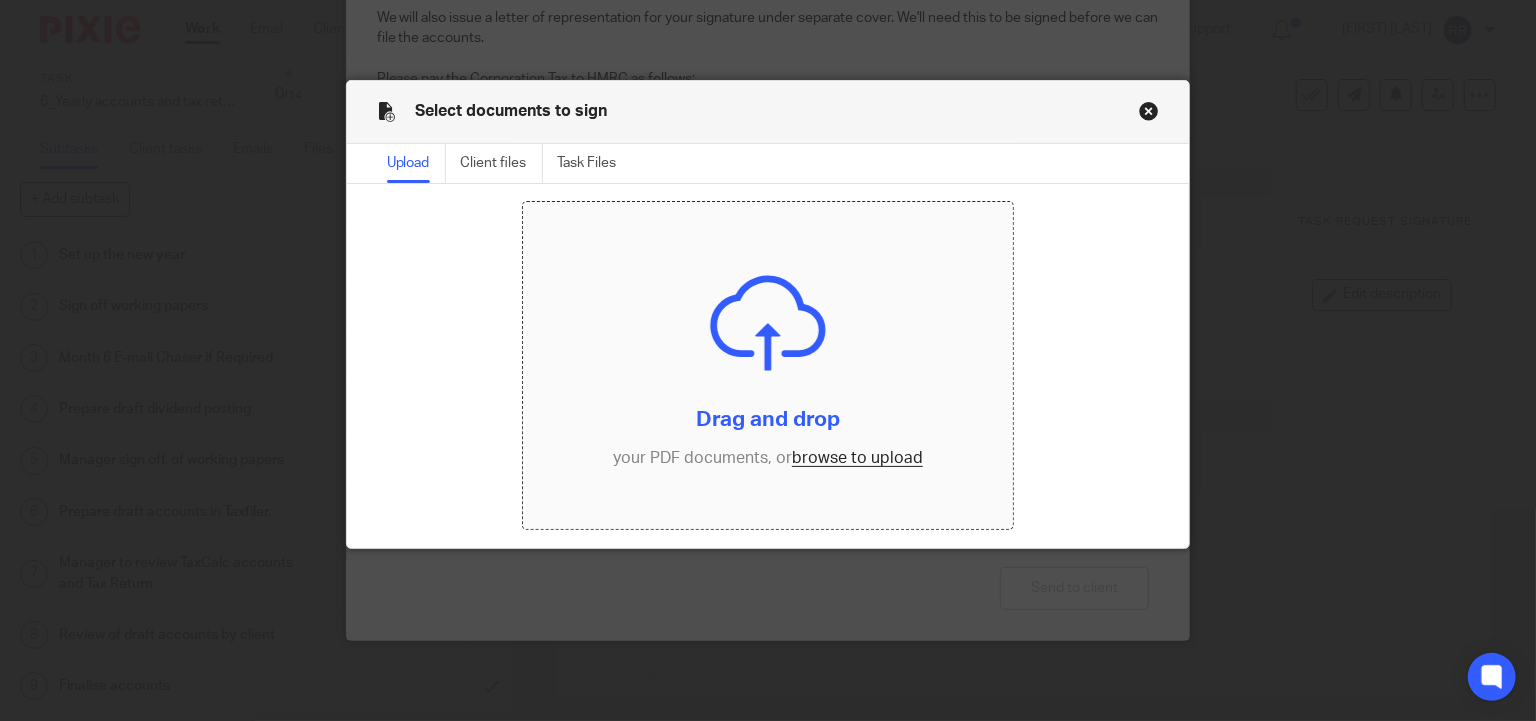 click at bounding box center (768, 365) 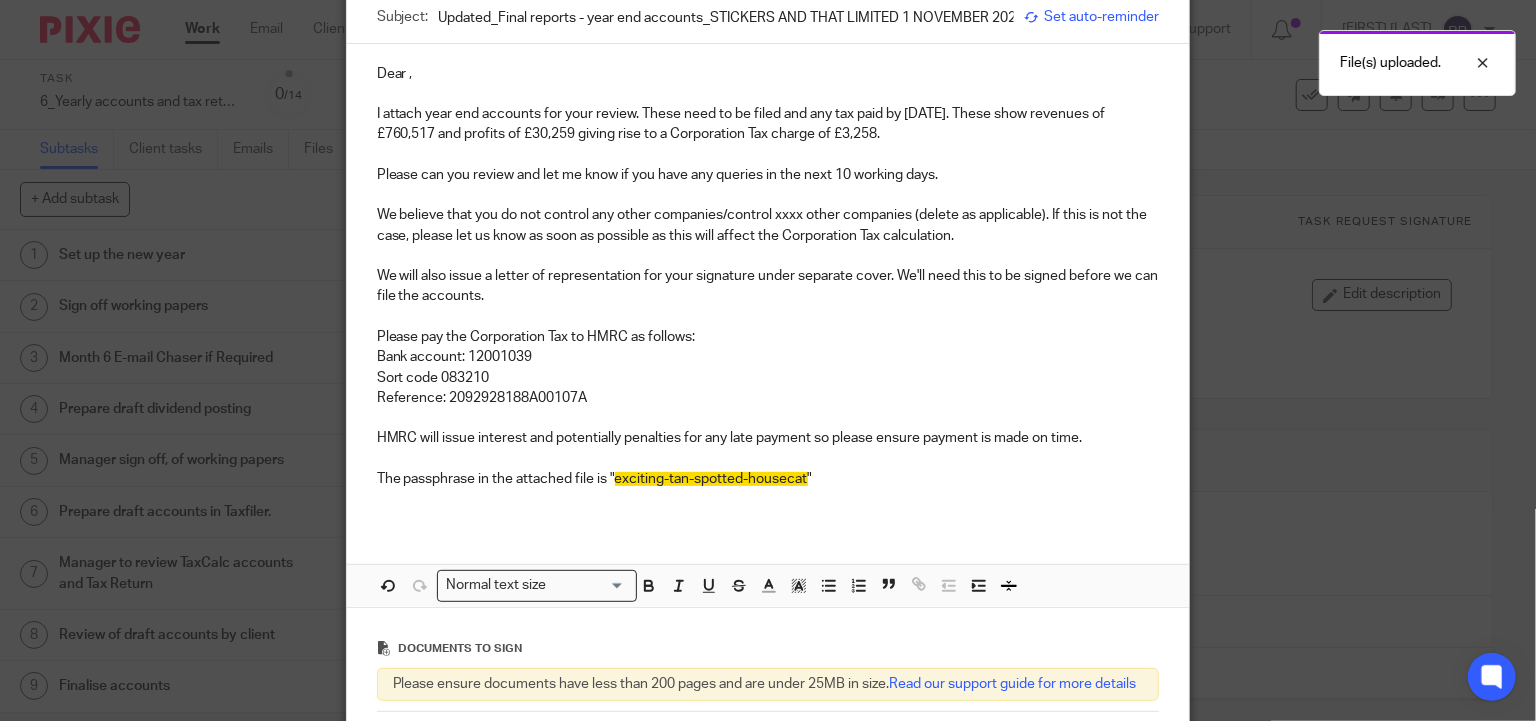scroll, scrollTop: 0, scrollLeft: 0, axis: both 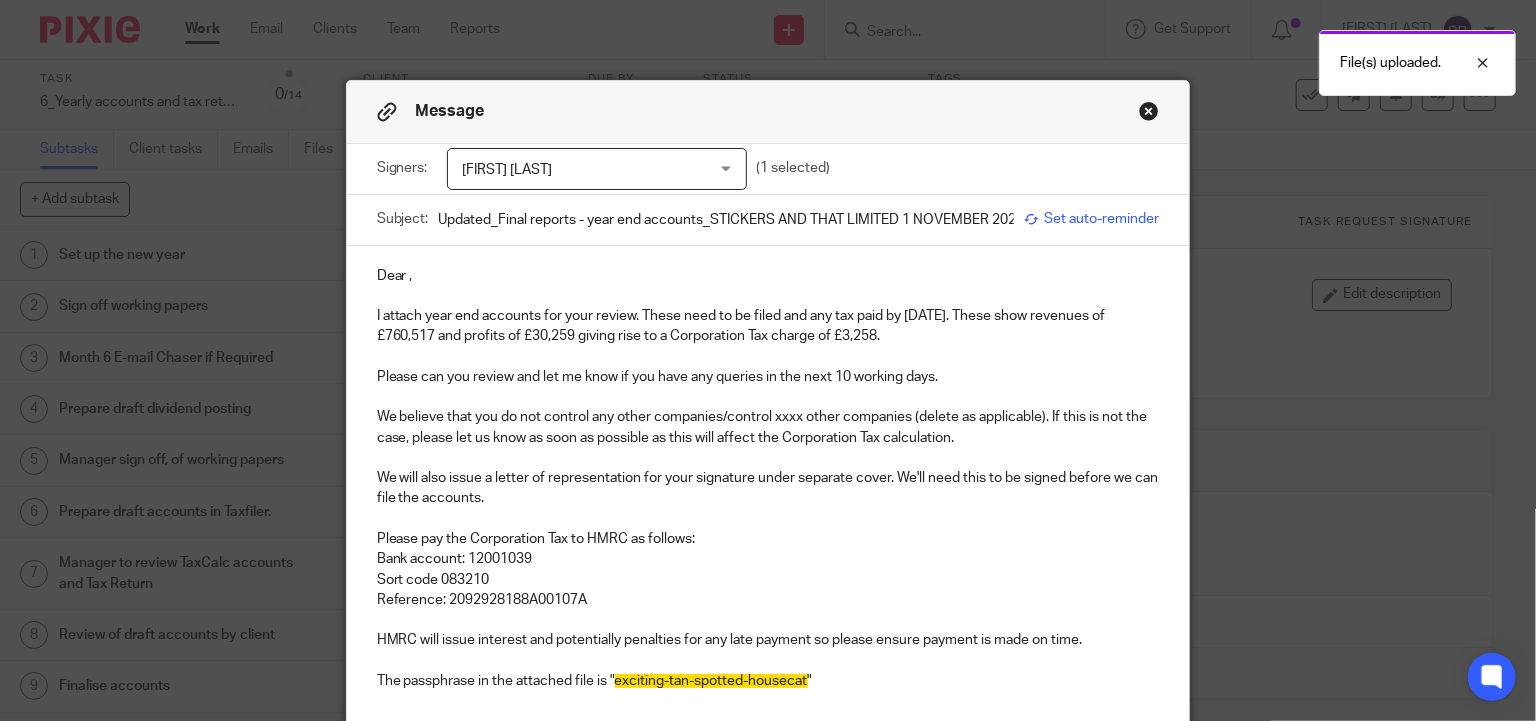 click on "Set auto-reminder" at bounding box center (1091, 219) 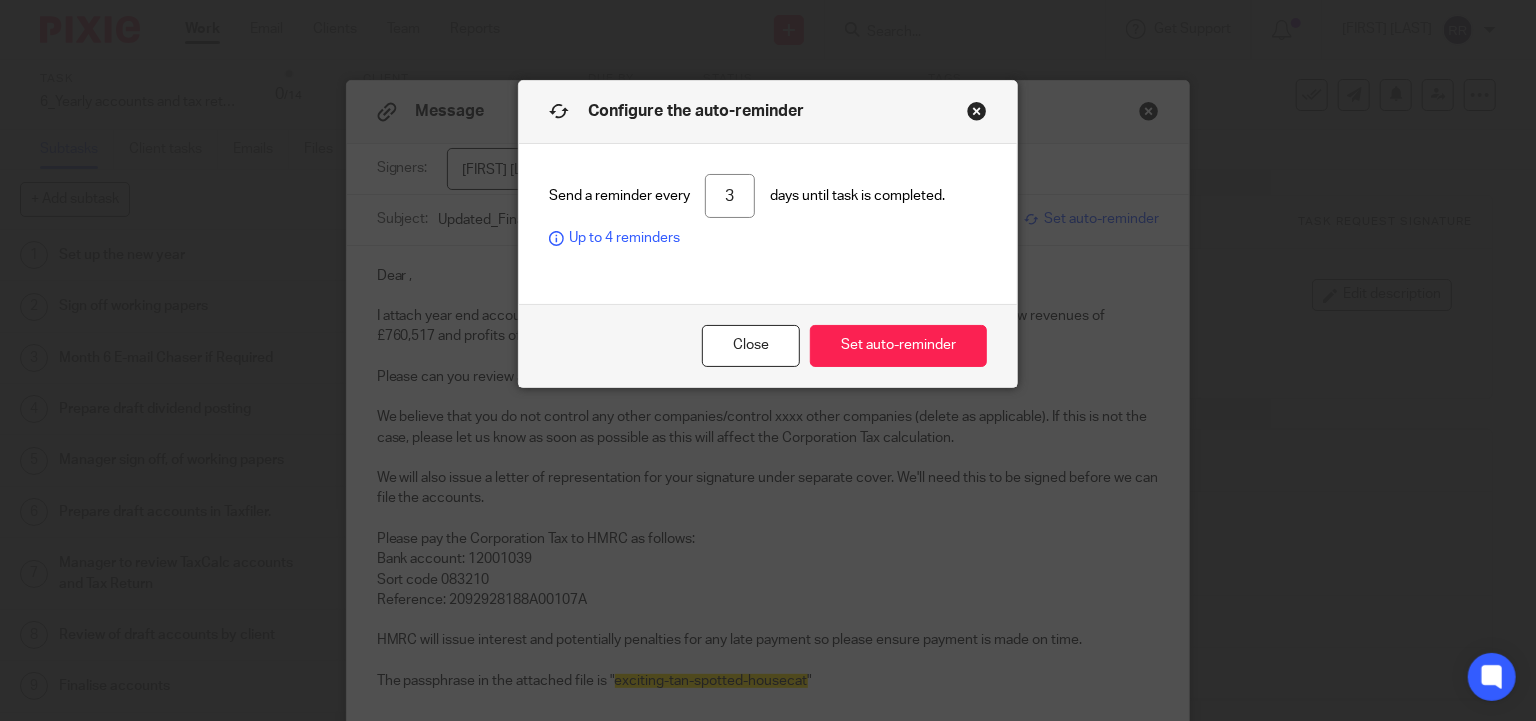 drag, startPoint x: 733, startPoint y: 193, endPoint x: 673, endPoint y: 193, distance: 60 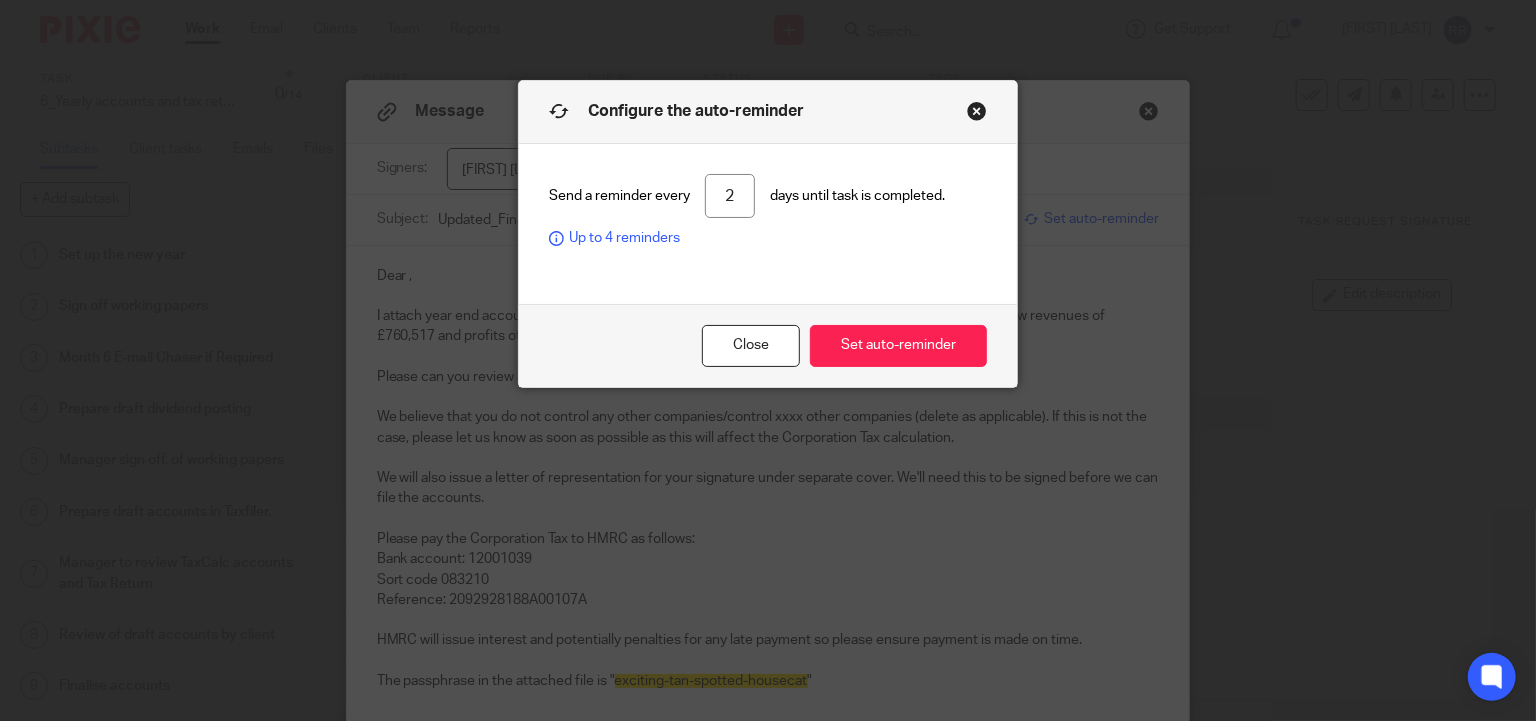 click on "Send a reminder every
2
days until task is completed.
Up to 4 reminders" at bounding box center (768, 224) 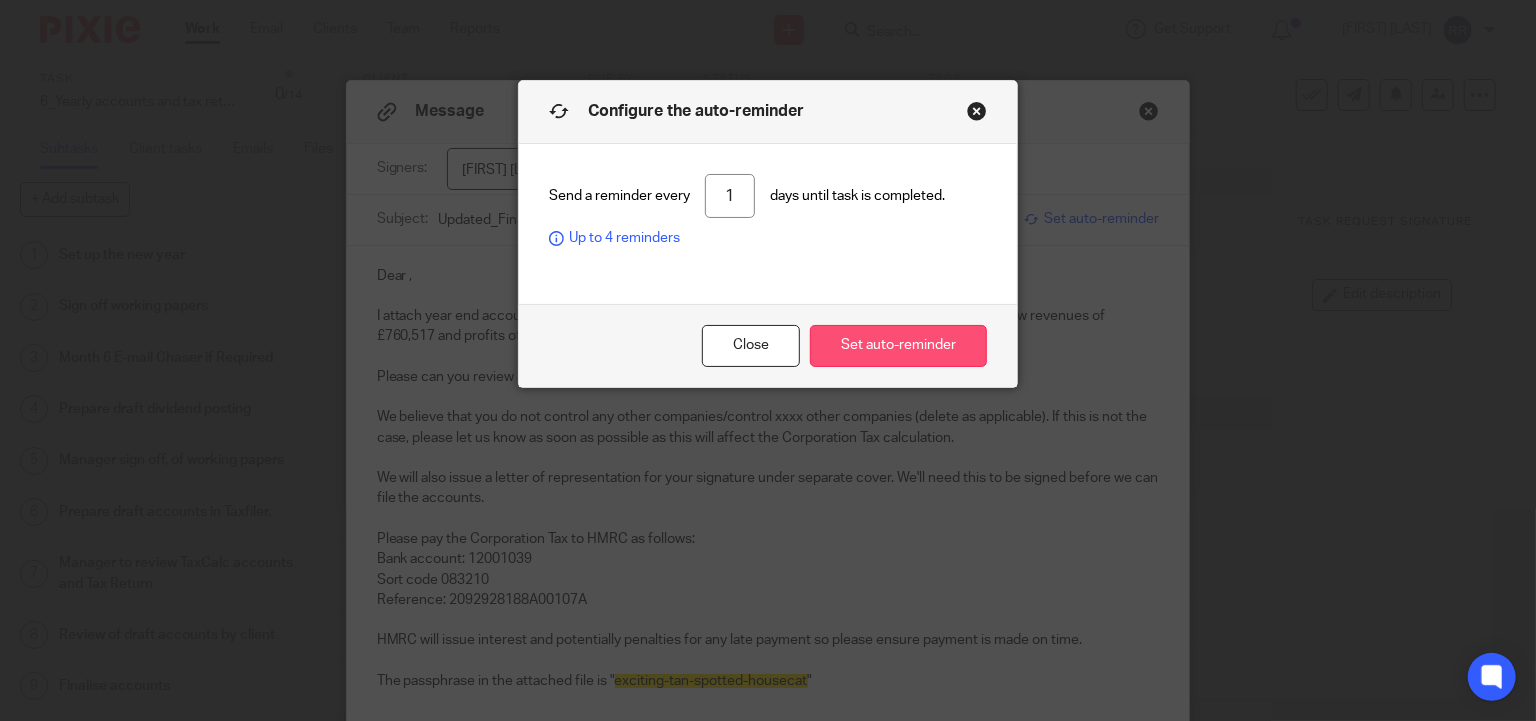type on "1" 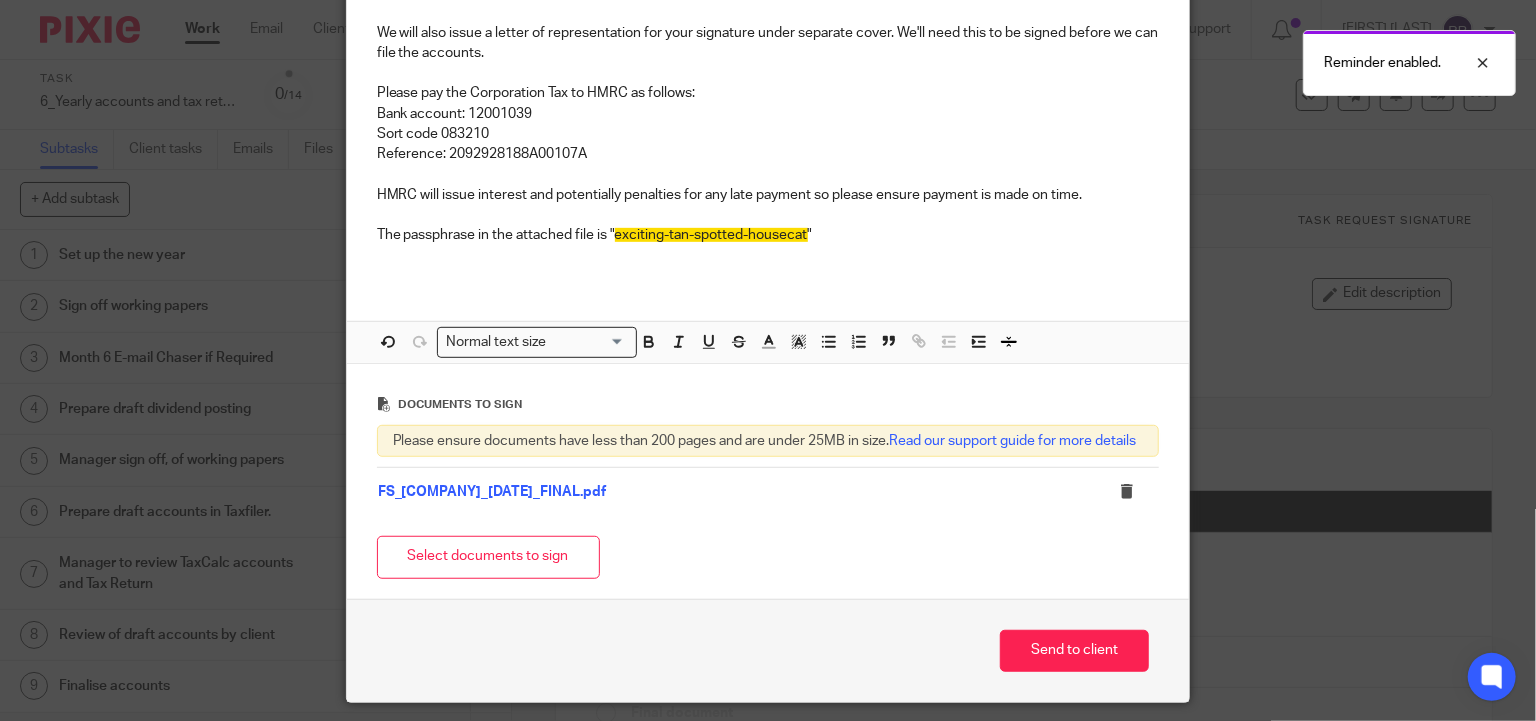 scroll, scrollTop: 499, scrollLeft: 0, axis: vertical 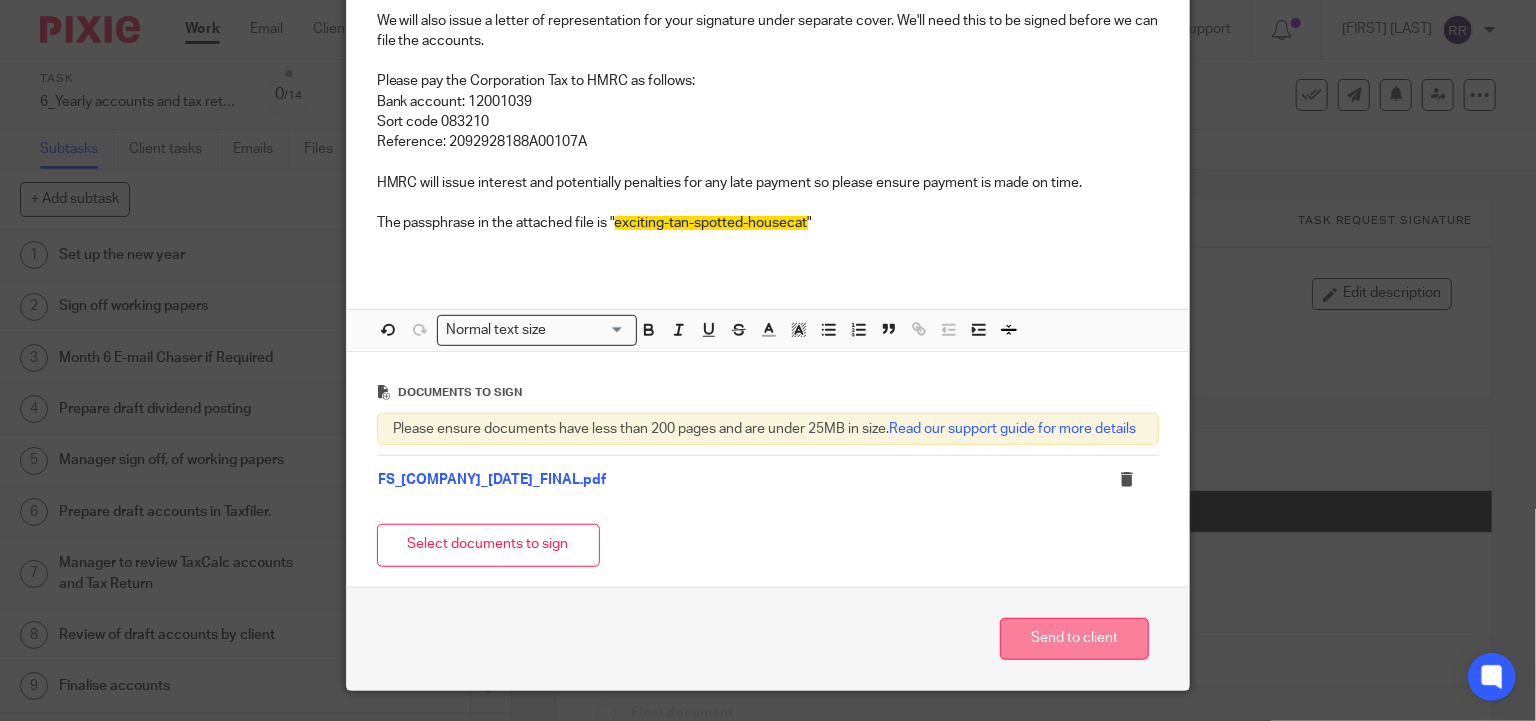 click on "Send to client" at bounding box center (1074, 639) 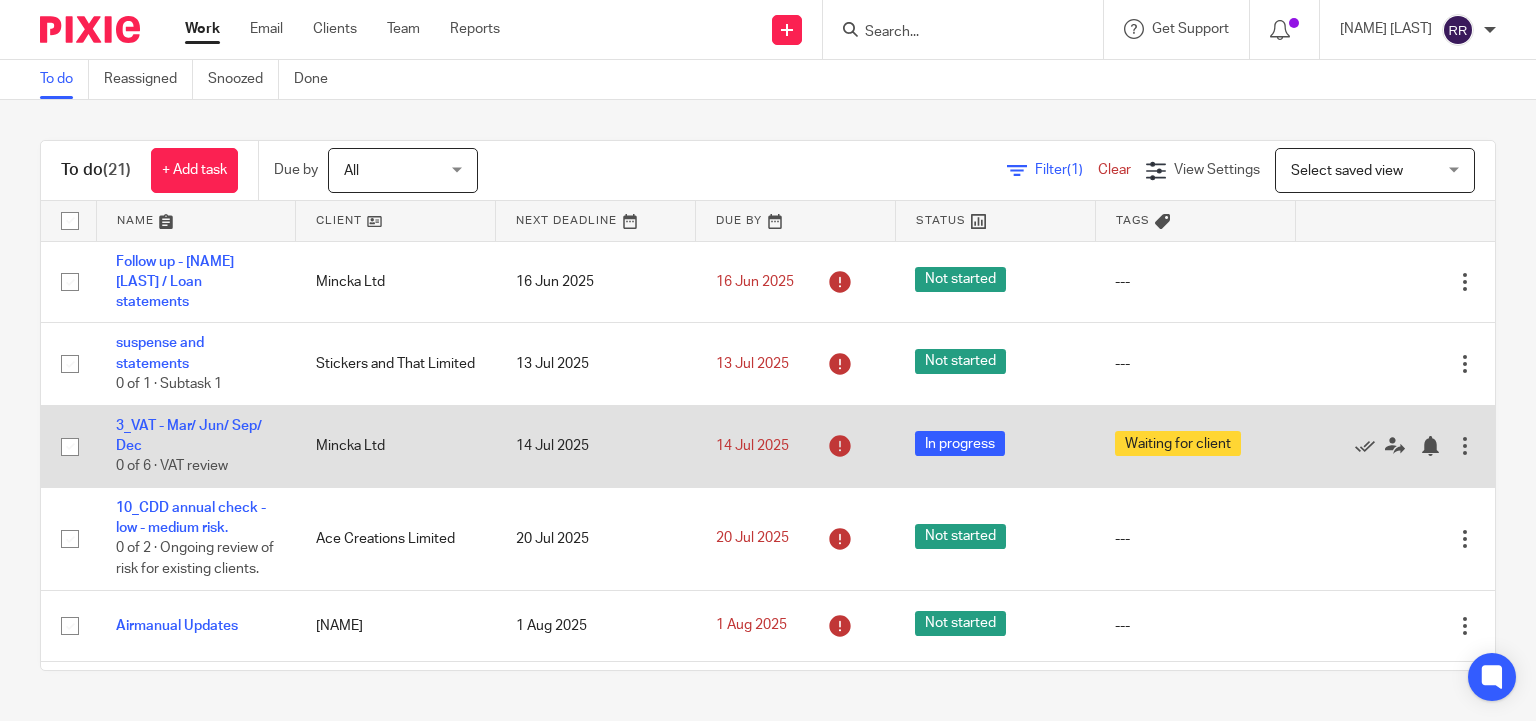 scroll, scrollTop: 0, scrollLeft: 0, axis: both 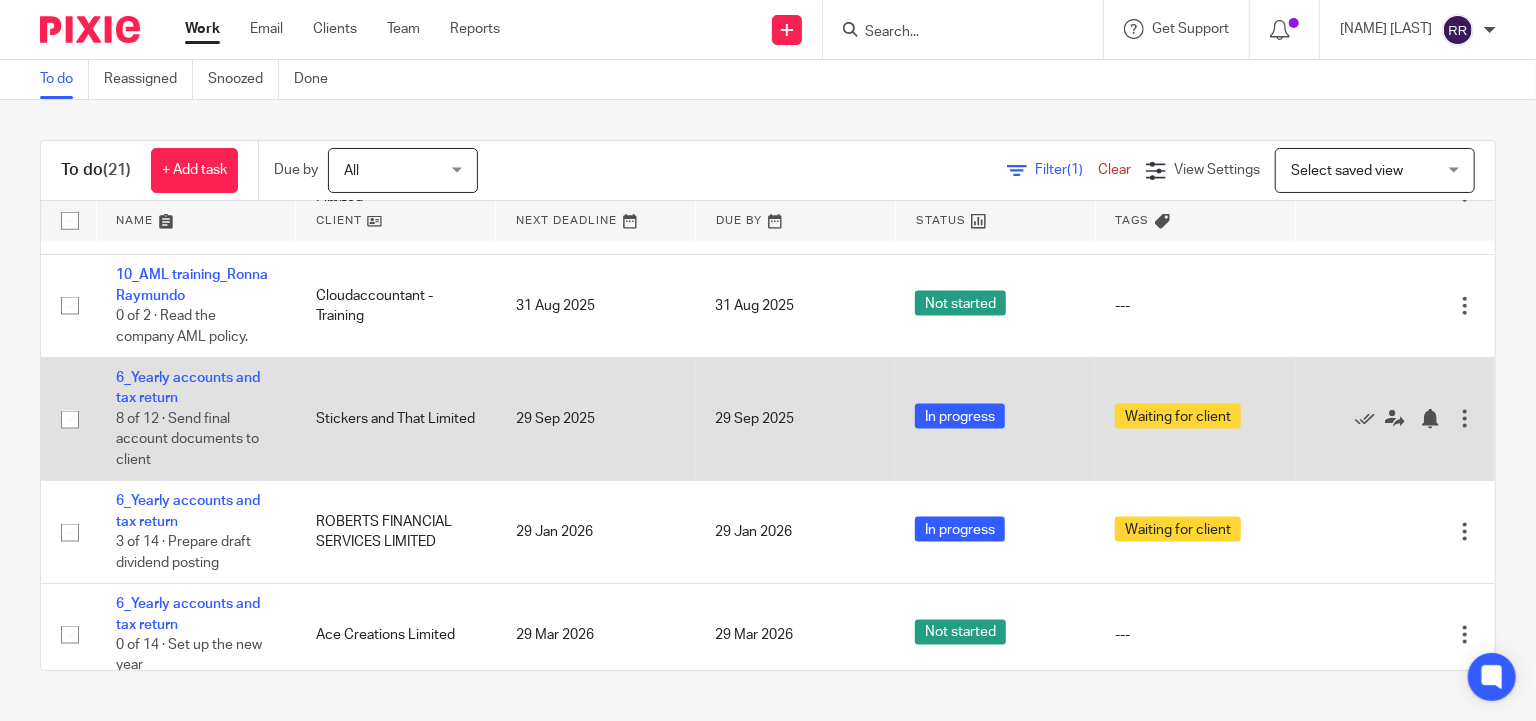 click on "6_Yearly accounts and tax return
8
of
12 ·
Send final account documents to client" at bounding box center [196, 419] 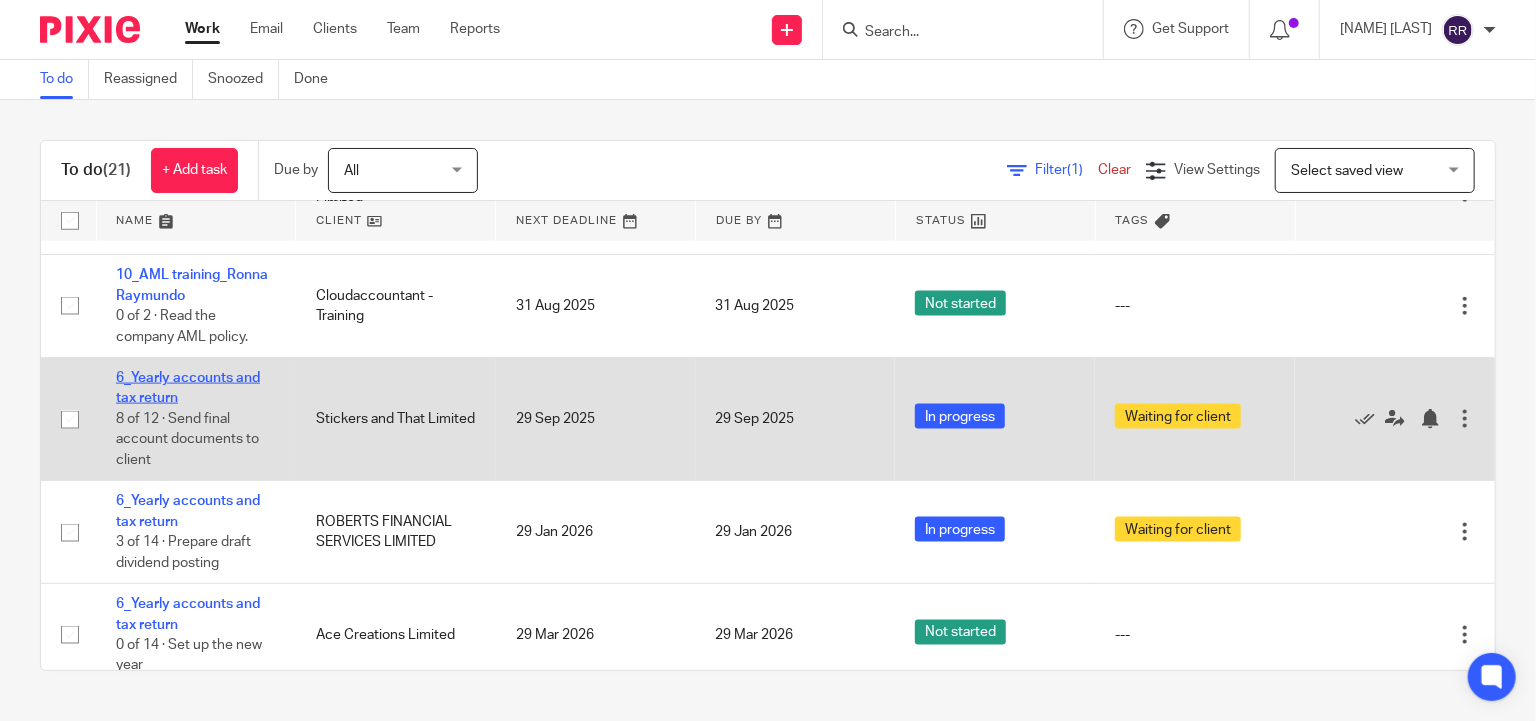click on "6_Yearly accounts and tax return" at bounding box center [188, 388] 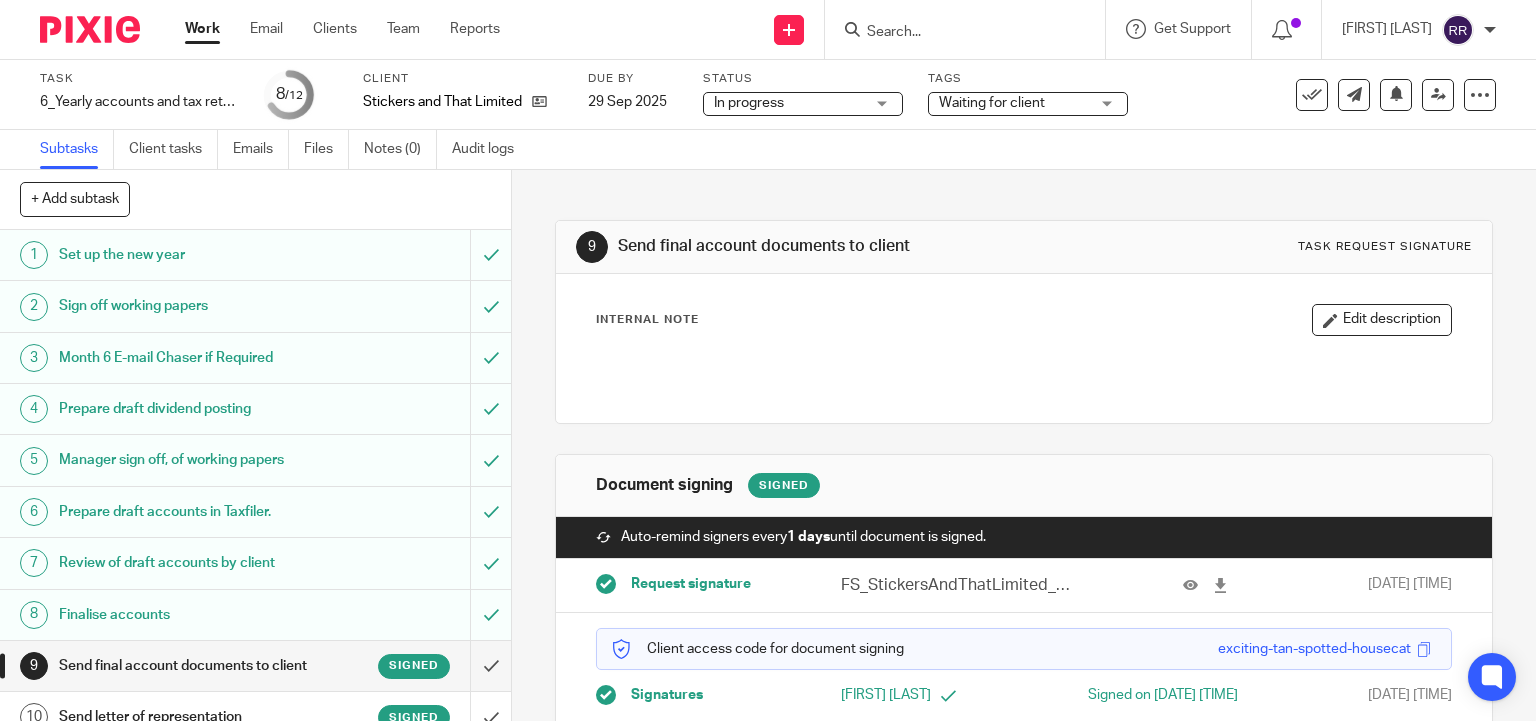 scroll, scrollTop: 0, scrollLeft: 0, axis: both 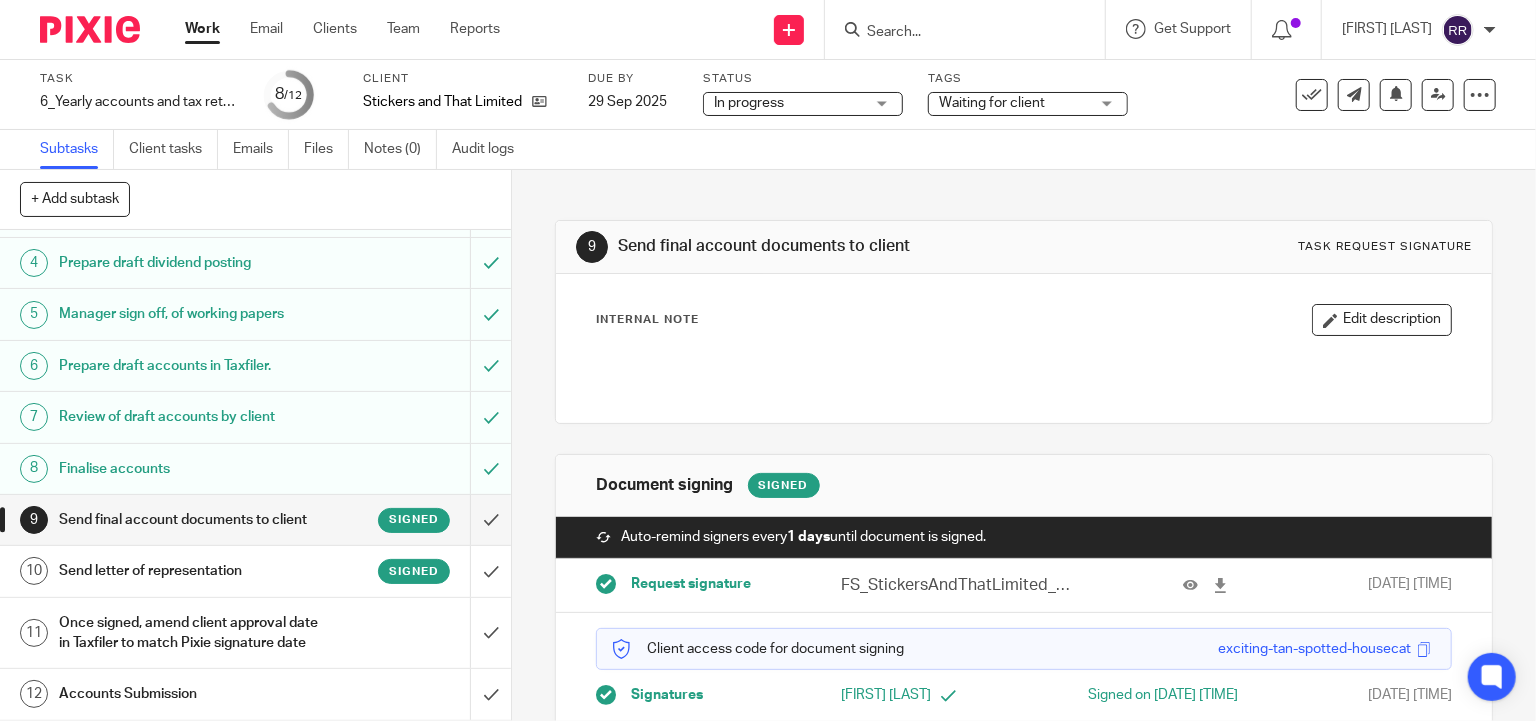 click on "Send final account documents to client" at bounding box center (189, 520) 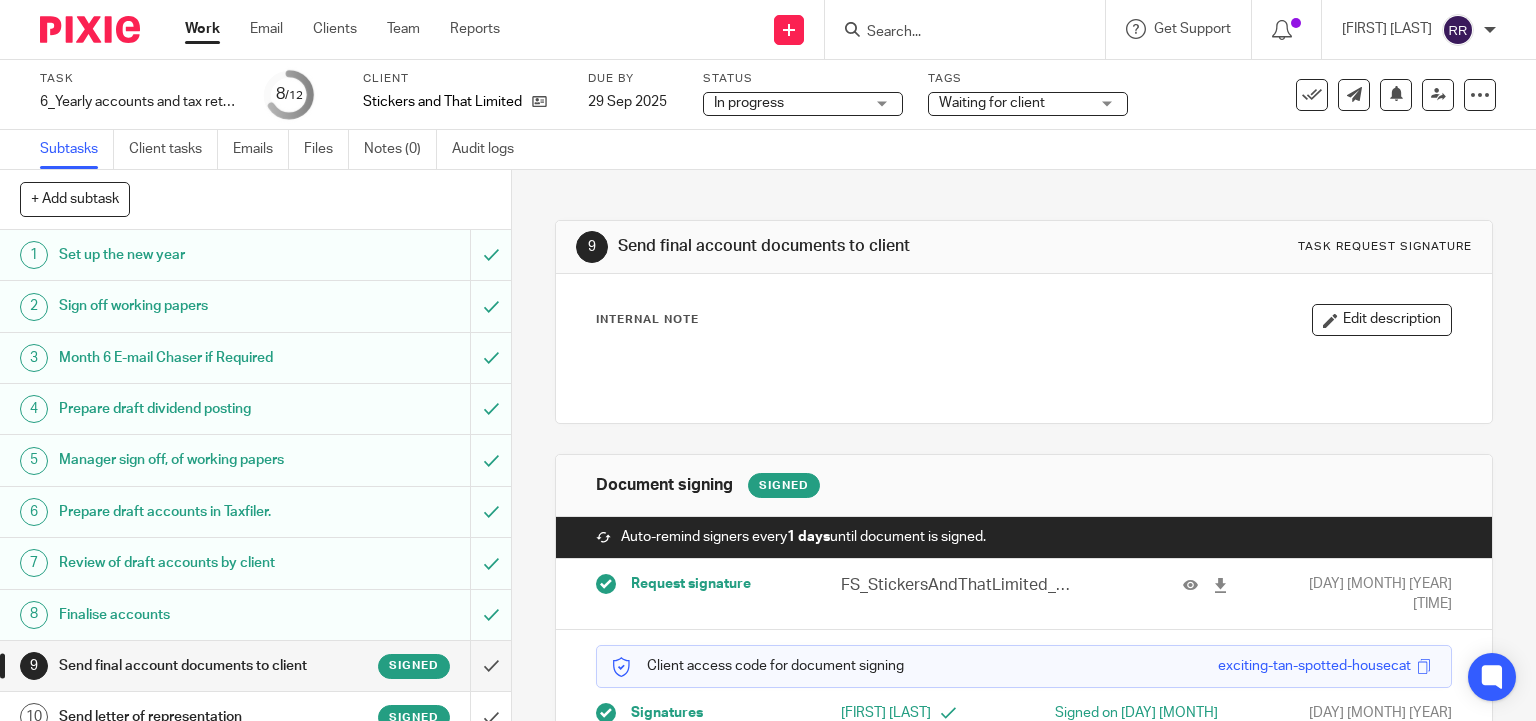 scroll, scrollTop: 0, scrollLeft: 0, axis: both 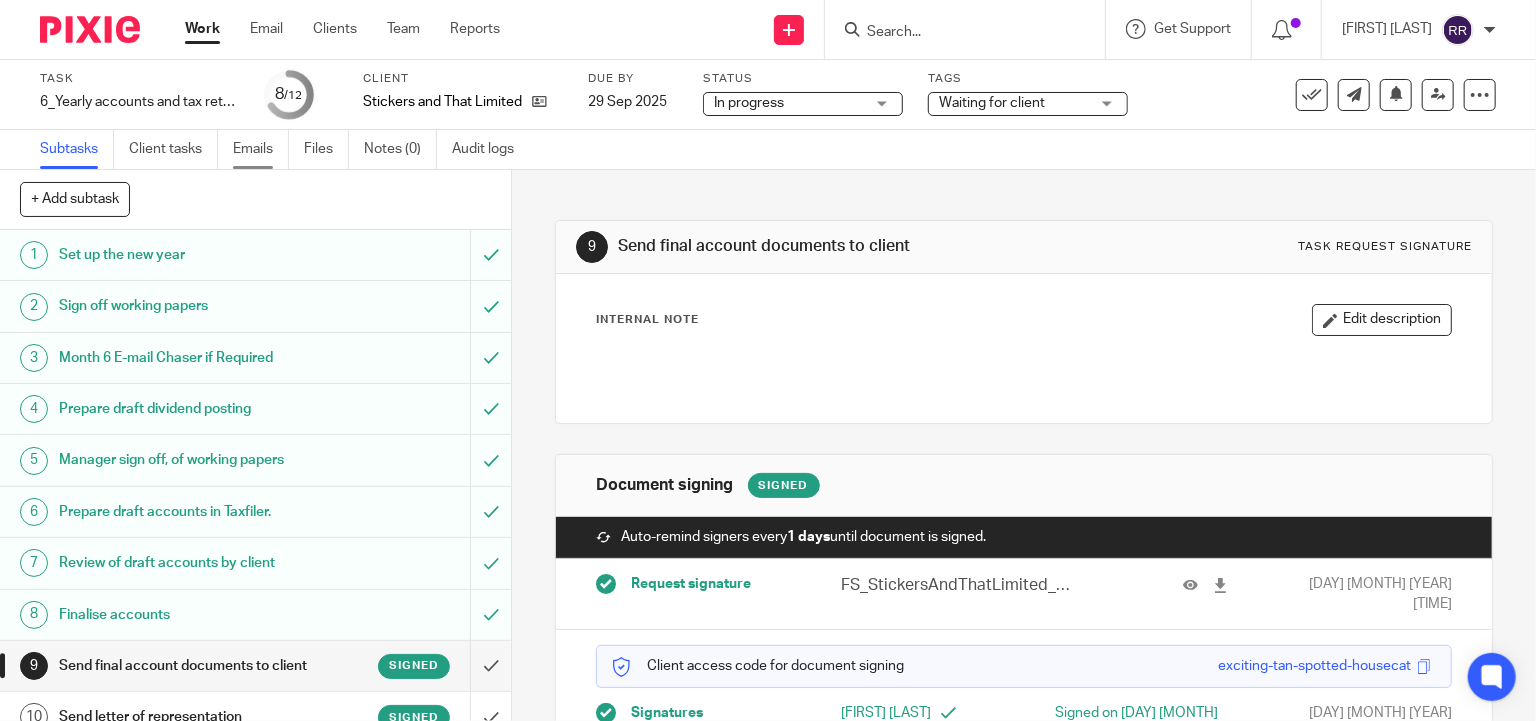 click on "Emails" at bounding box center (261, 149) 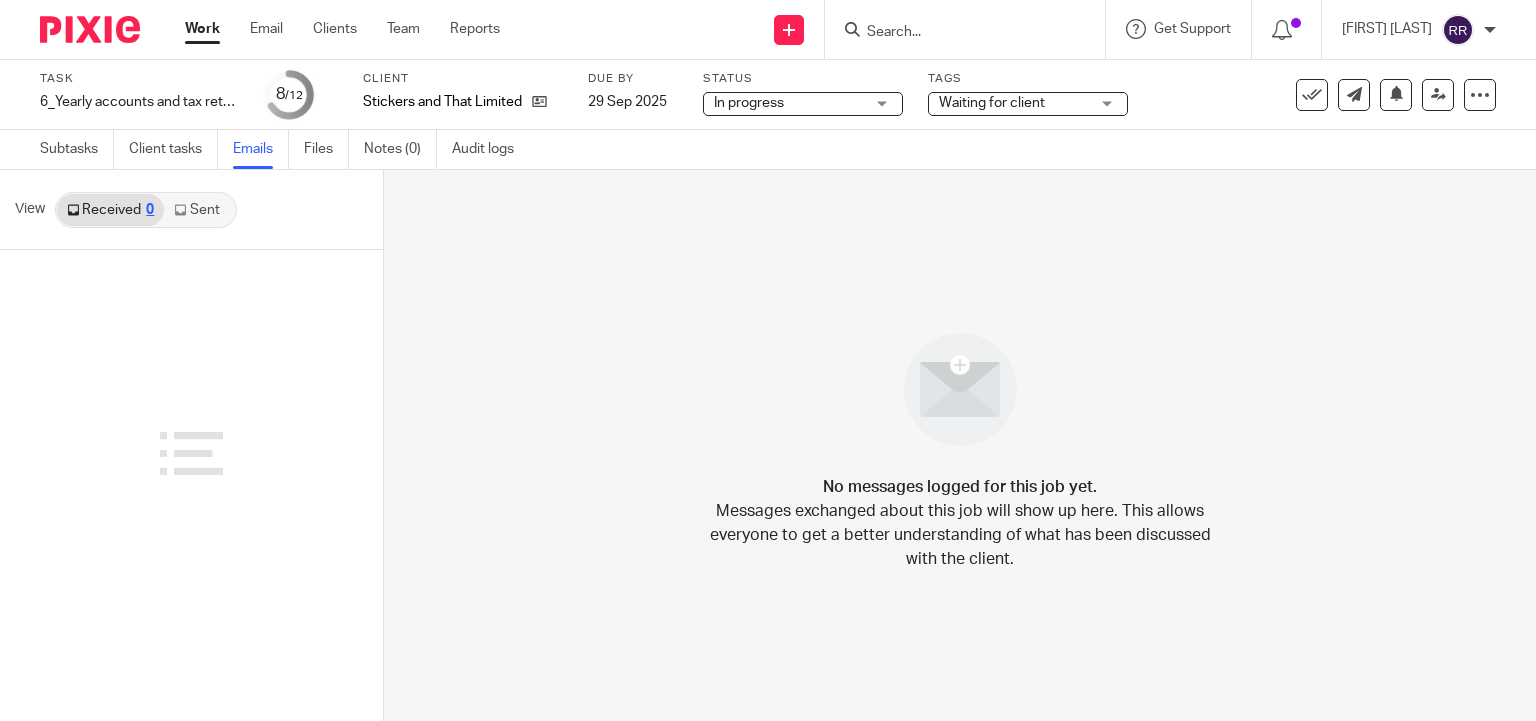 scroll, scrollTop: 0, scrollLeft: 0, axis: both 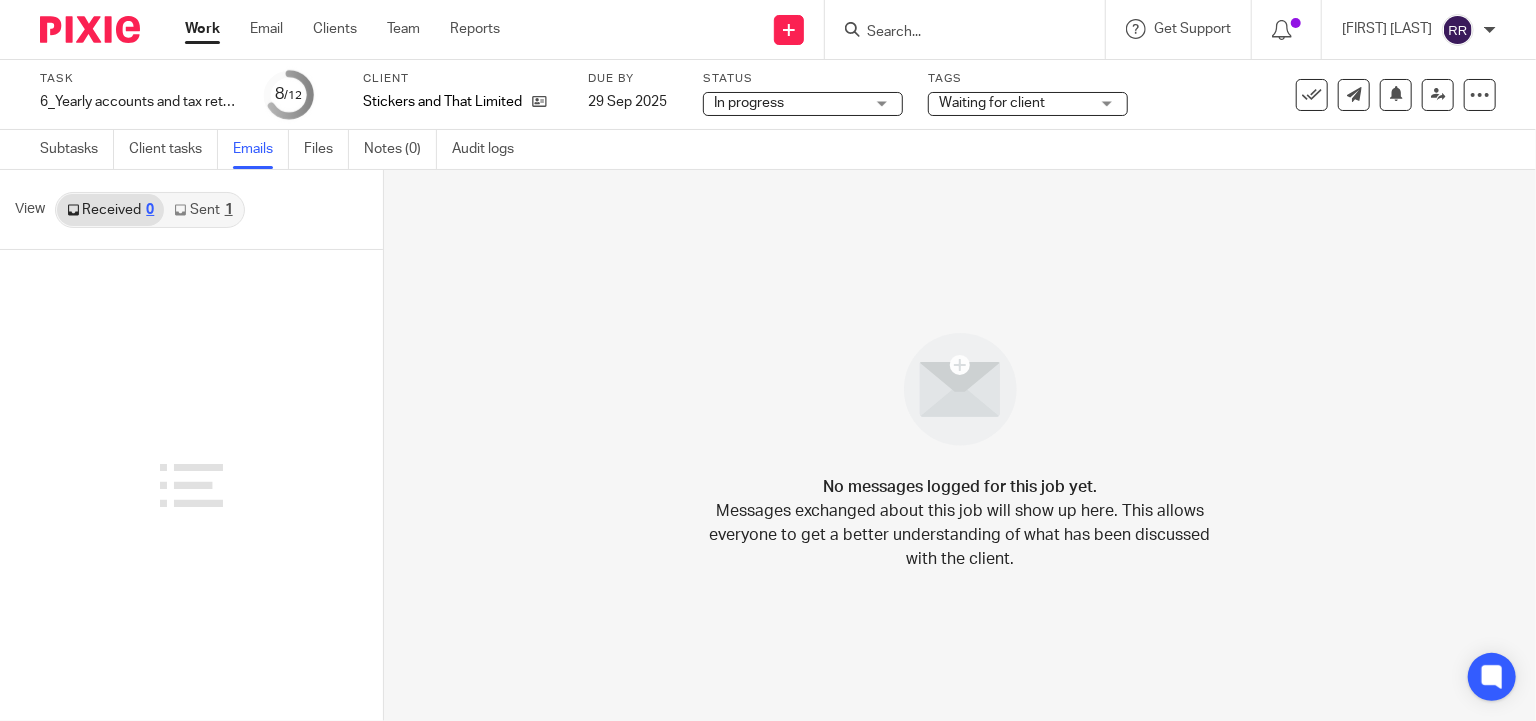 click on "Sent
1" at bounding box center (203, 210) 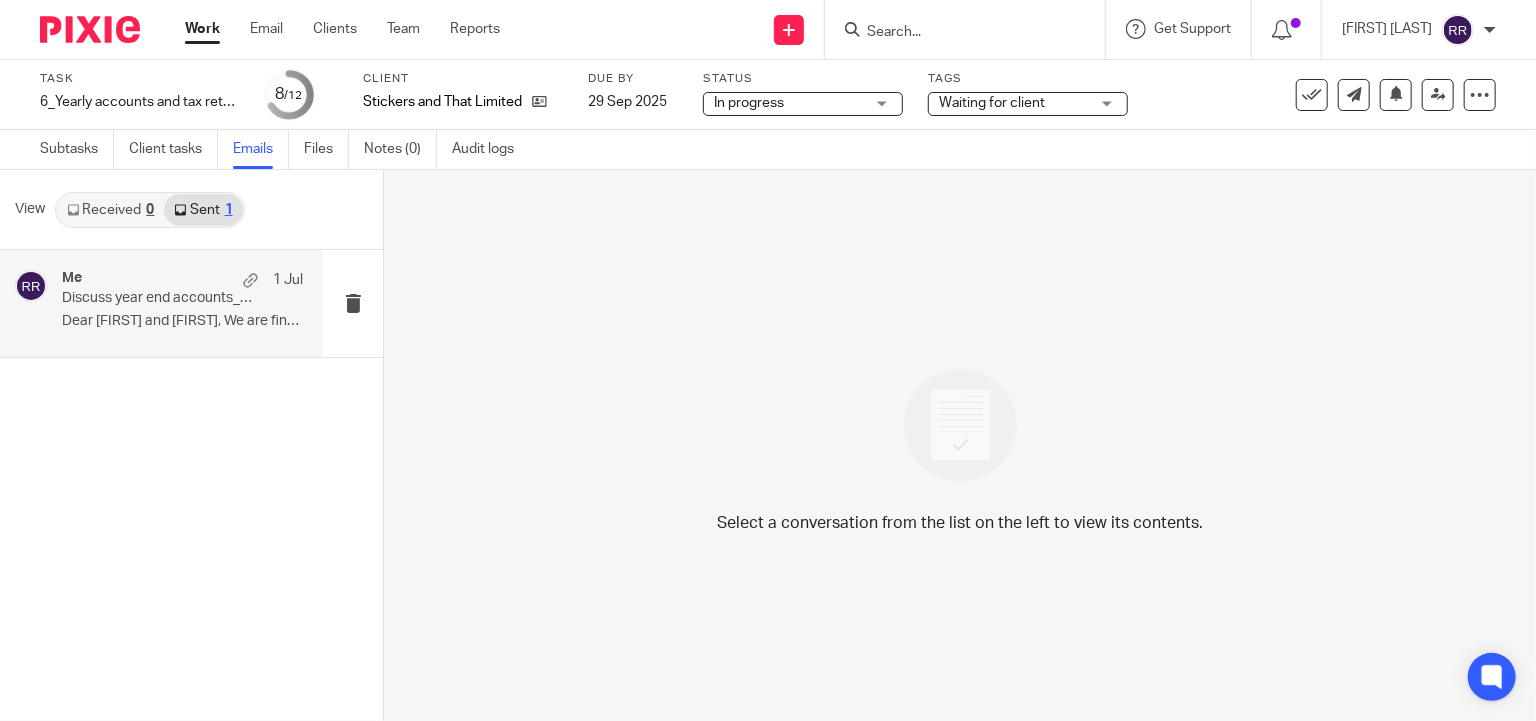 click on "Discuss year end accounts_Stickers and That Ltd [YYYY]" at bounding box center (158, 298) 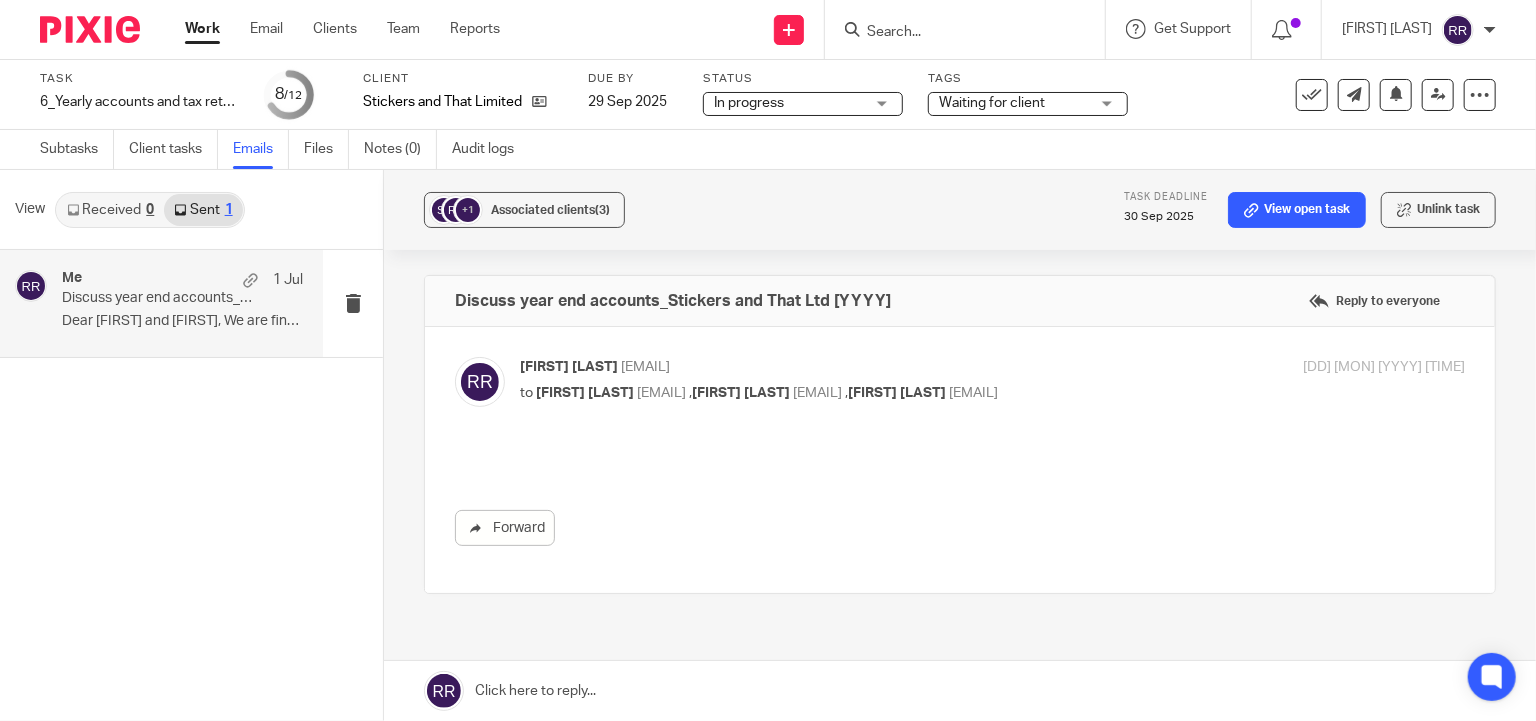 scroll, scrollTop: 0, scrollLeft: 0, axis: both 